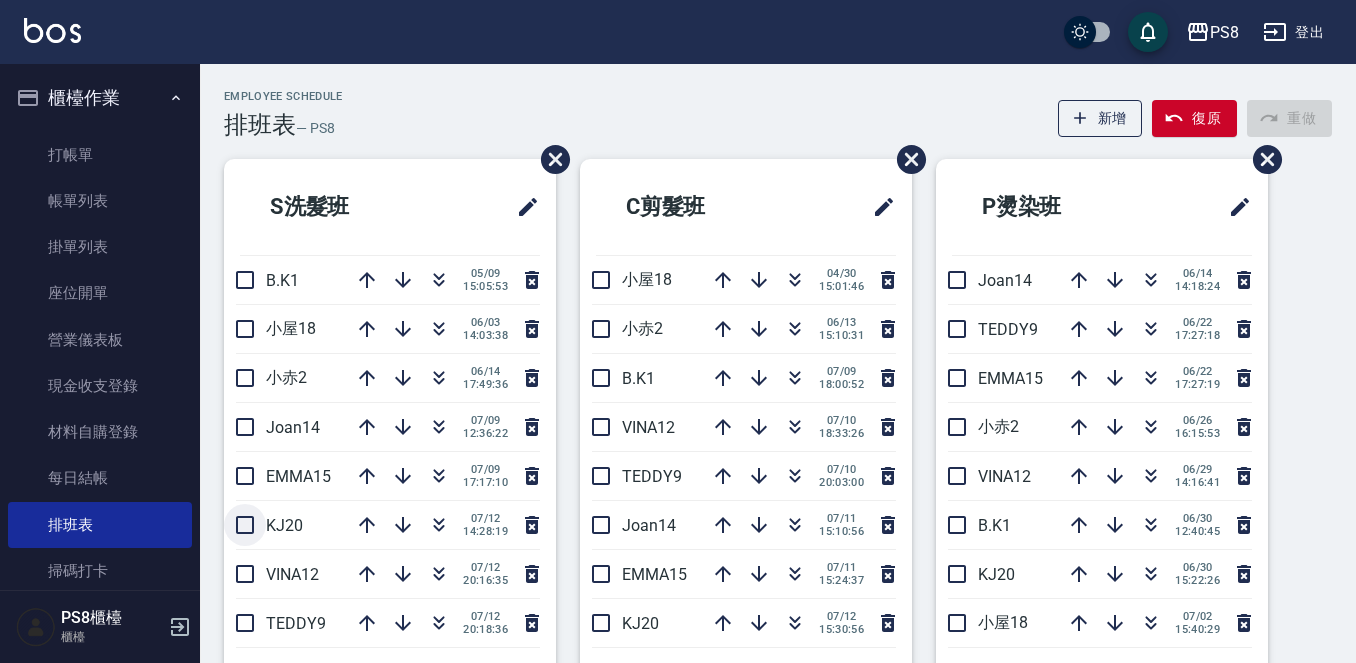 scroll, scrollTop: 187, scrollLeft: 0, axis: vertical 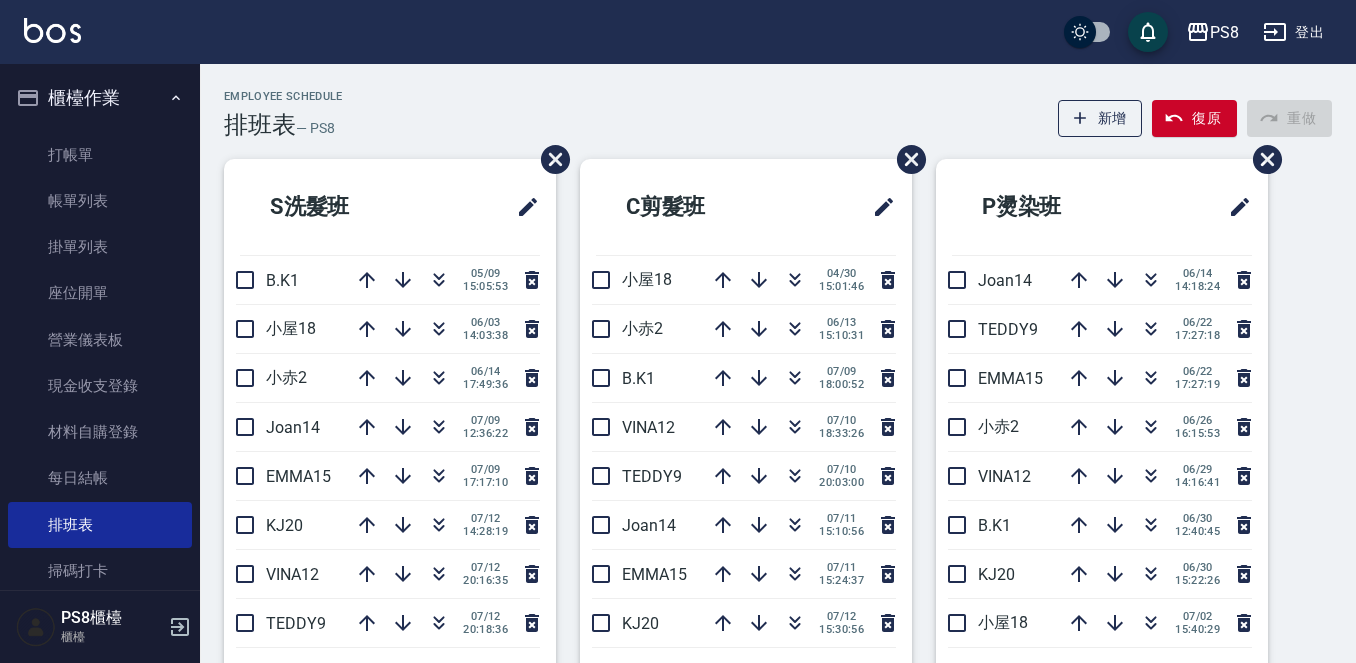 click on "打帳單 帳單列表 掛單列表 座位開單 營業儀表板 現金收支登錄 材料自購登錄 每日結帳 排班表 掃碼打卡" at bounding box center (100, 363) 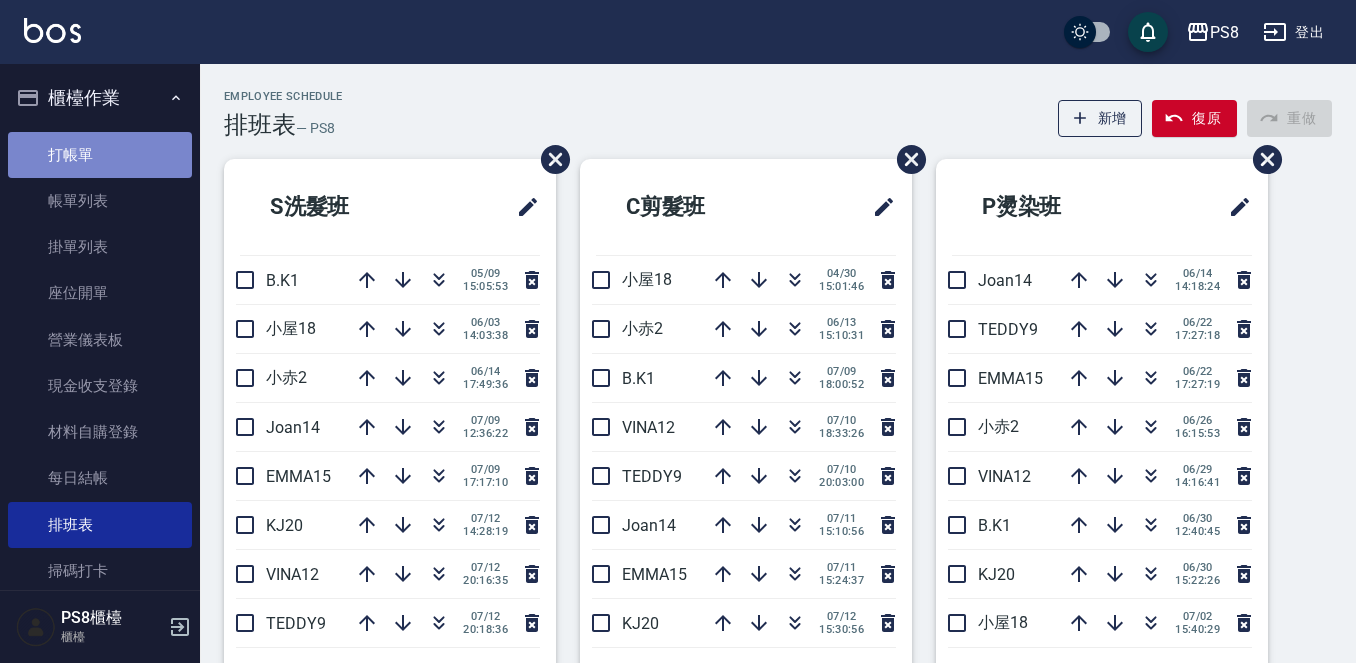 click on "打帳單" at bounding box center [100, 155] 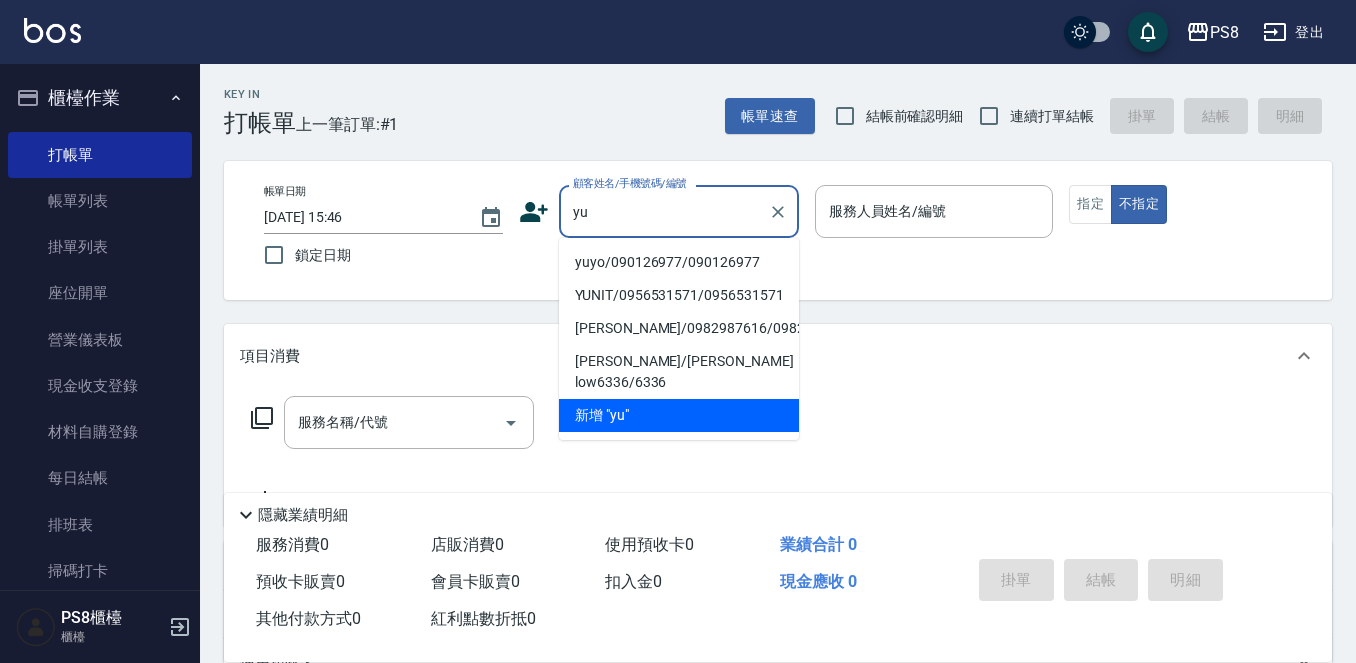 type on "y" 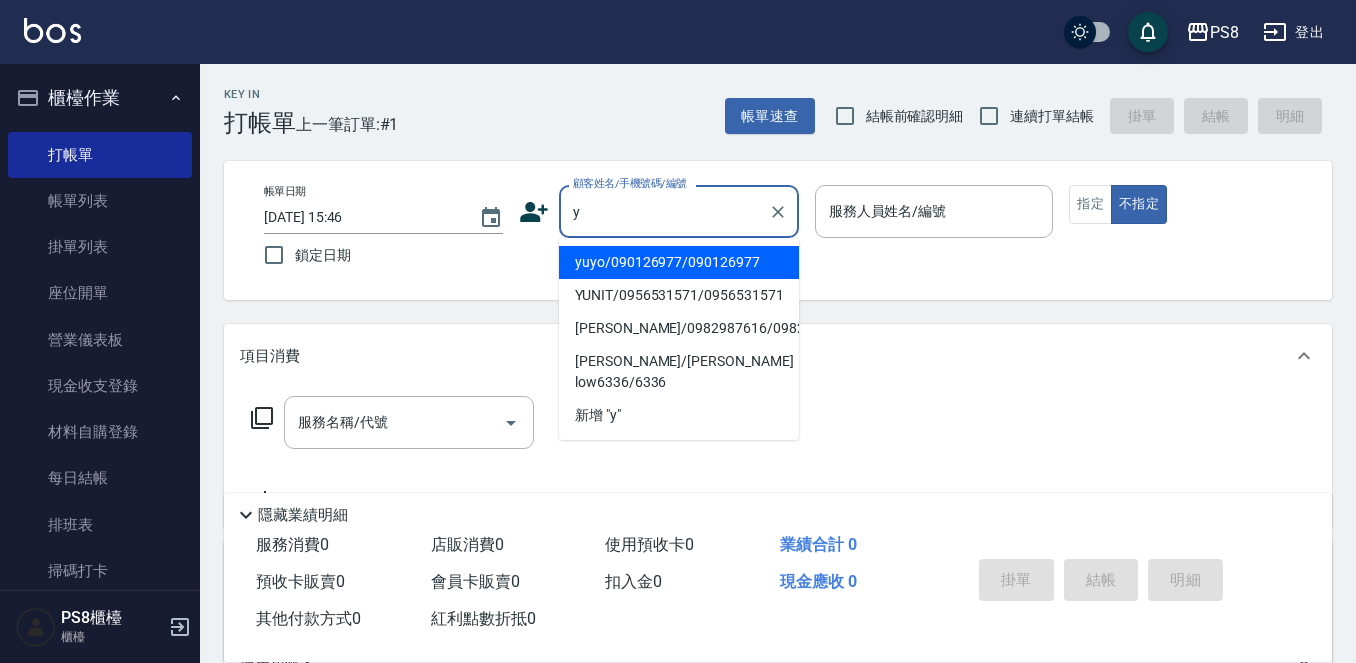 type 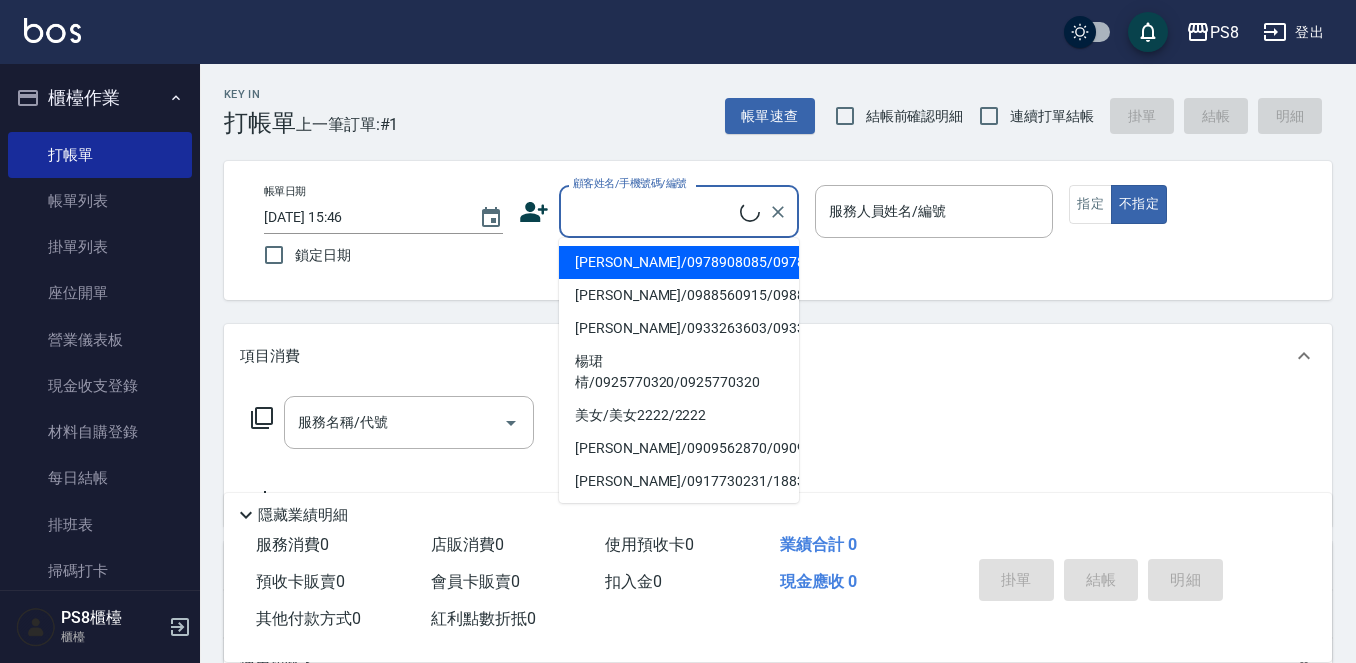 click 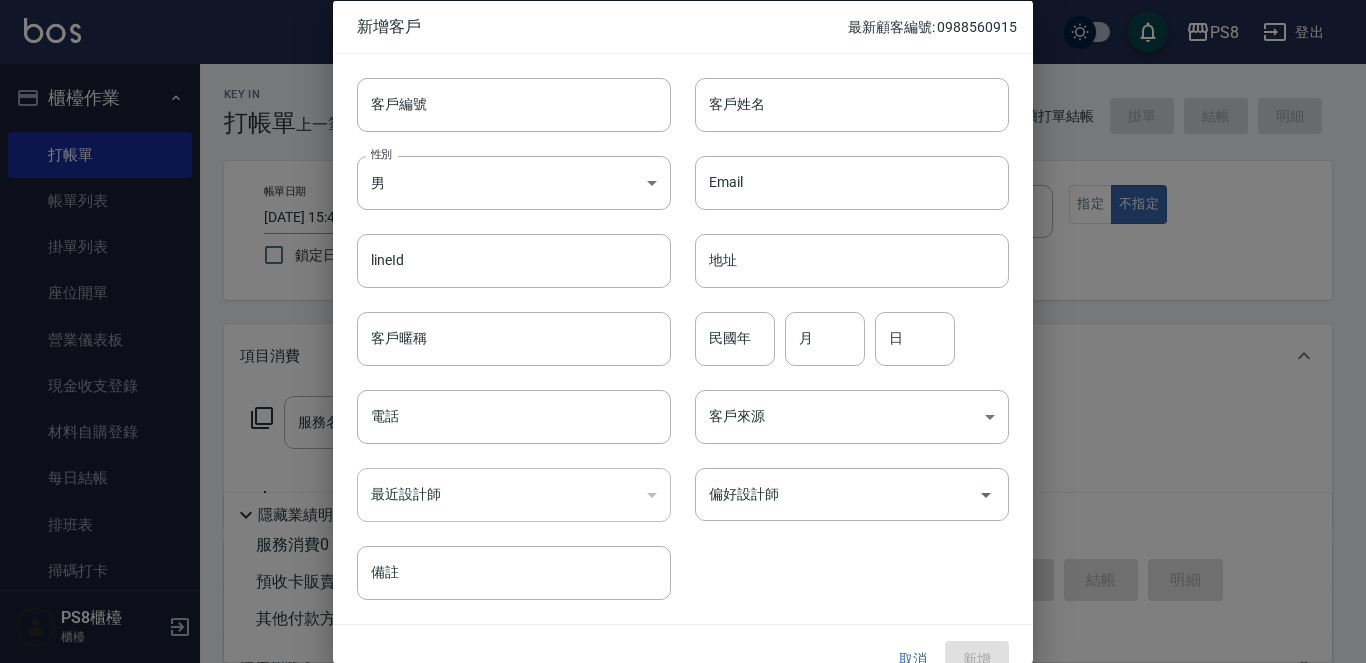 click on "客戶姓名" at bounding box center (852, 104) 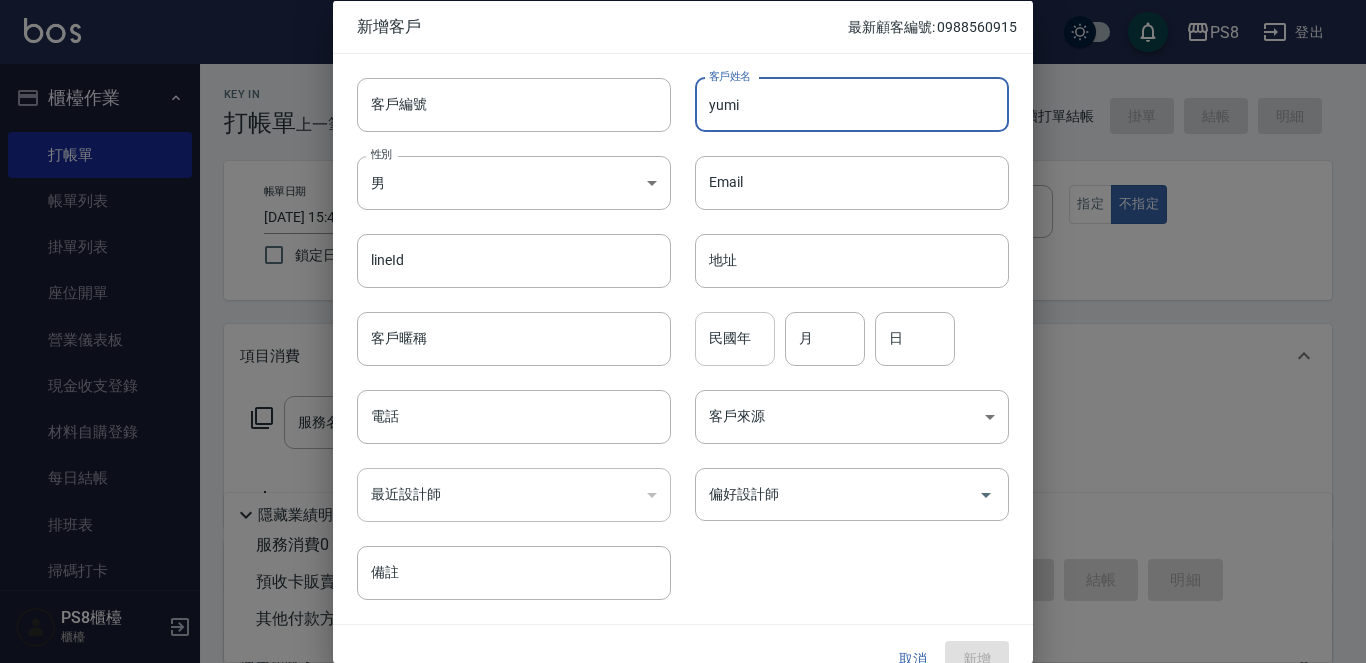 type on "yumi" 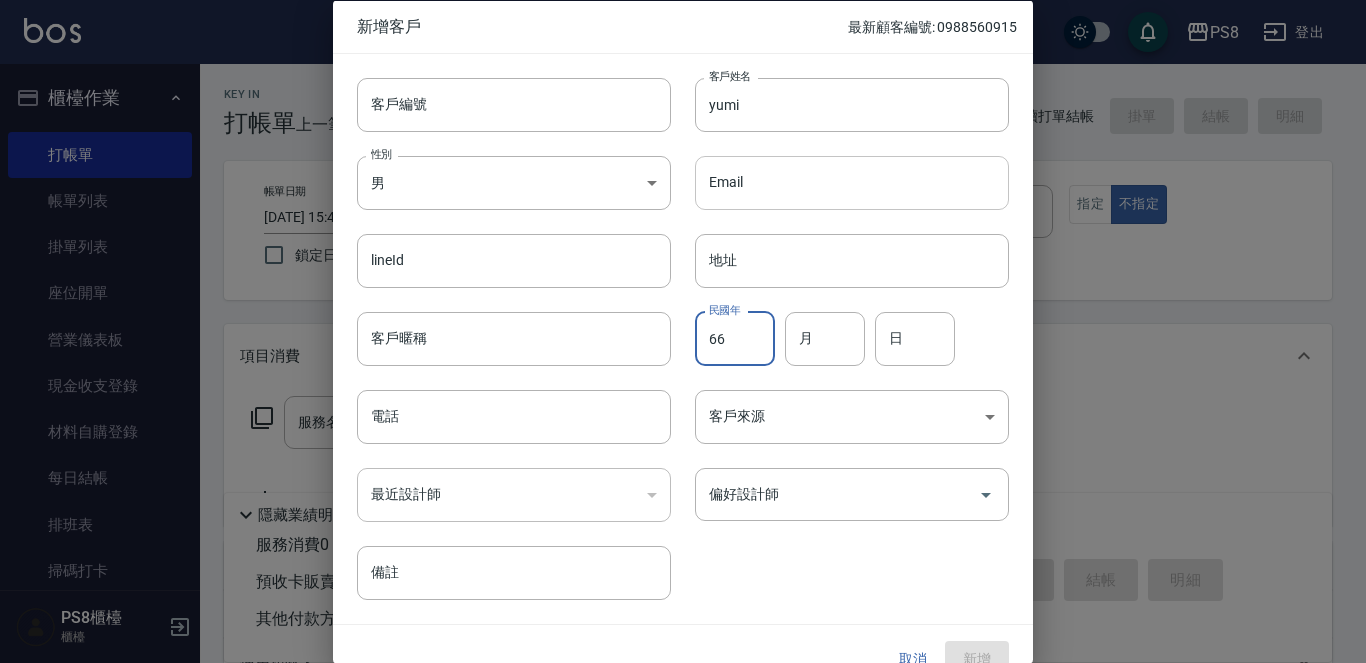 type on "66" 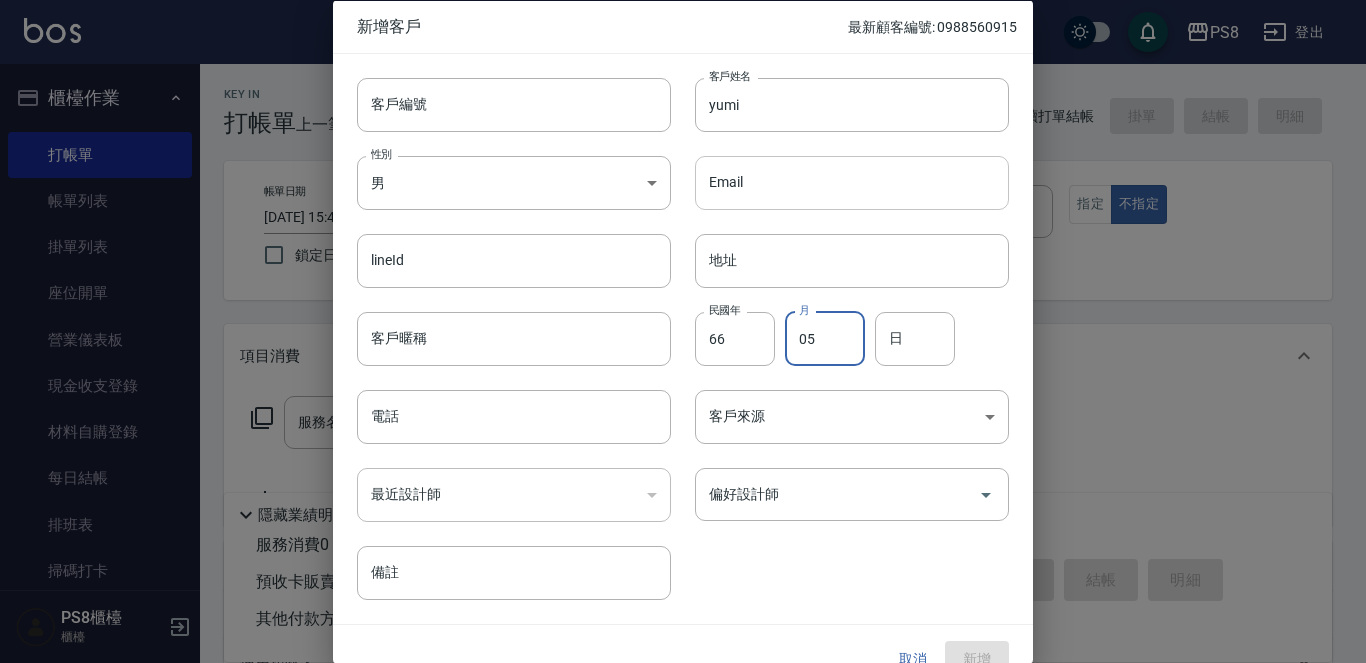 type on "05" 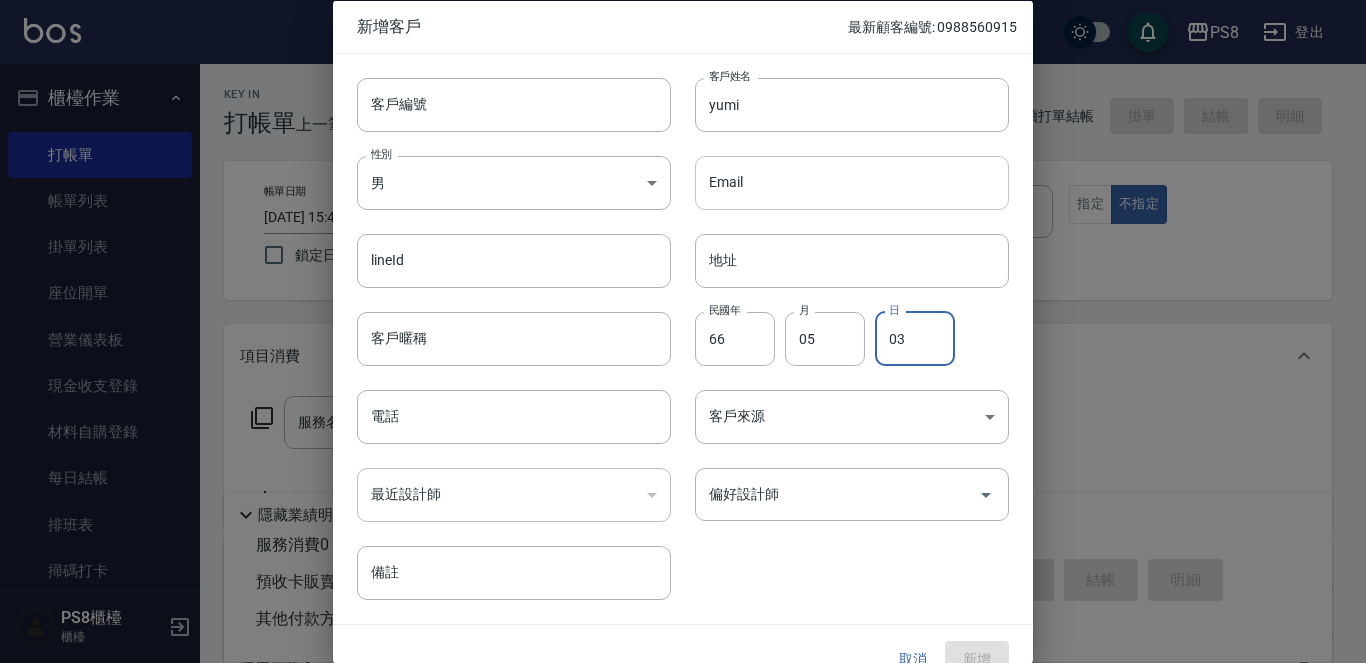 type on "03" 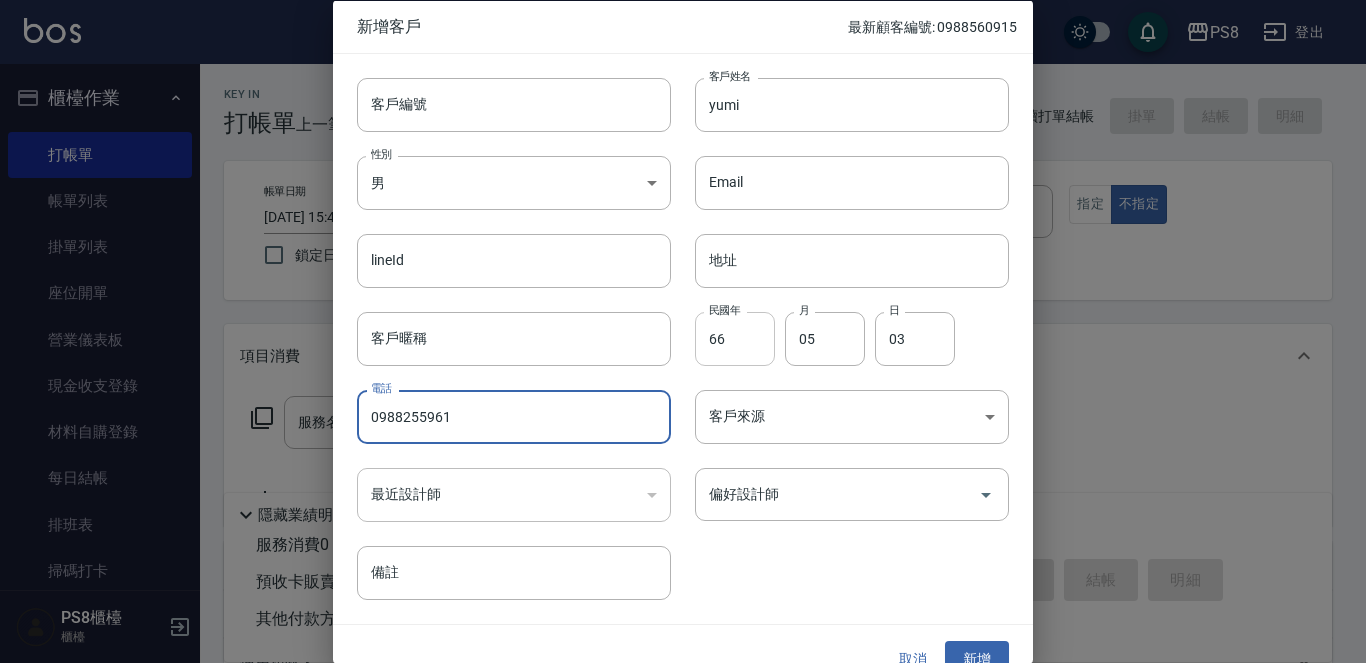 type on "0988255961" 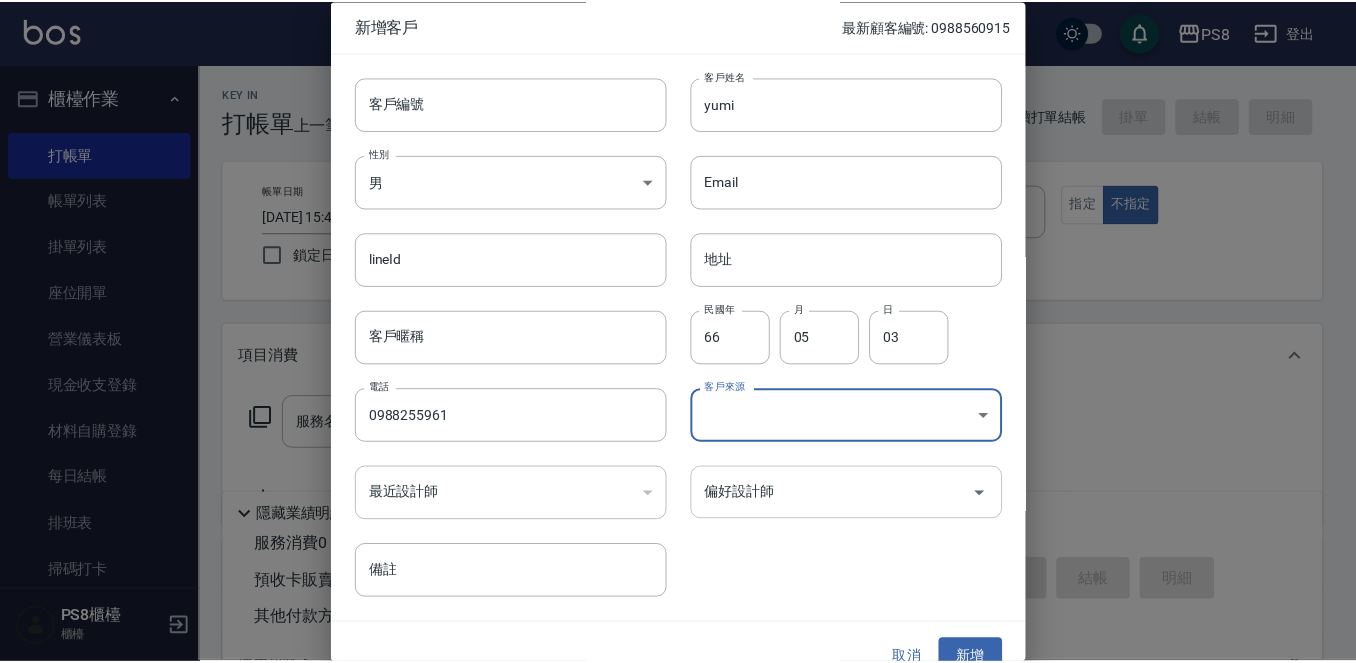 scroll, scrollTop: 30, scrollLeft: 0, axis: vertical 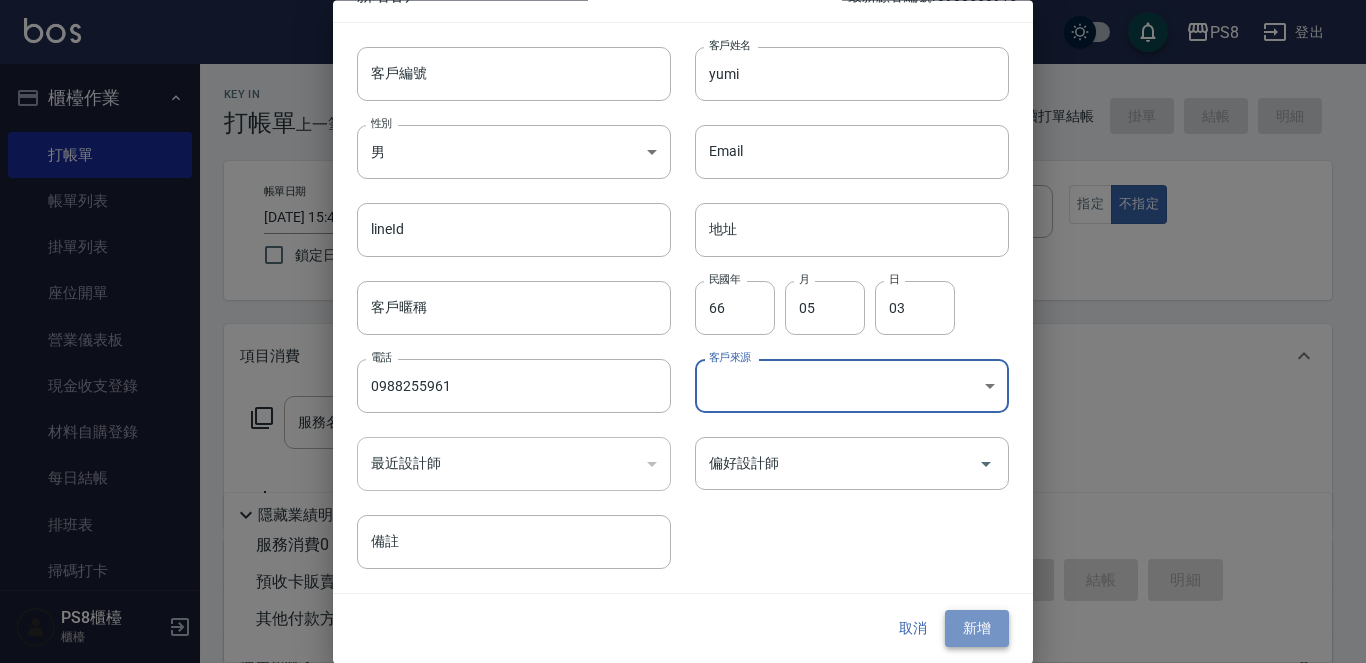 click on "新增" at bounding box center (977, 629) 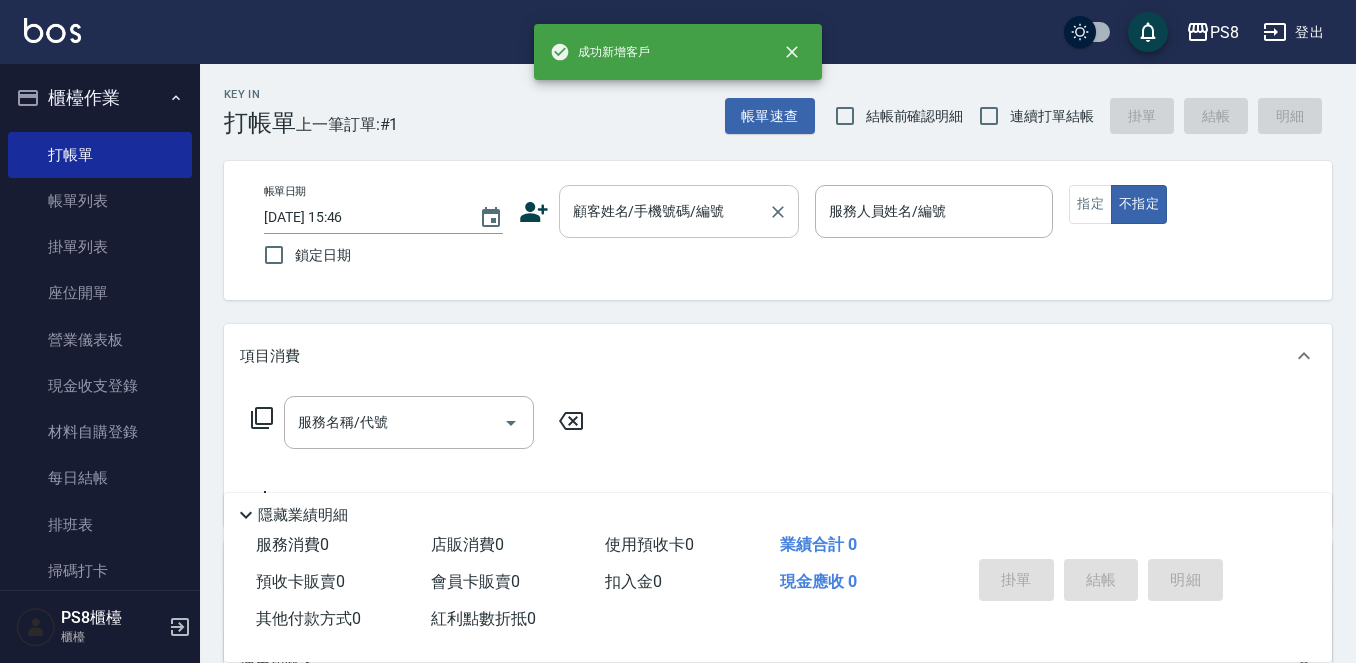 click on "顧客姓名/手機號碼/編號" at bounding box center (679, 211) 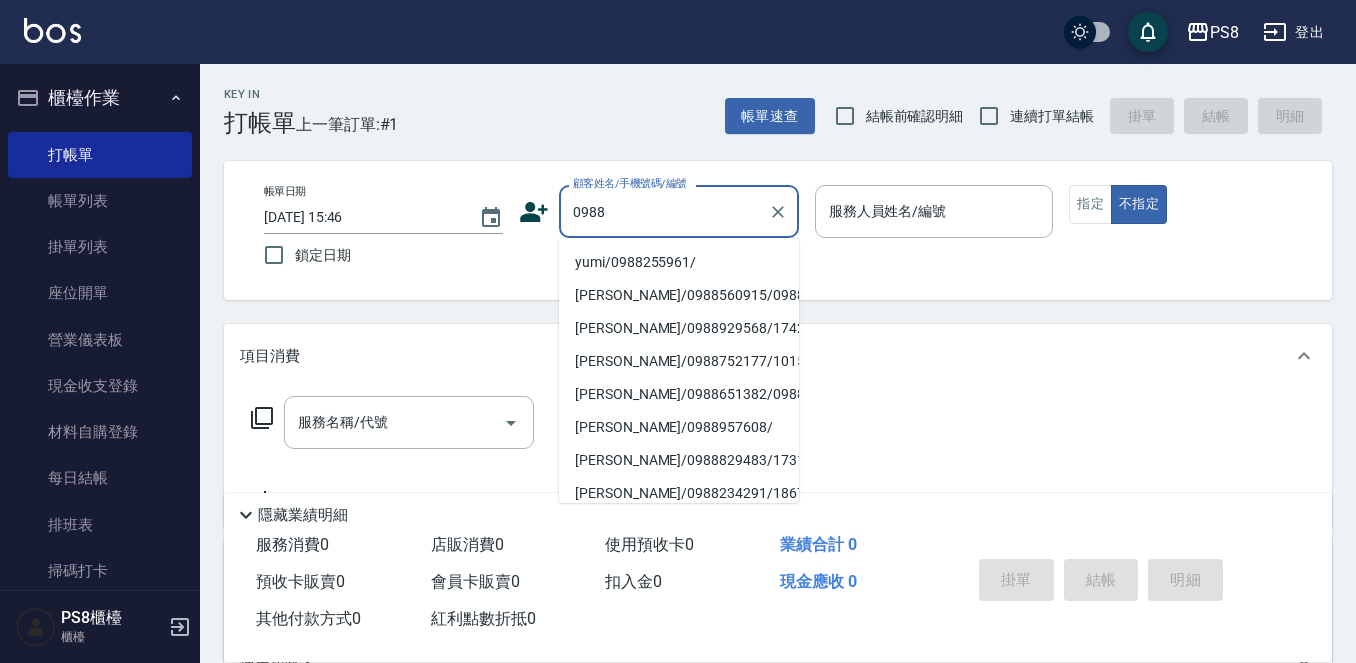 click on "yumi/0988255961/" at bounding box center [679, 262] 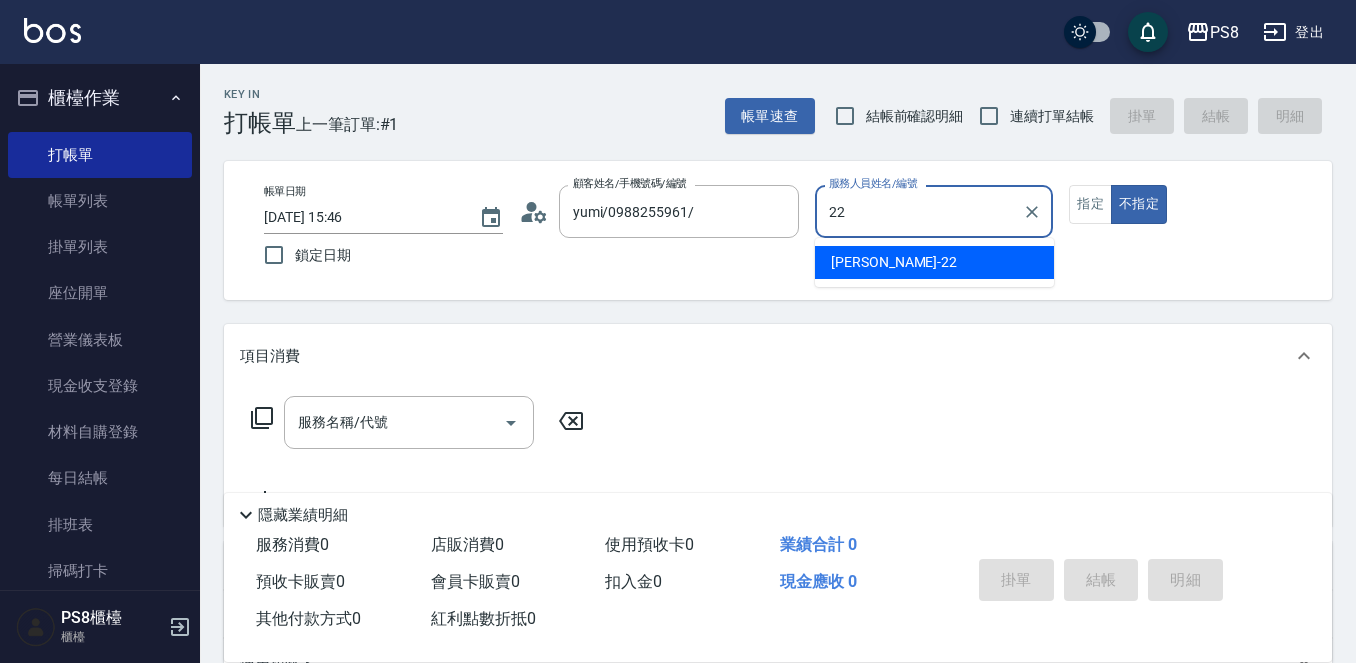 type on "珮安-22" 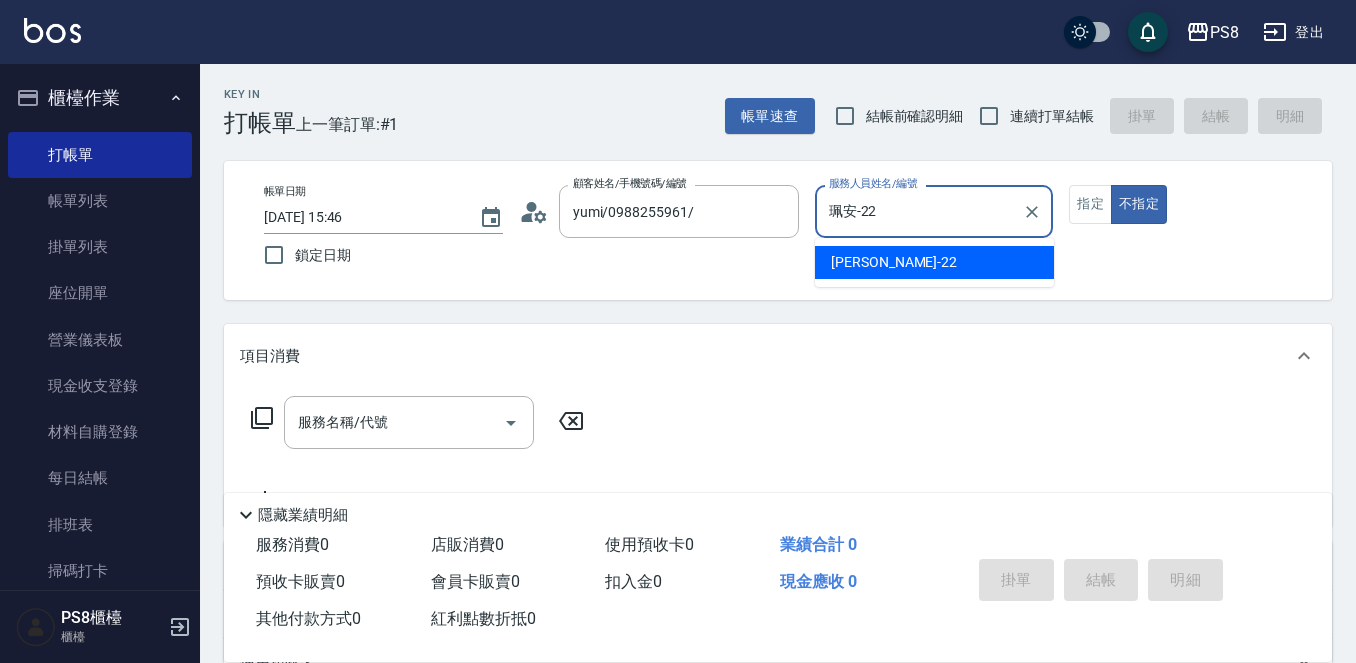 type on "false" 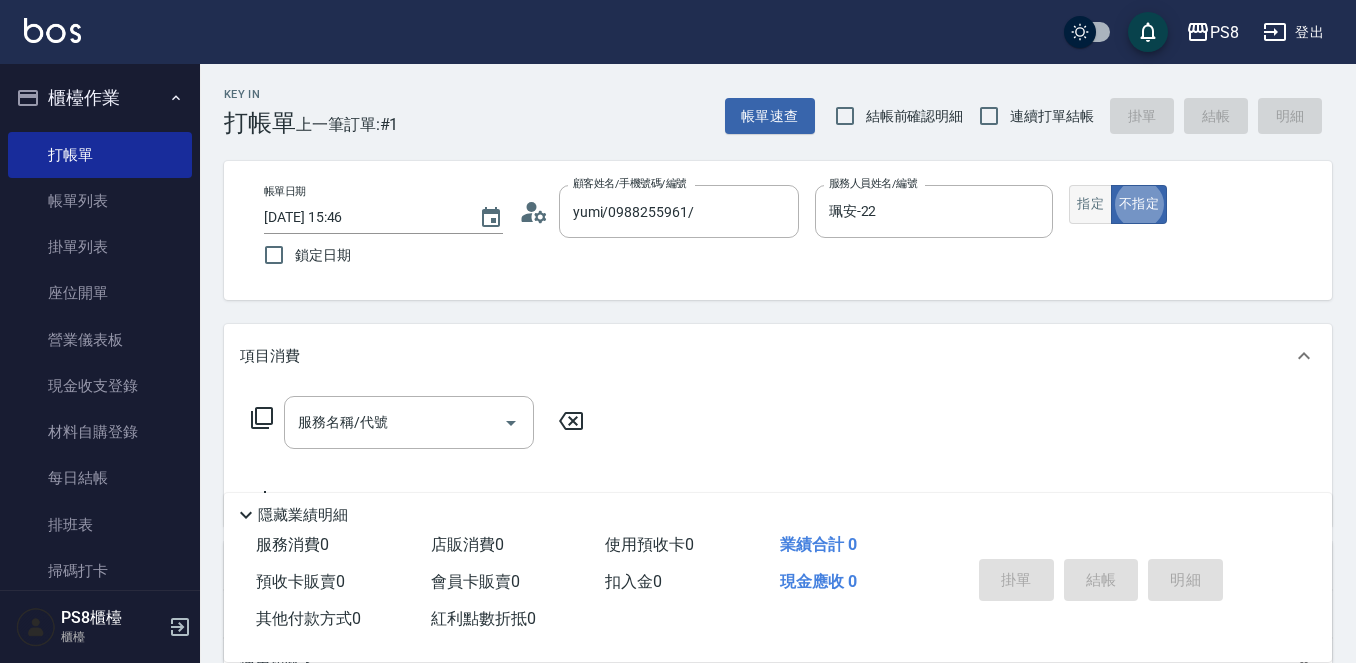 click on "指定" at bounding box center [1090, 204] 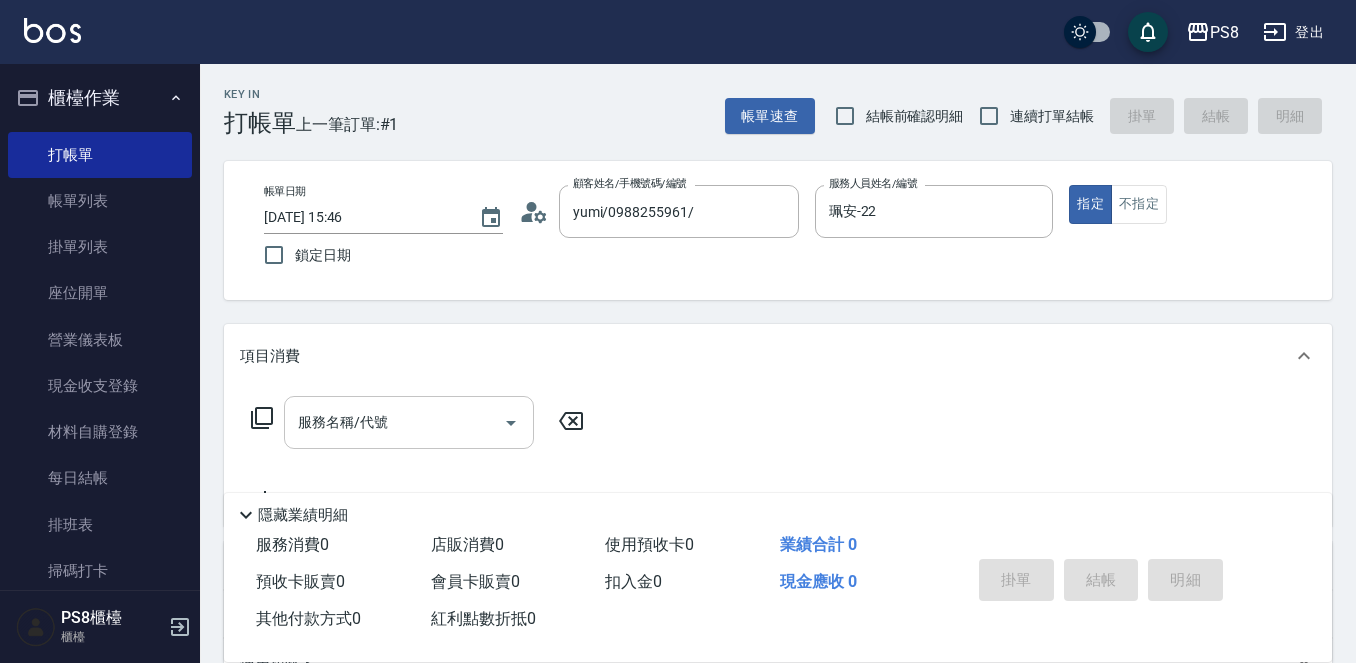 click on "服務名稱/代號" at bounding box center [394, 422] 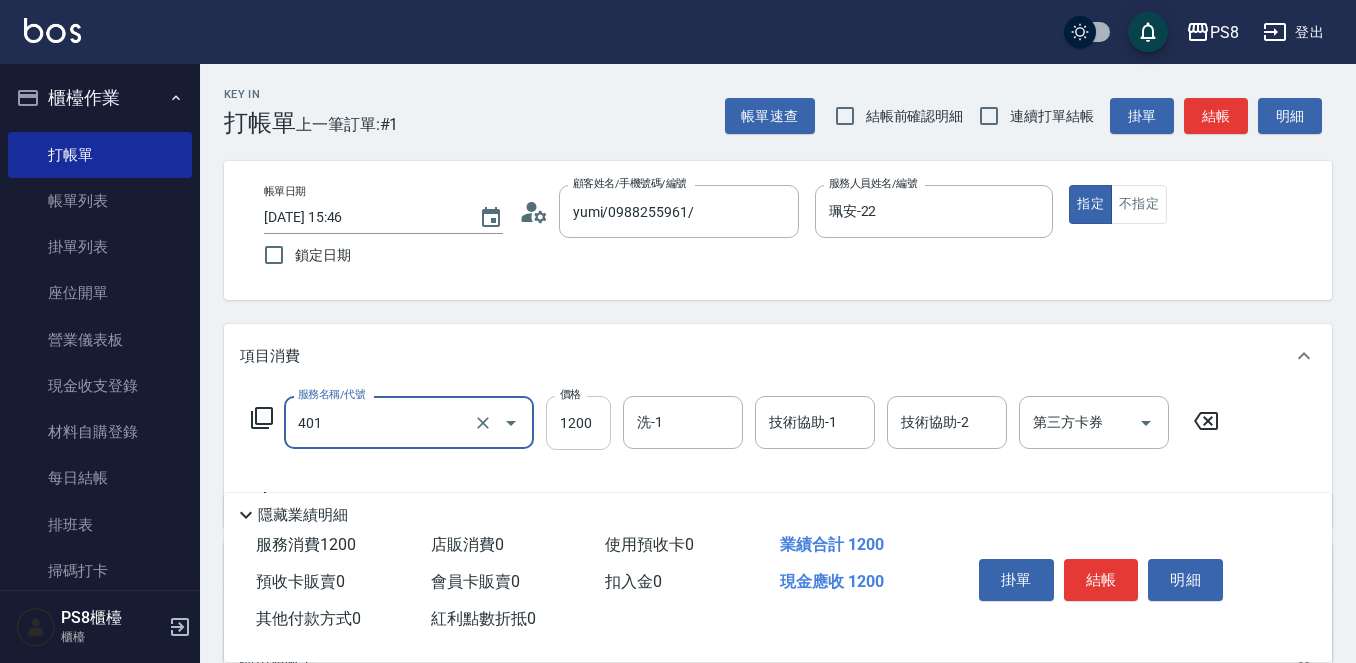 type on "基本染髮(401)" 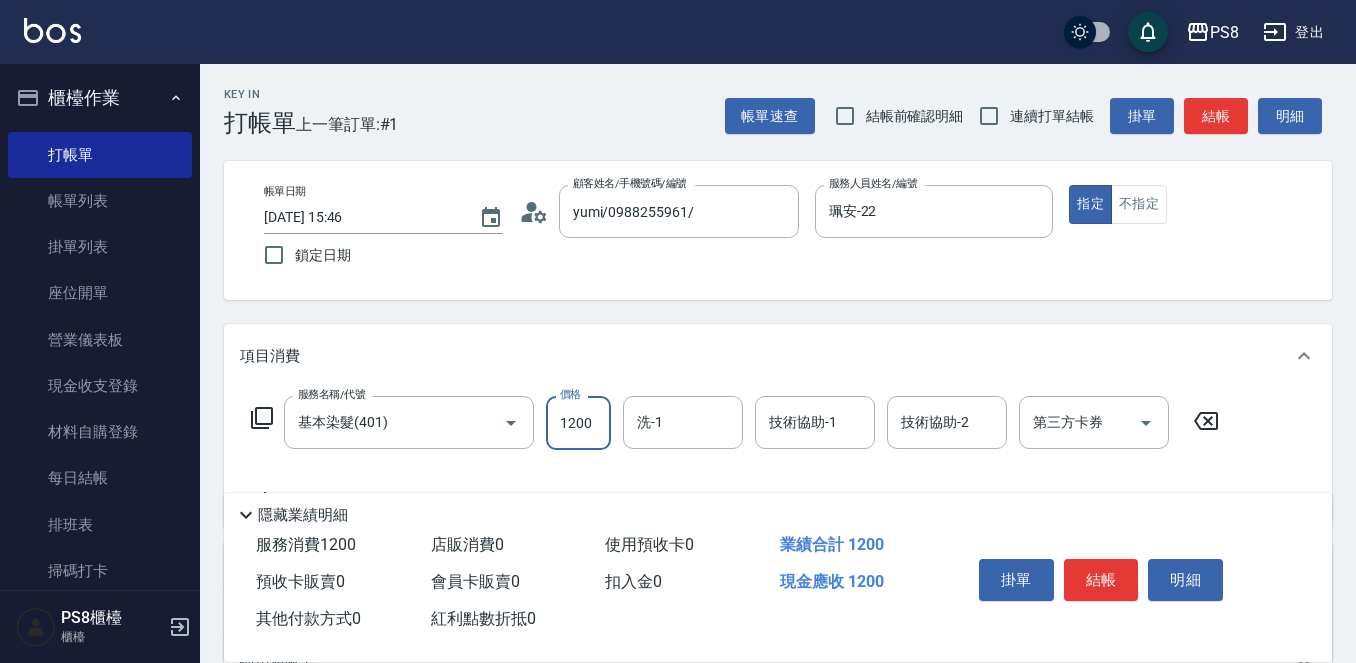 click on "1200" at bounding box center [578, 423] 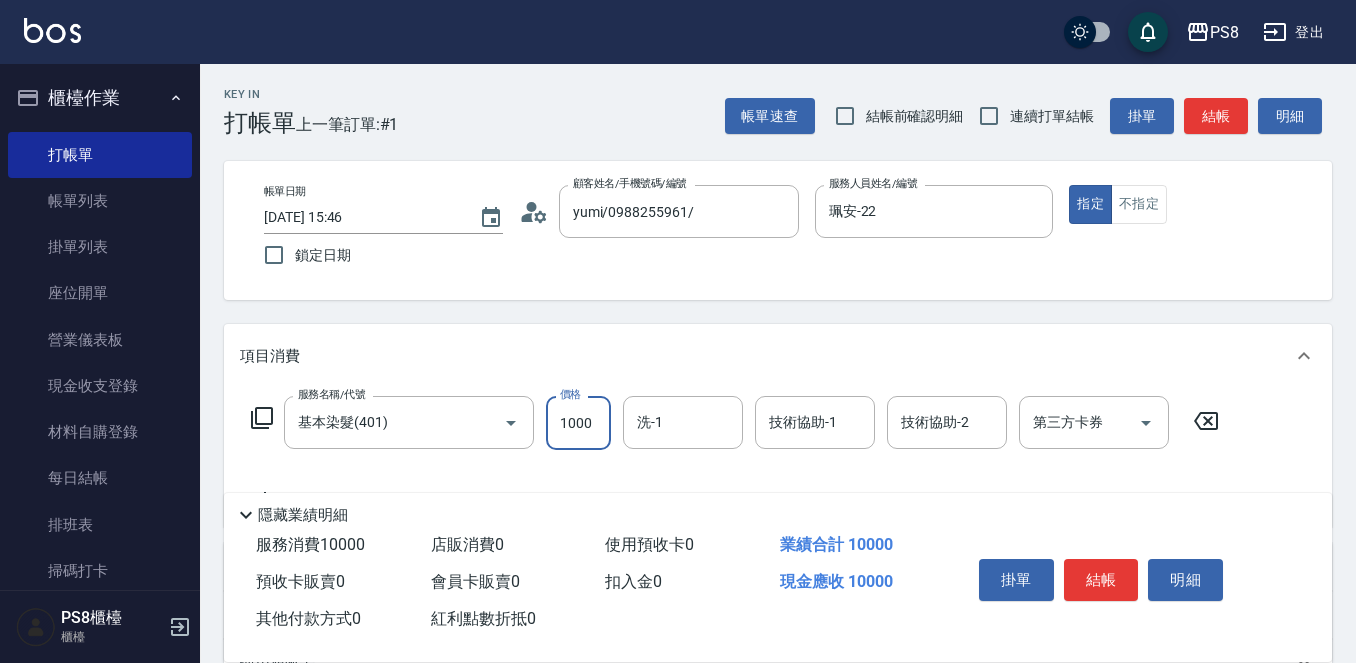 scroll, scrollTop: 0, scrollLeft: 0, axis: both 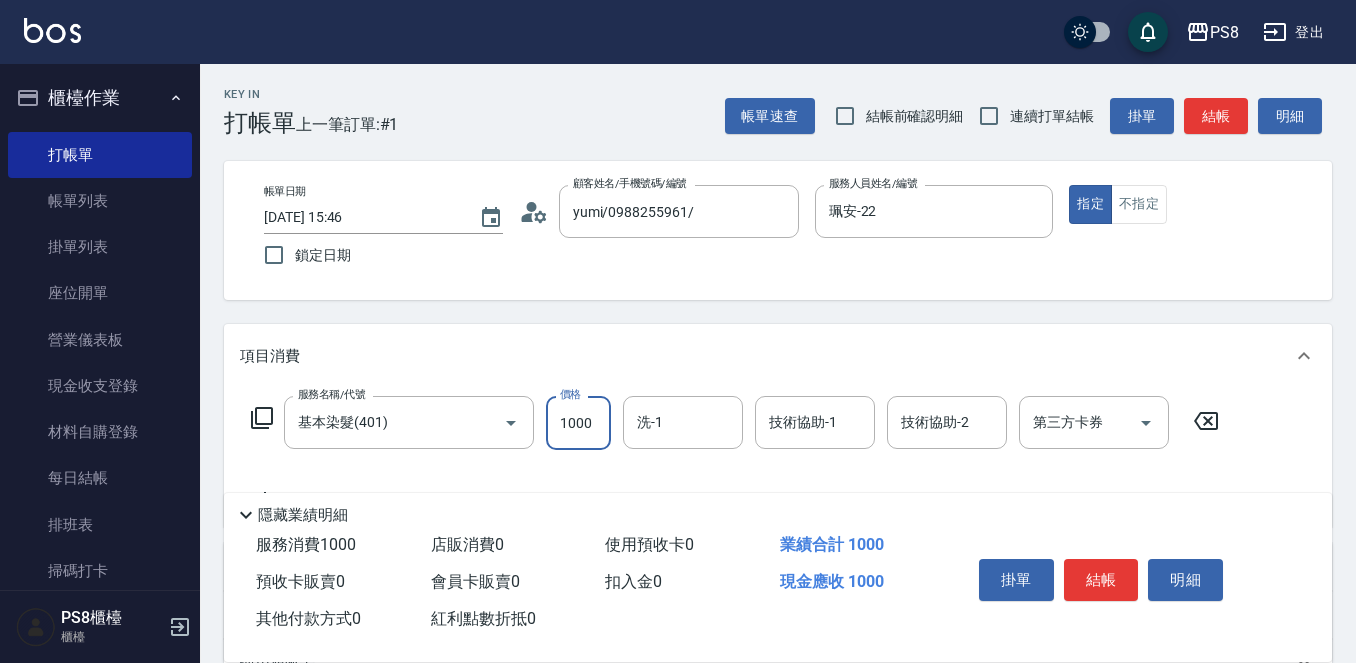 type on "1000" 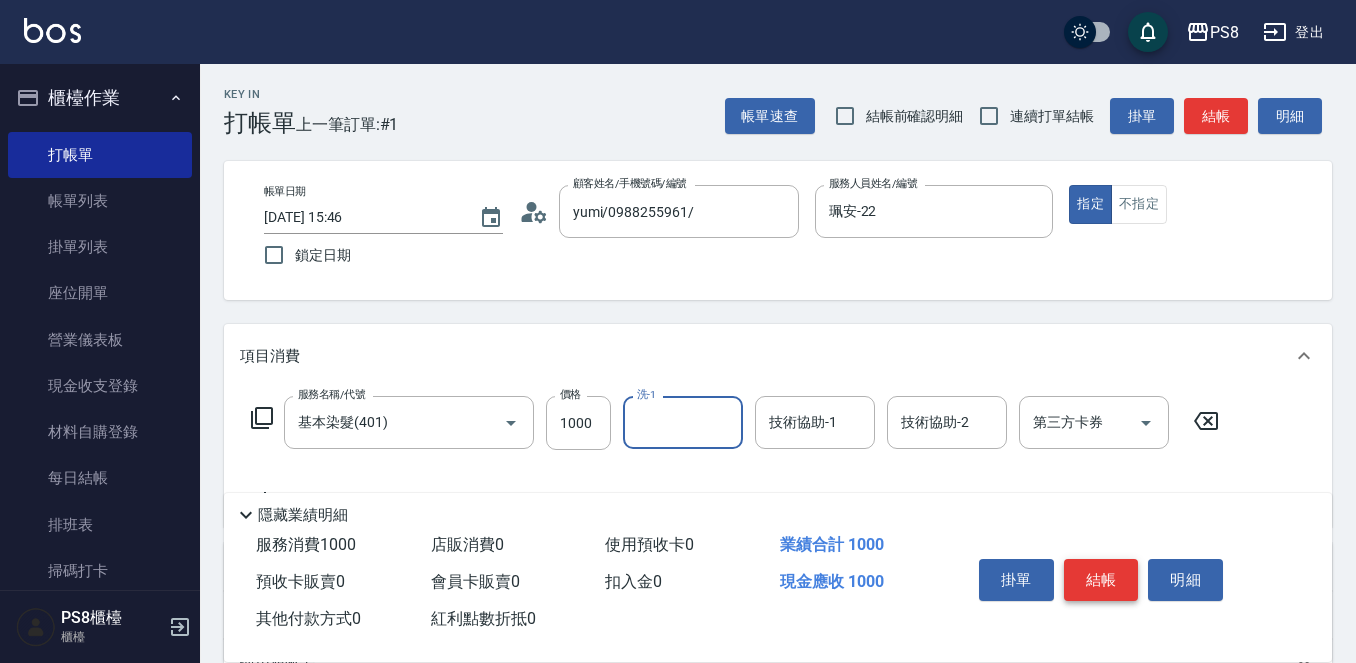 click on "結帳" at bounding box center [1101, 580] 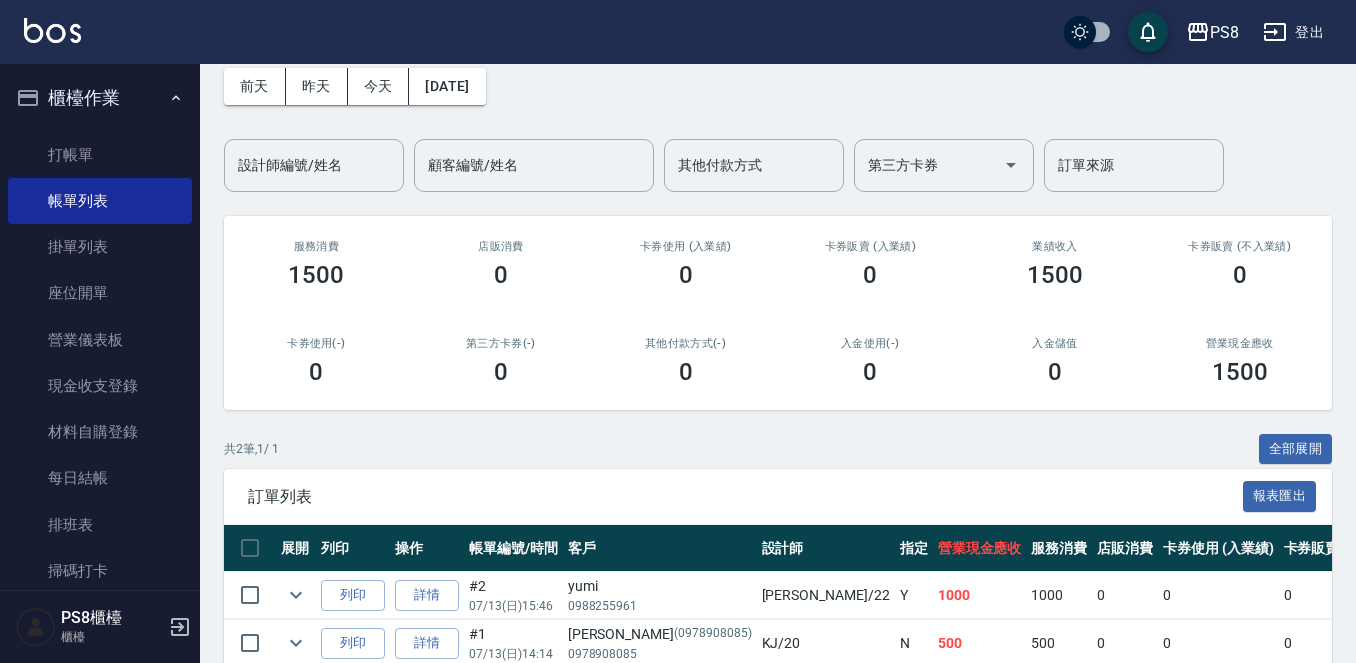 scroll, scrollTop: 0, scrollLeft: 0, axis: both 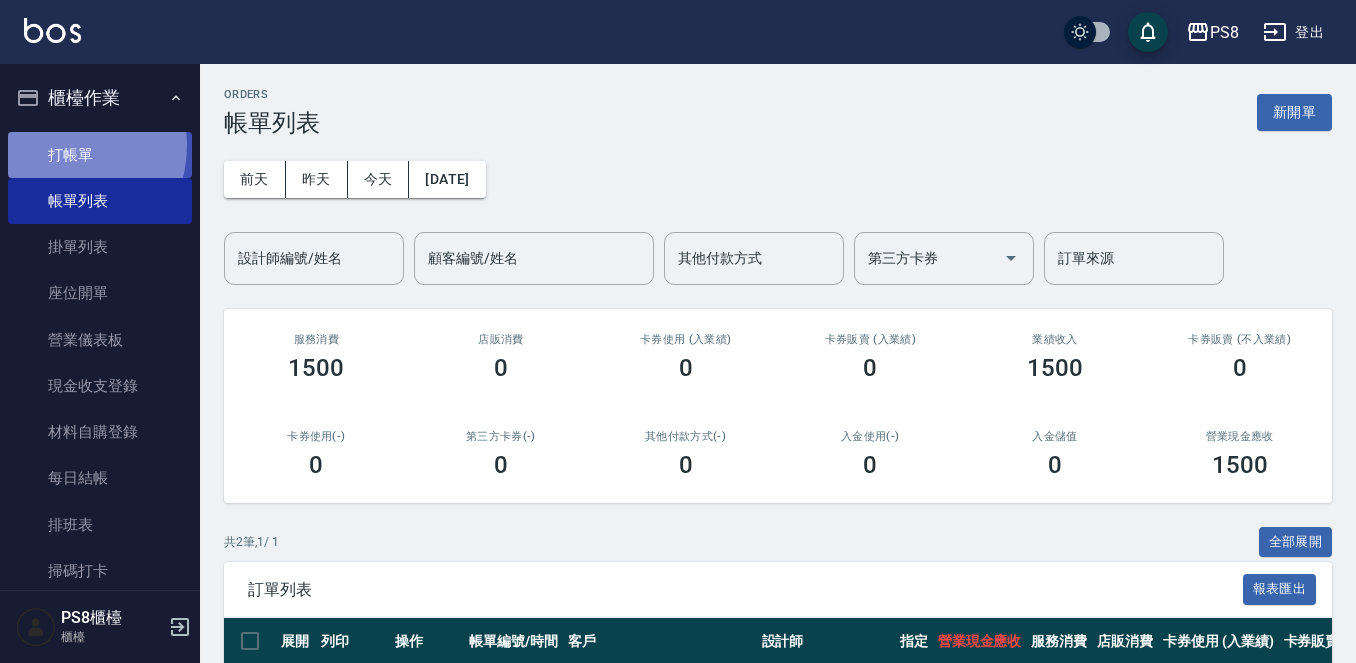 click on "打帳單" at bounding box center (100, 155) 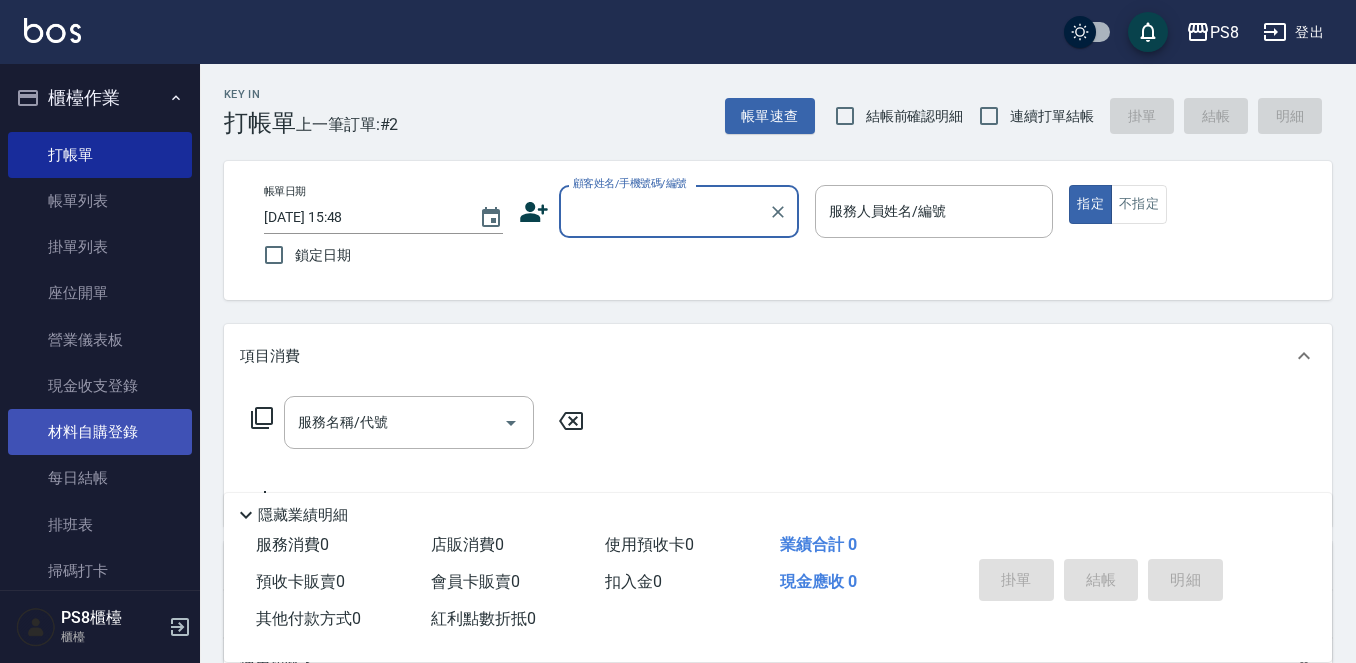 scroll, scrollTop: 100, scrollLeft: 0, axis: vertical 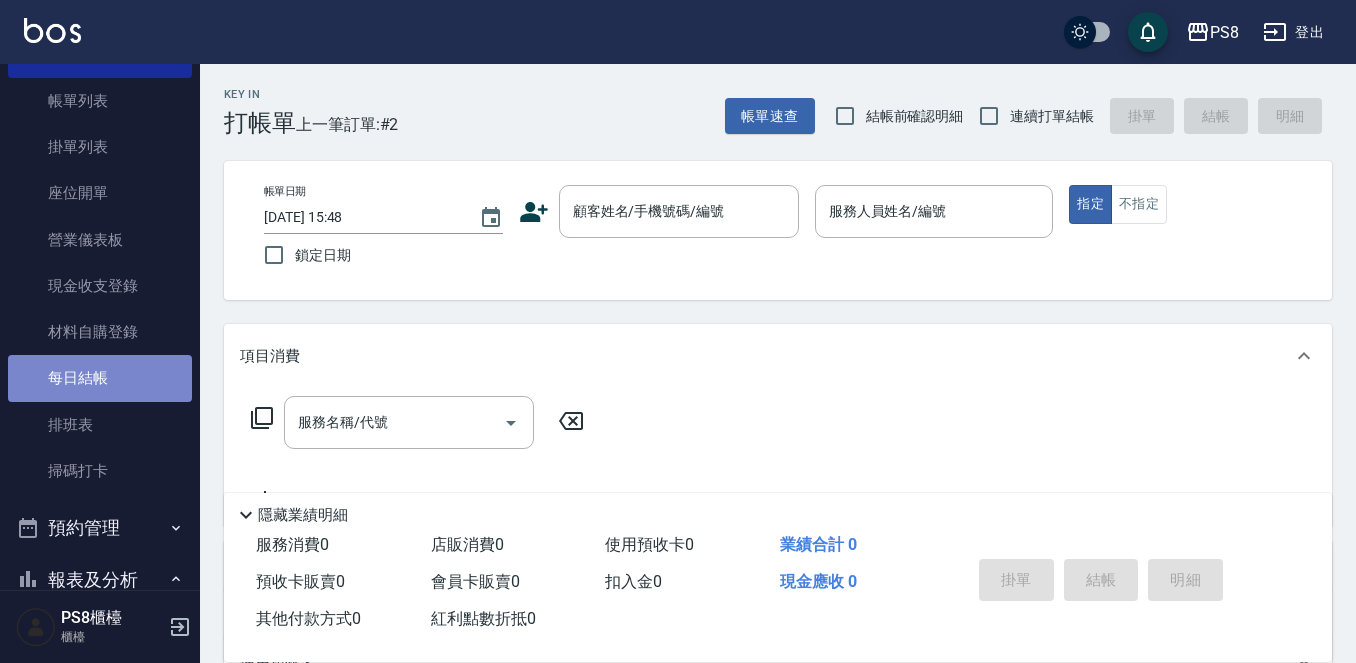 click on "每日結帳" at bounding box center (100, 378) 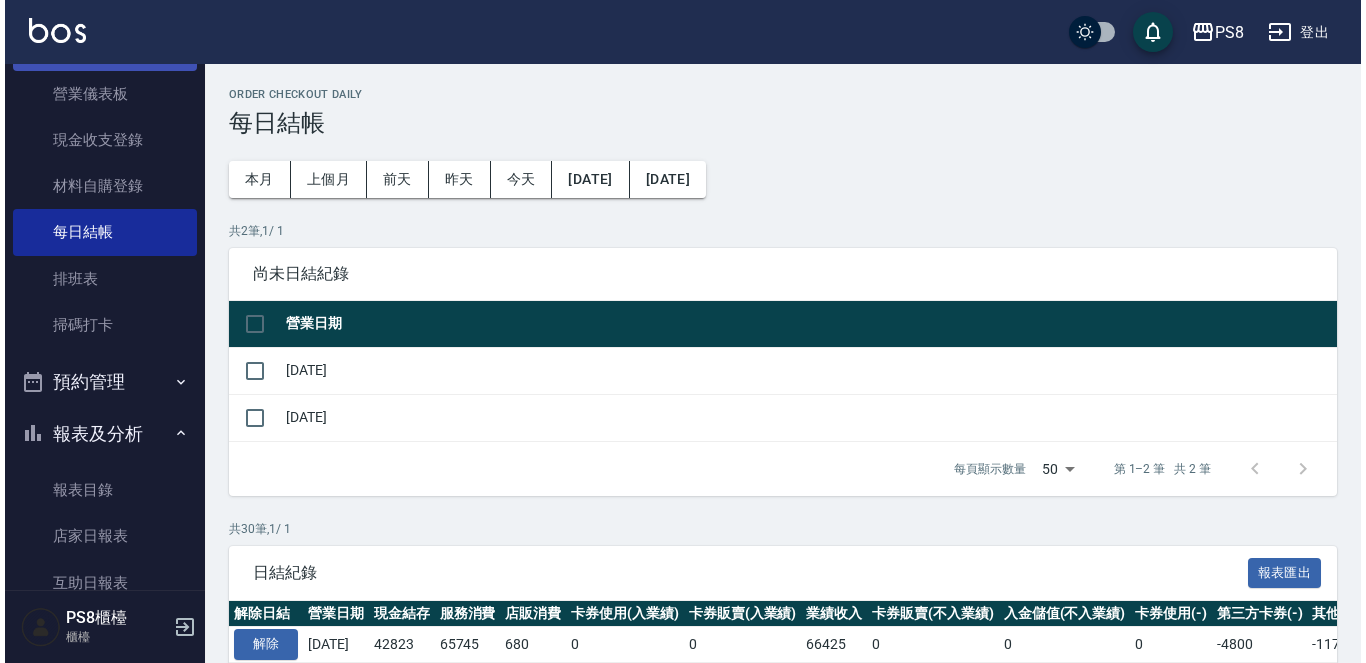 scroll, scrollTop: 300, scrollLeft: 0, axis: vertical 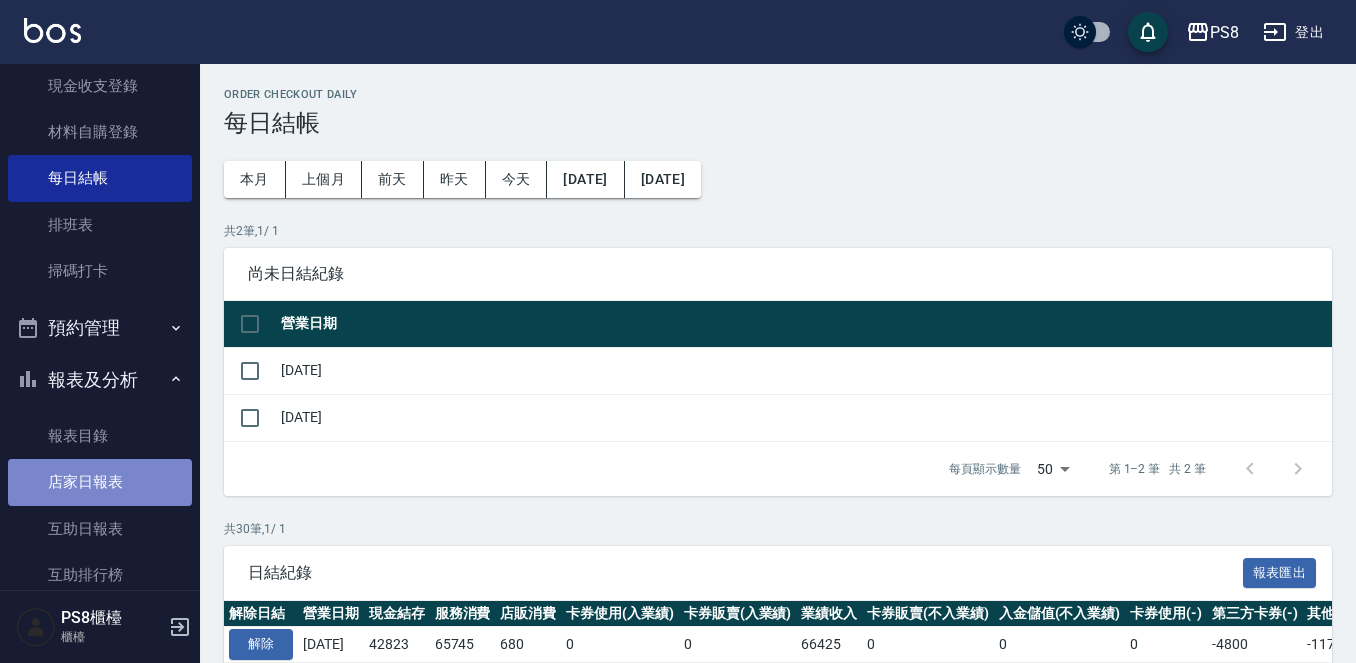 click on "店家日報表" at bounding box center [100, 482] 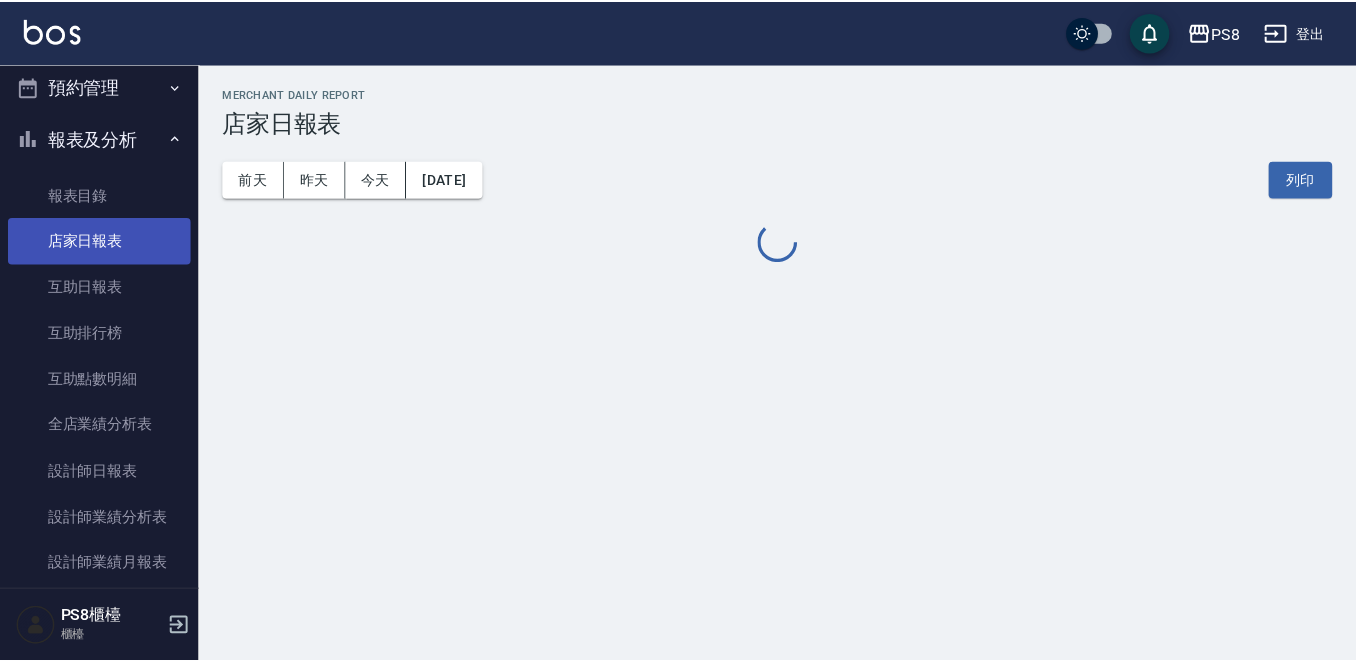 scroll, scrollTop: 600, scrollLeft: 0, axis: vertical 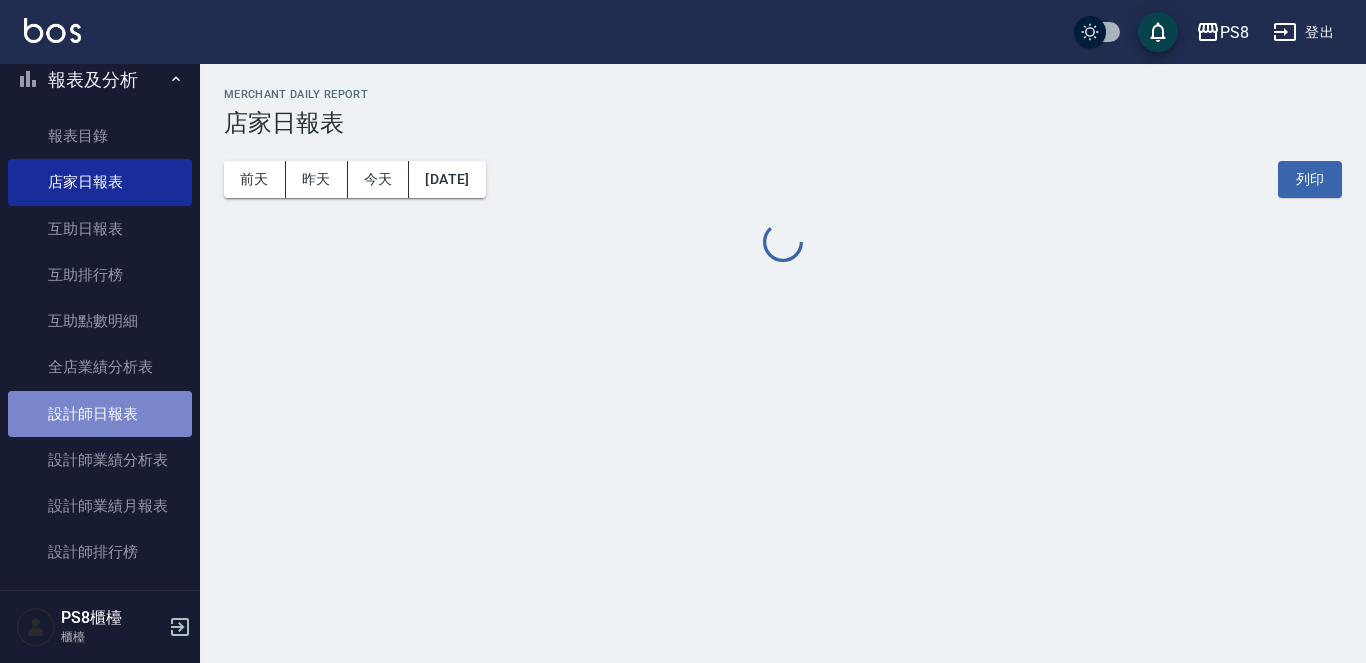 click on "設計師日報表" at bounding box center [100, 414] 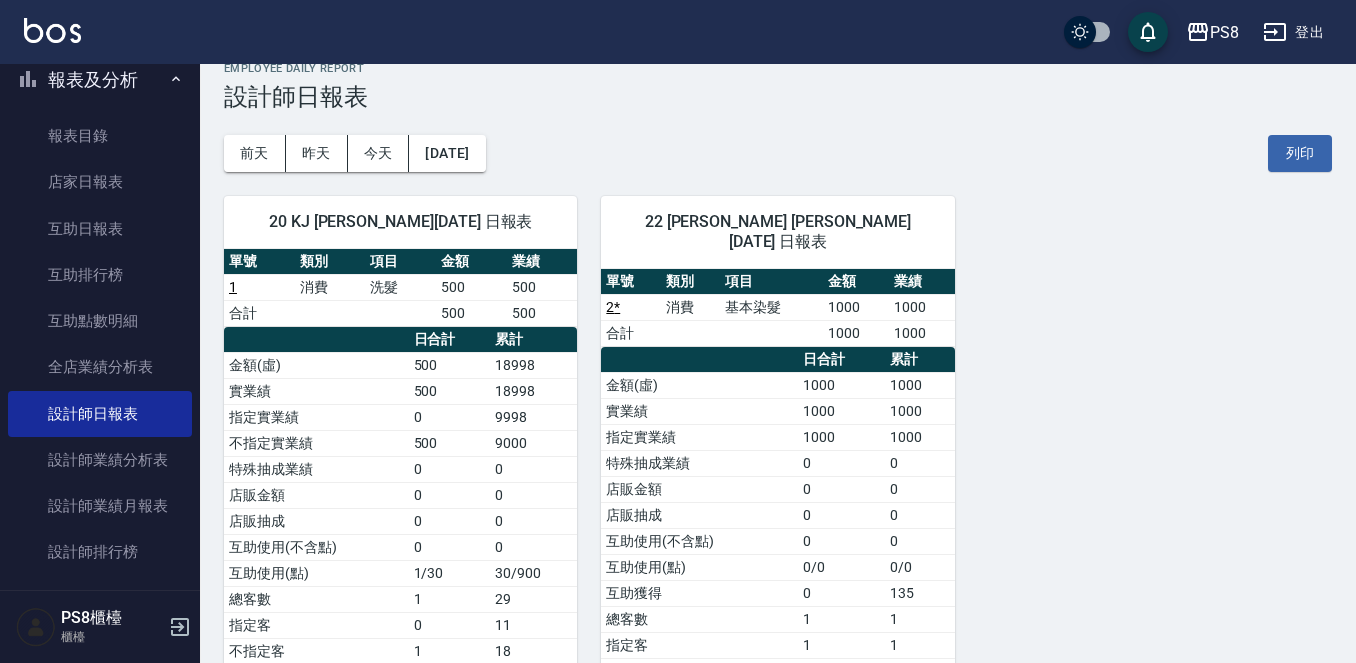 scroll, scrollTop: 0, scrollLeft: 0, axis: both 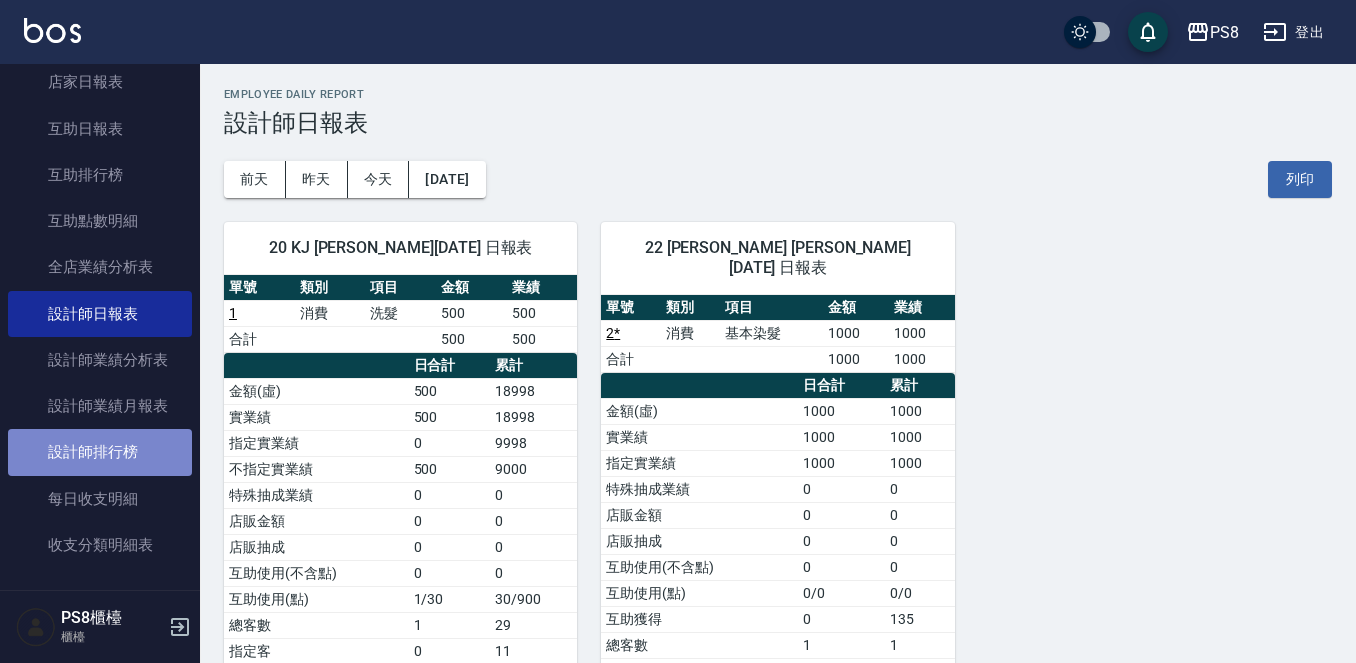 click on "設計師排行榜" at bounding box center (100, 452) 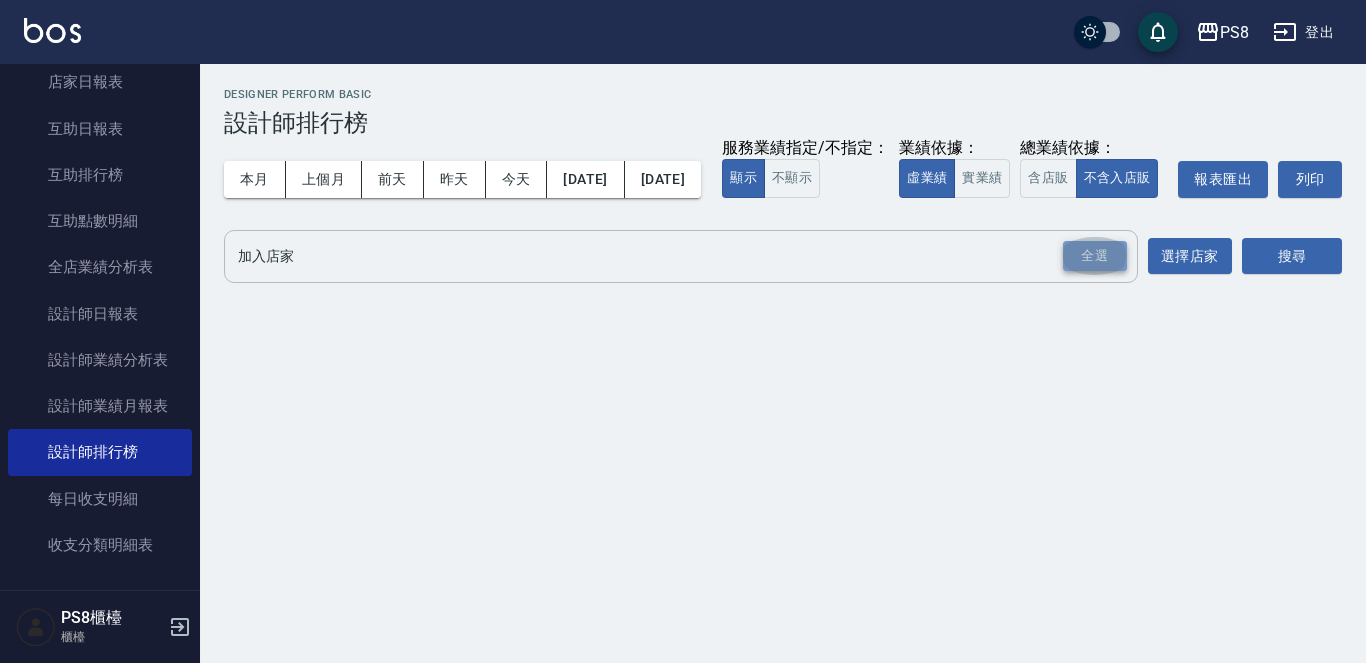 click on "全選" at bounding box center [1095, 256] 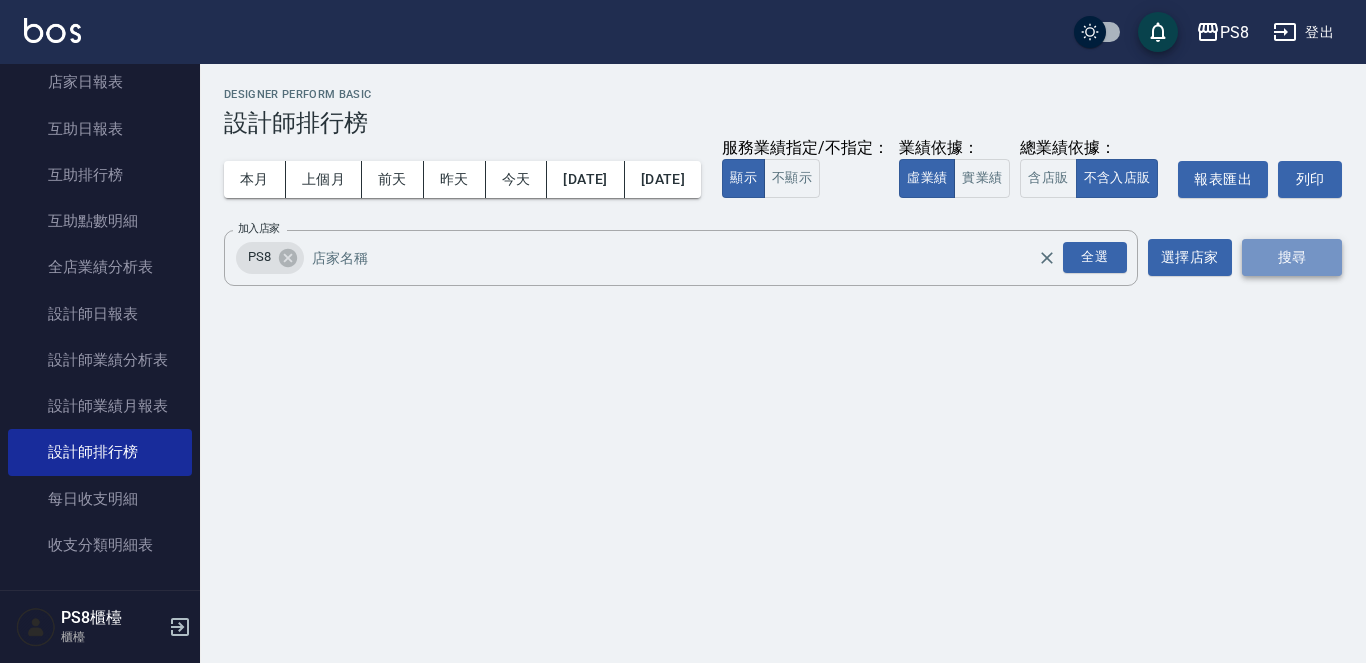 click on "搜尋" at bounding box center [1292, 257] 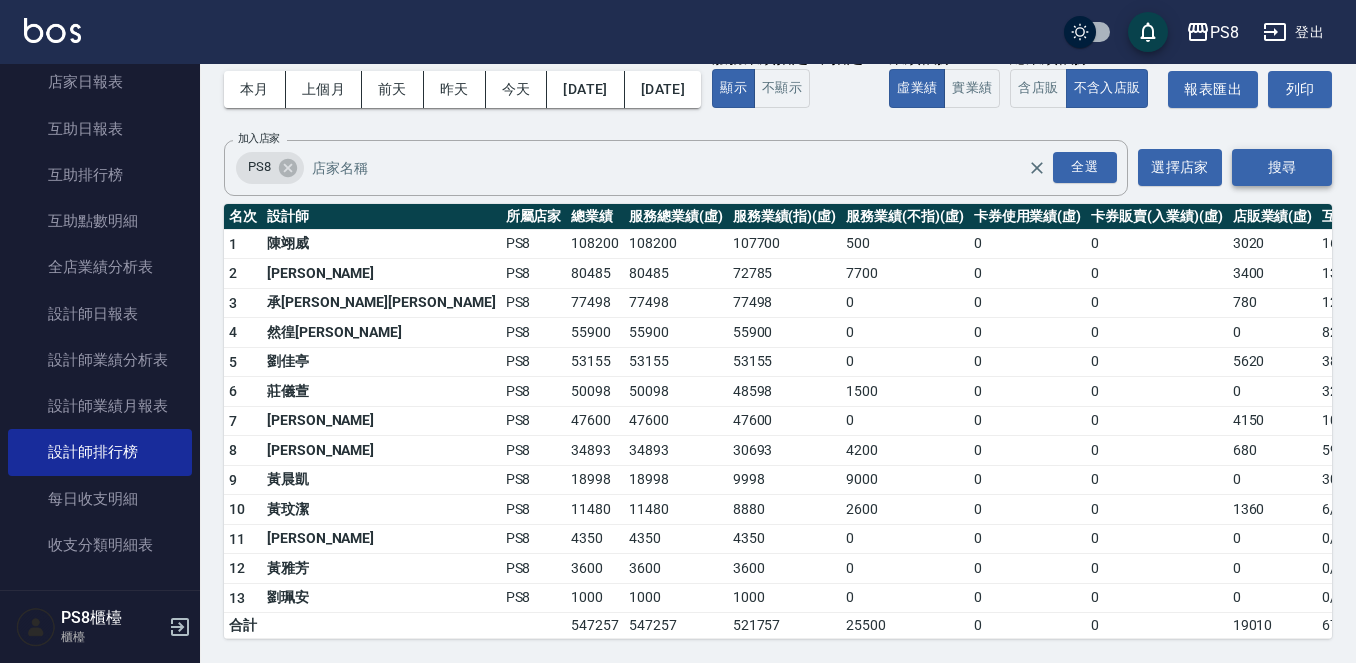 scroll, scrollTop: 130, scrollLeft: 0, axis: vertical 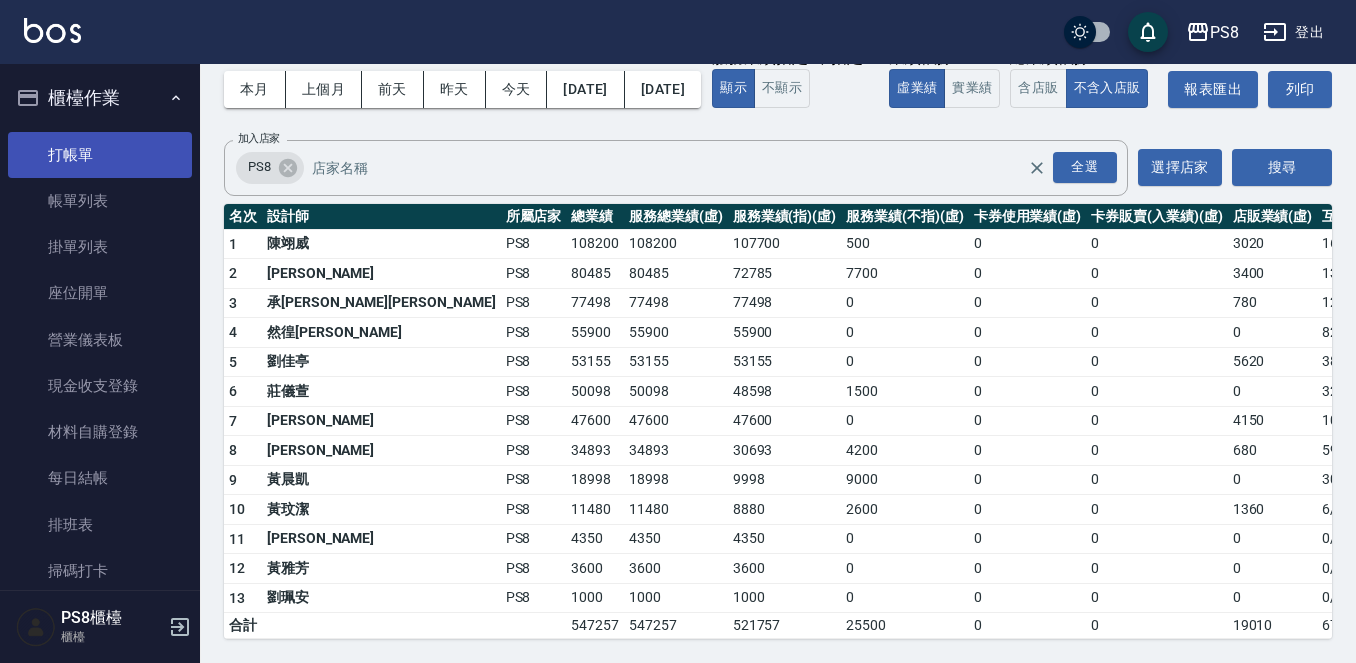 click on "打帳單" at bounding box center (100, 155) 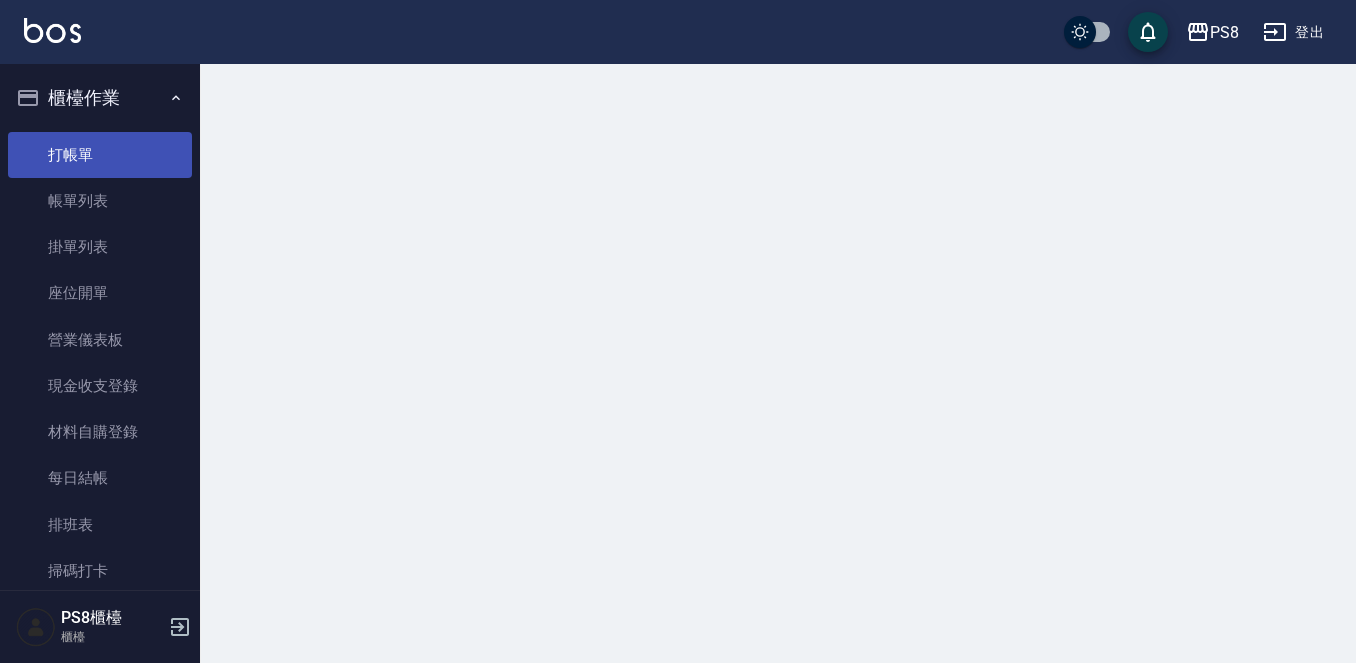 scroll, scrollTop: 0, scrollLeft: 0, axis: both 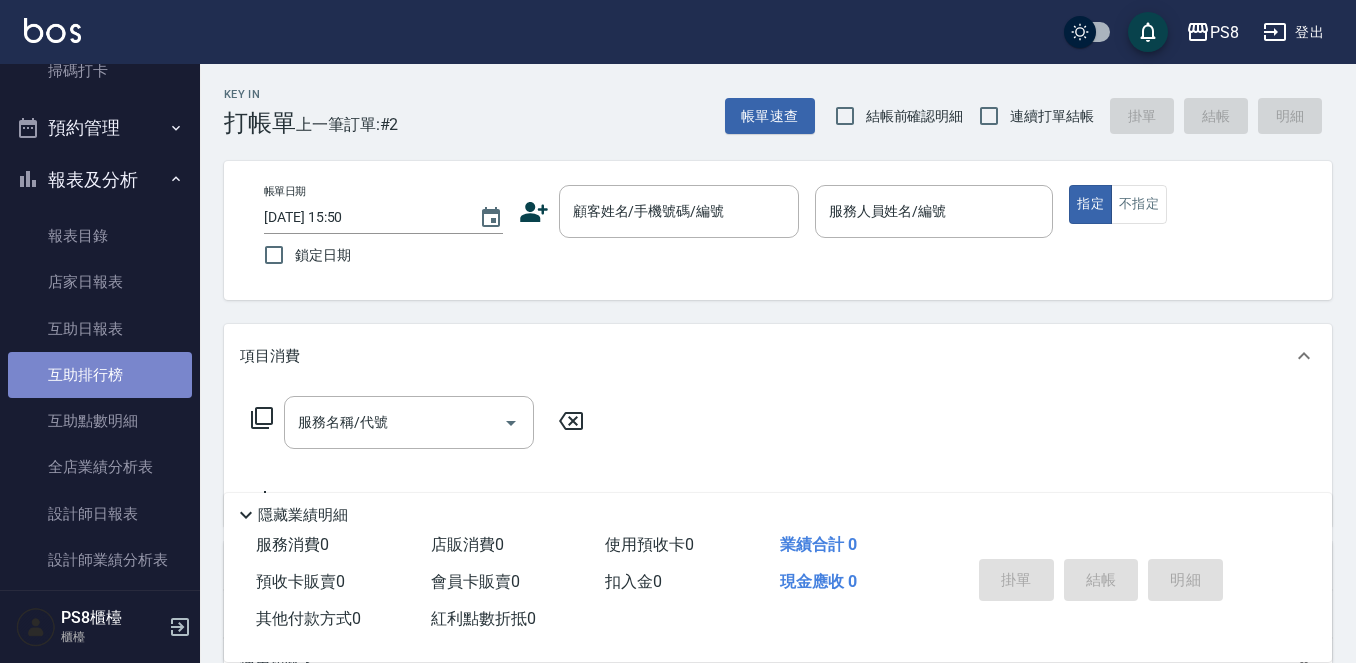 click on "互助排行榜" at bounding box center (100, 375) 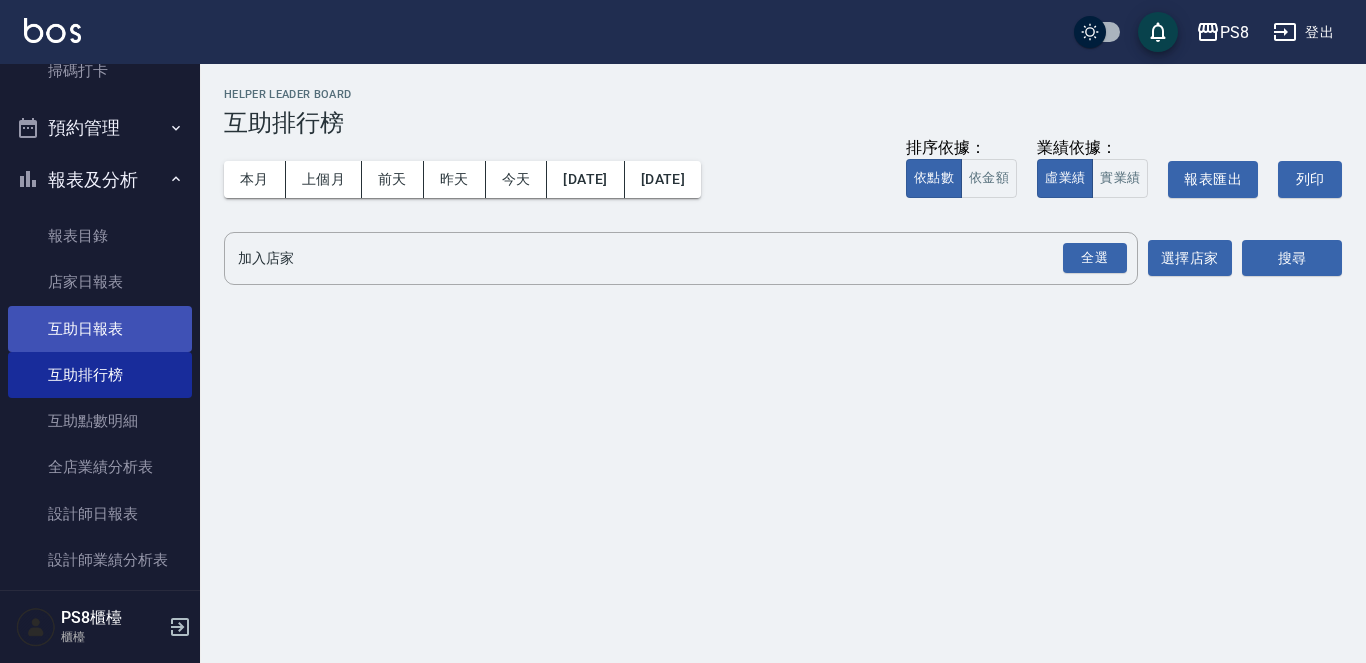 click on "互助日報表" at bounding box center [100, 329] 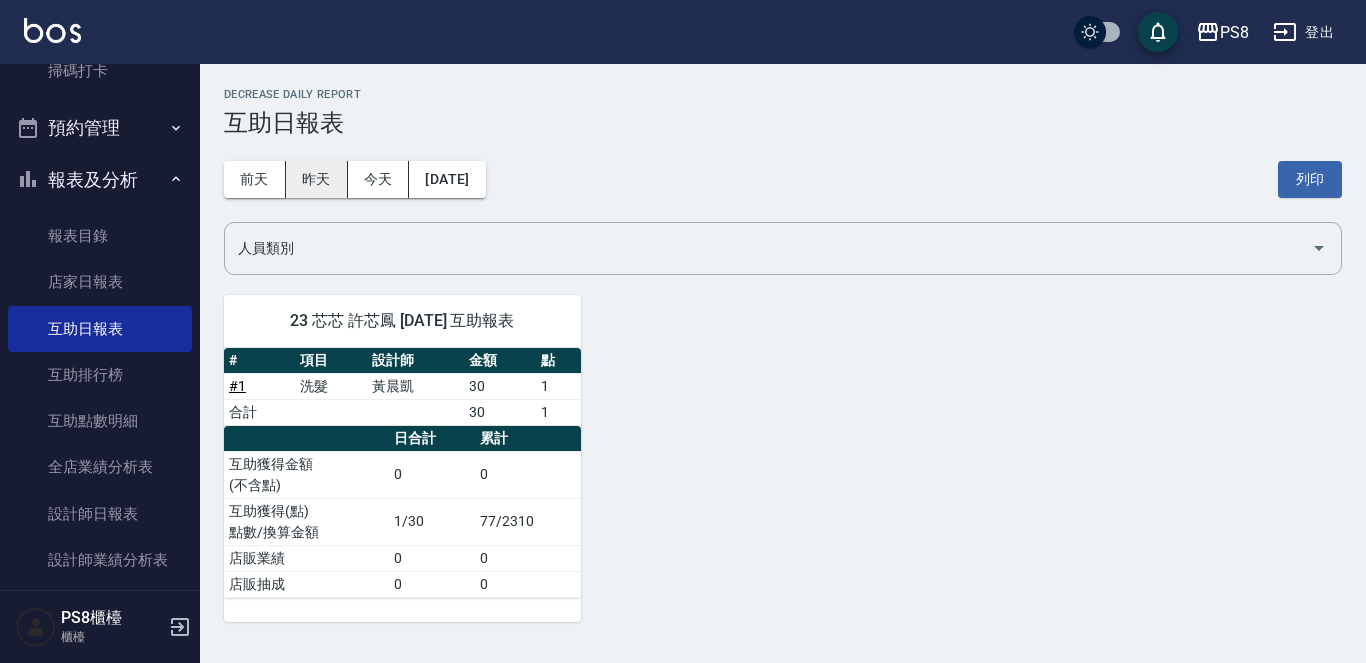 click on "昨天" at bounding box center (317, 179) 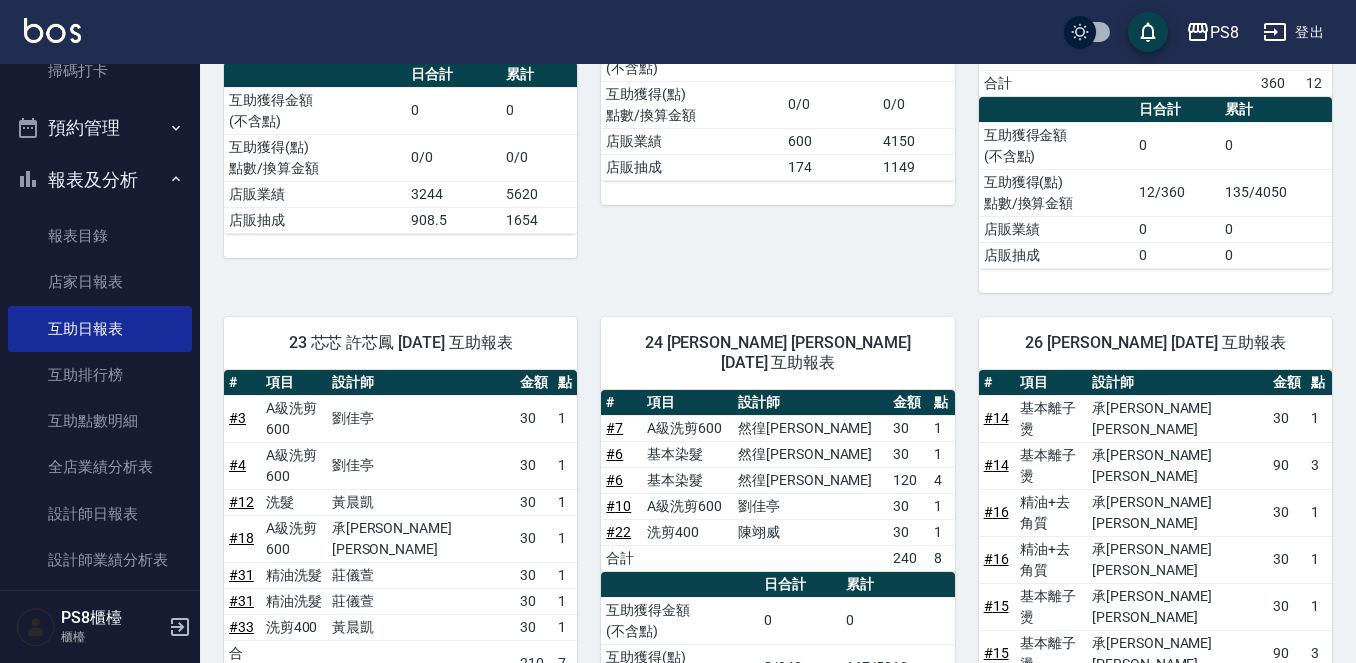 scroll, scrollTop: 0, scrollLeft: 0, axis: both 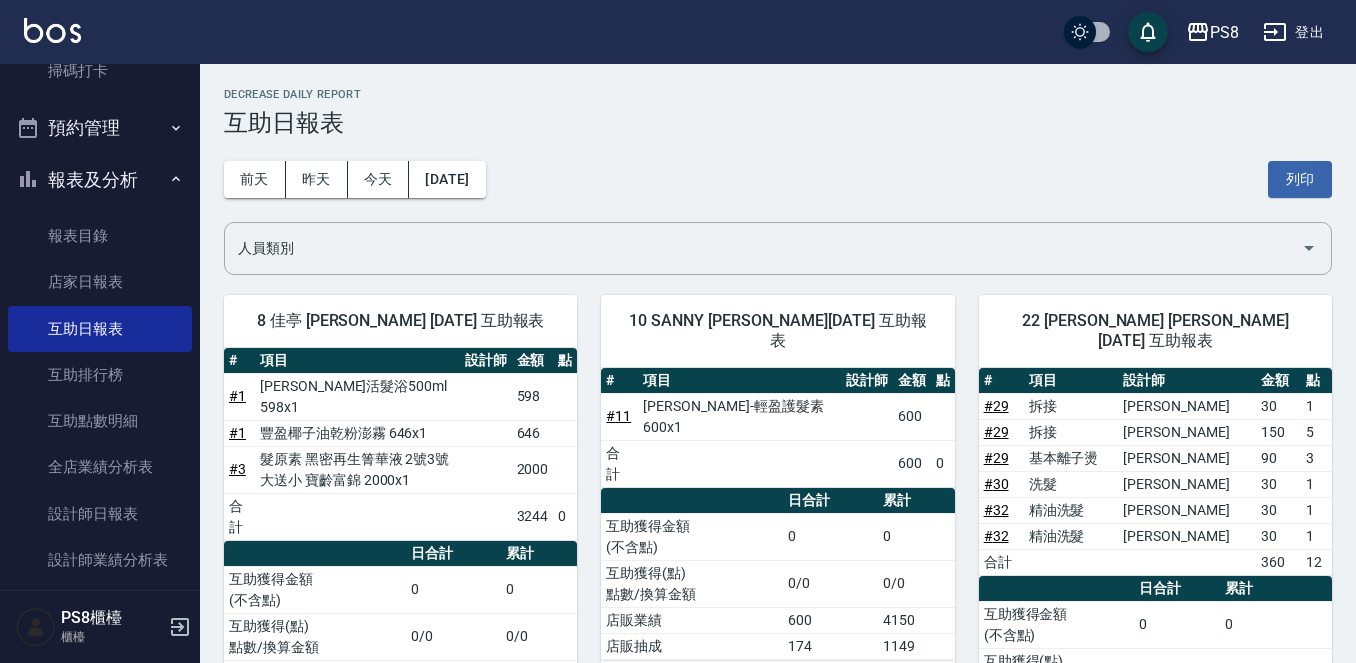 type 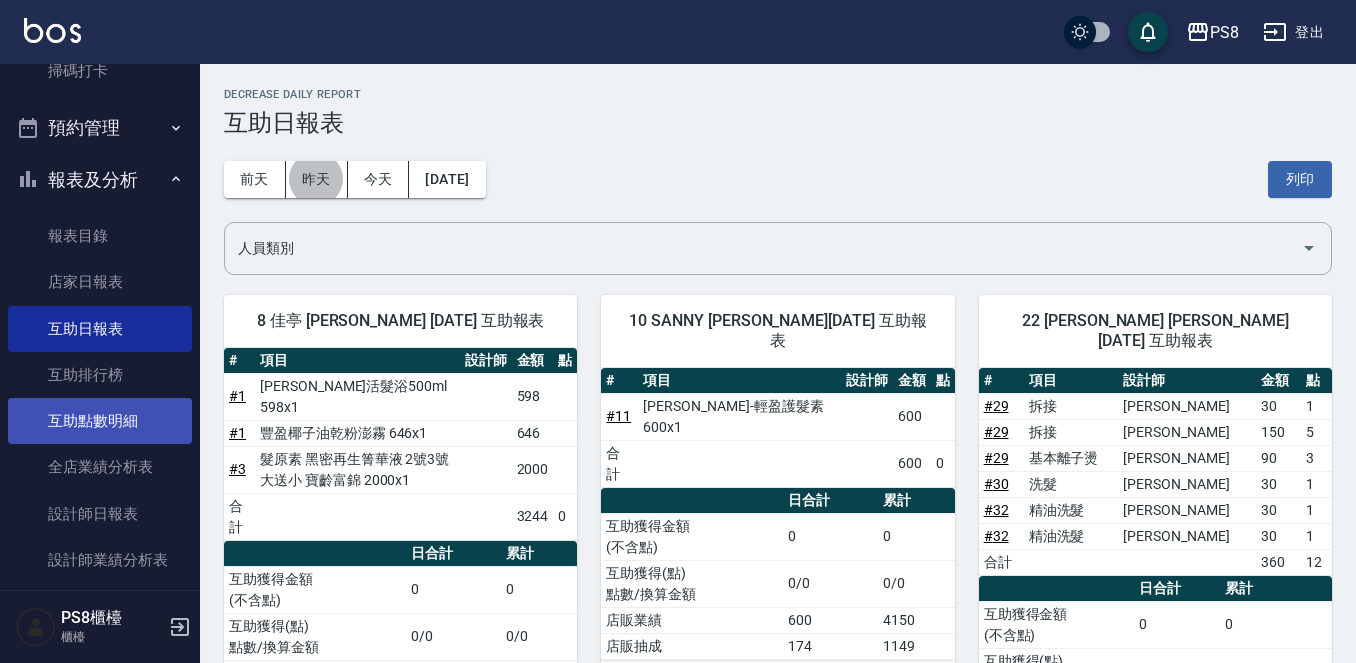 scroll, scrollTop: 700, scrollLeft: 0, axis: vertical 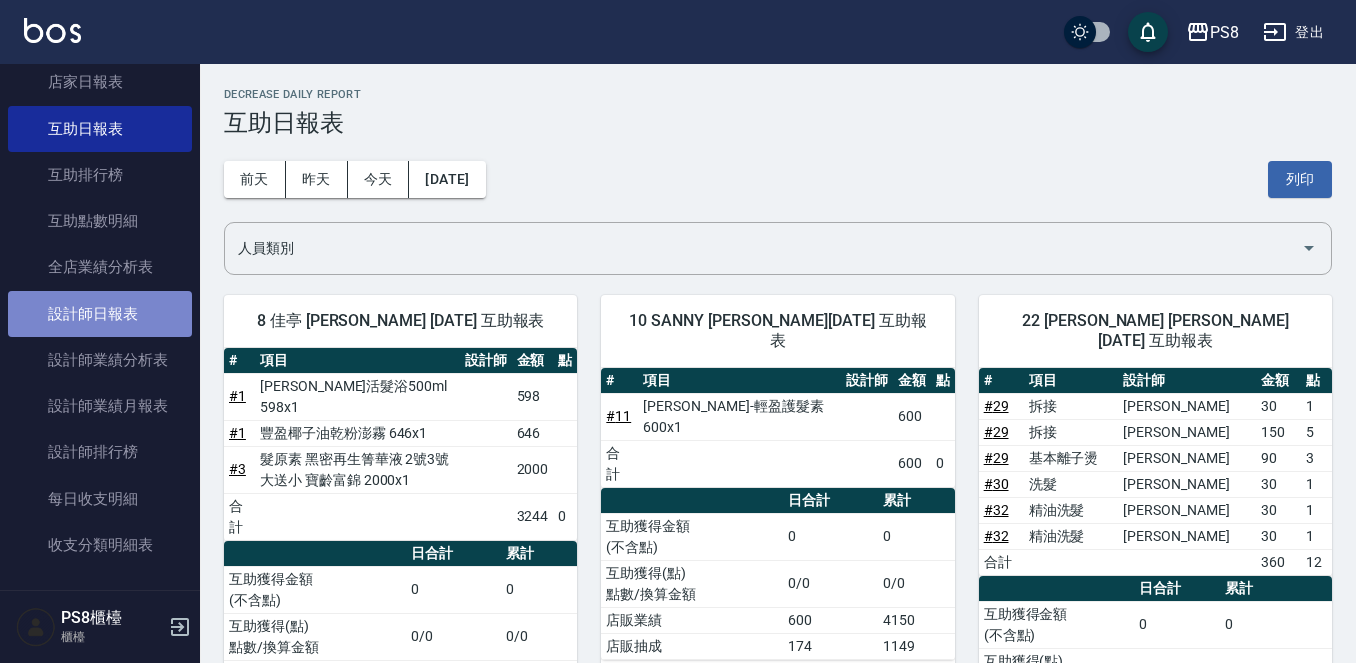 click on "設計師日報表" at bounding box center [100, 314] 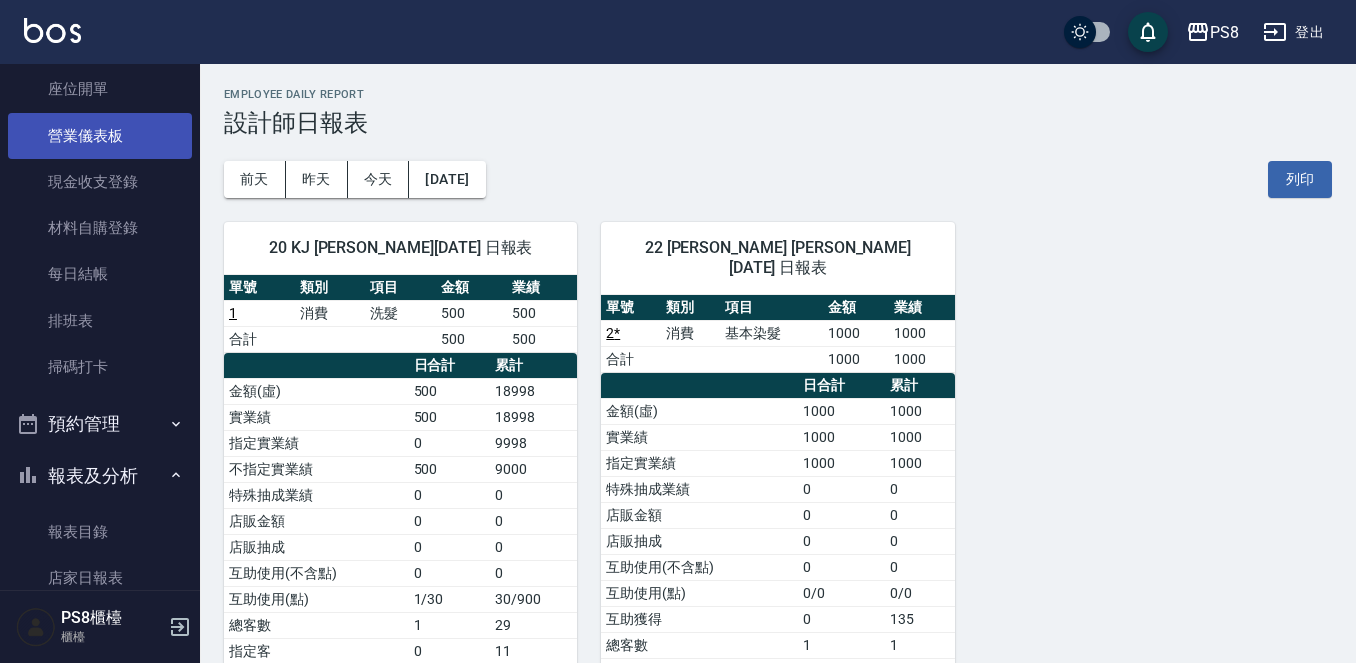 scroll, scrollTop: 100, scrollLeft: 0, axis: vertical 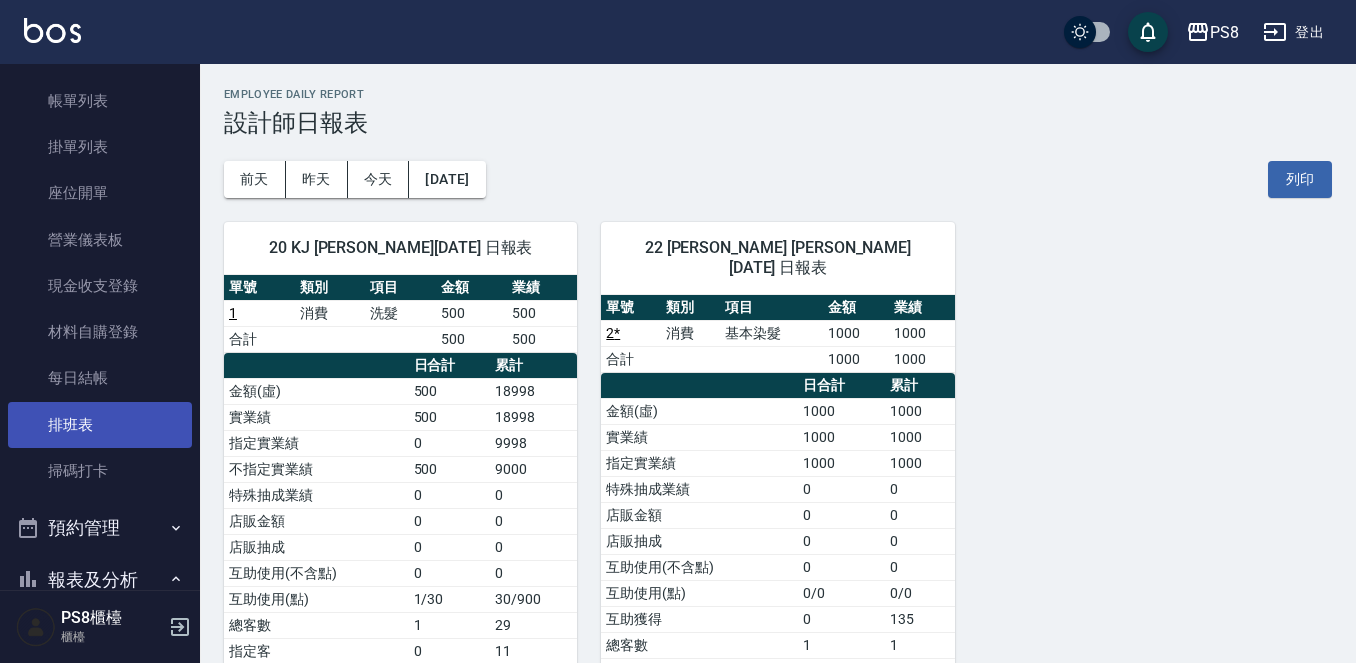 click on "排班表" at bounding box center (100, 425) 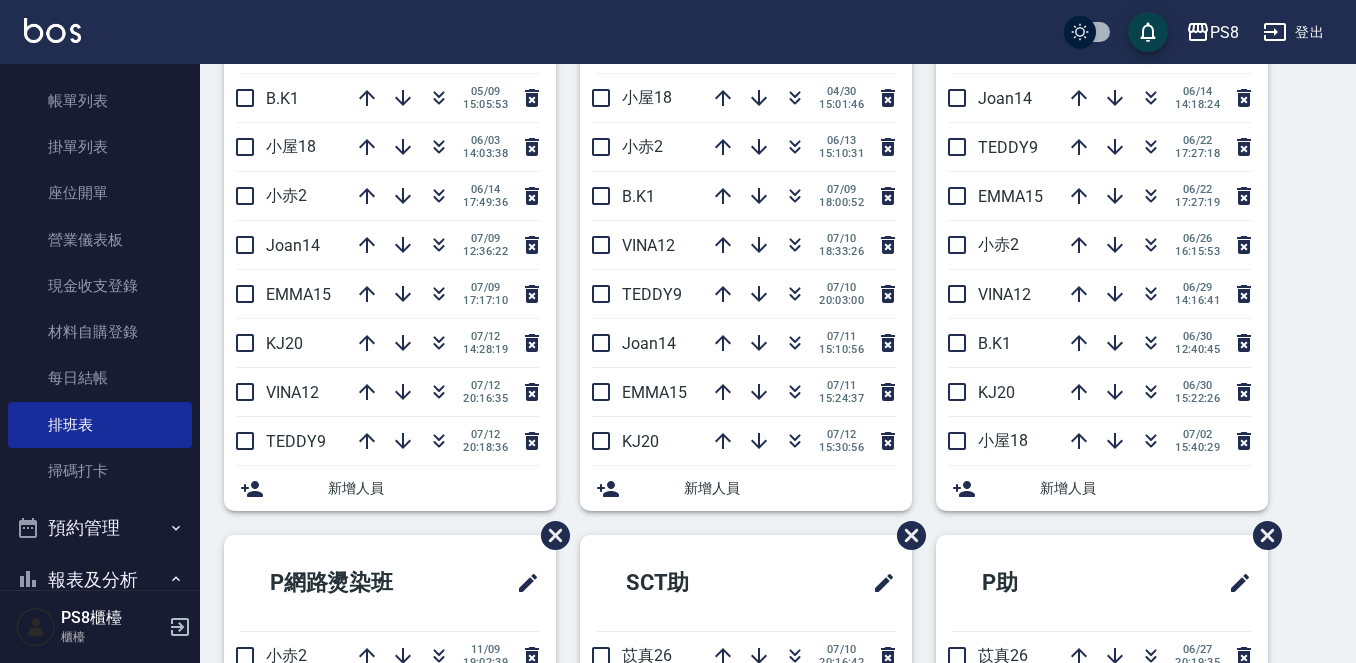scroll, scrollTop: 200, scrollLeft: 0, axis: vertical 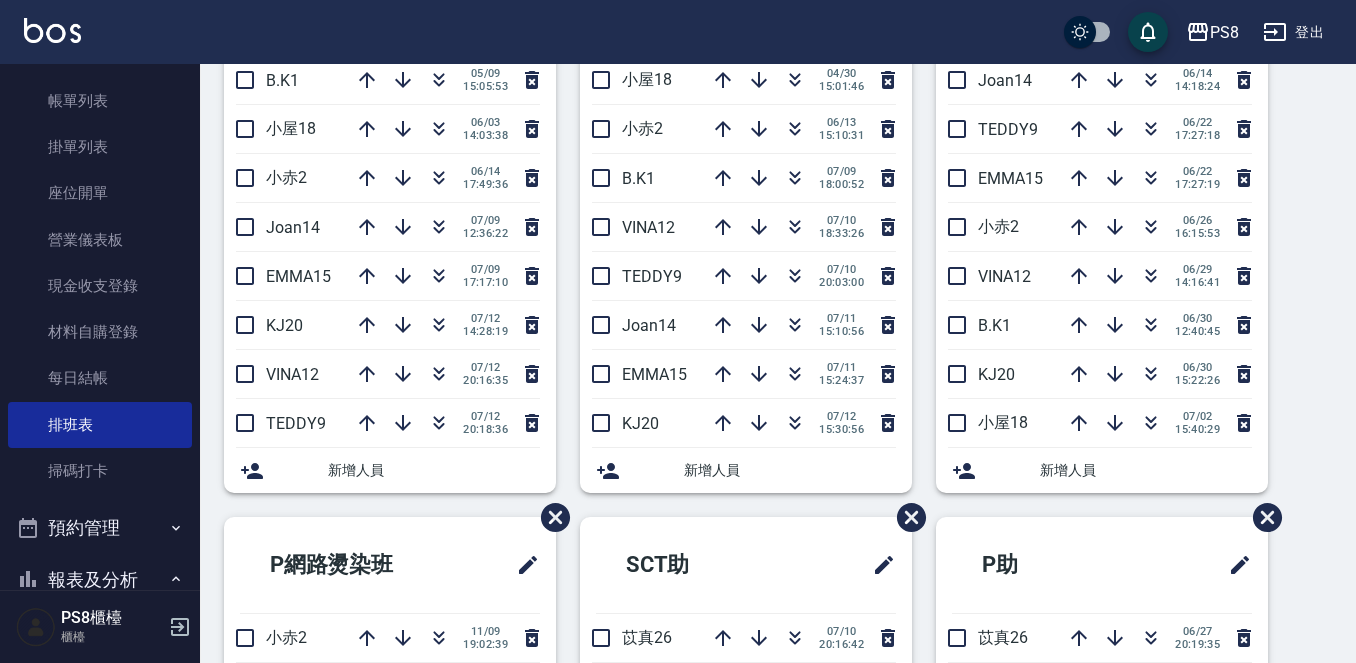 click 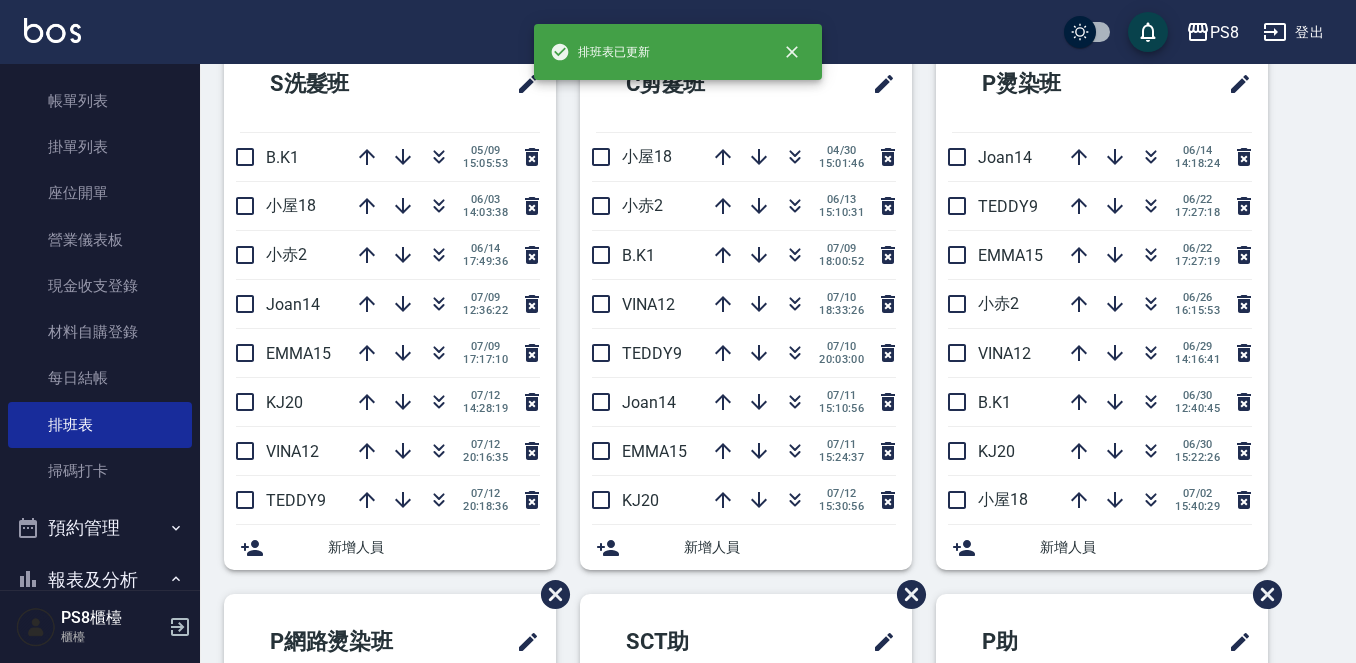 scroll, scrollTop: 0, scrollLeft: 0, axis: both 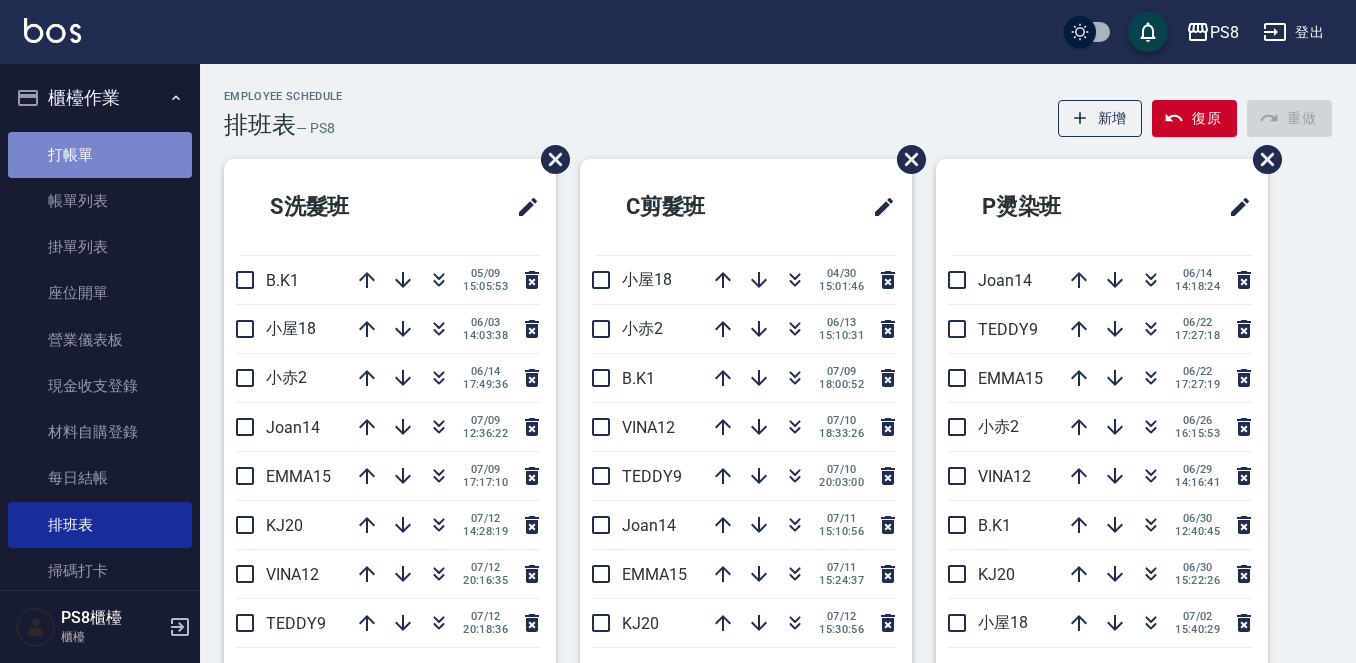 click on "打帳單" at bounding box center (100, 155) 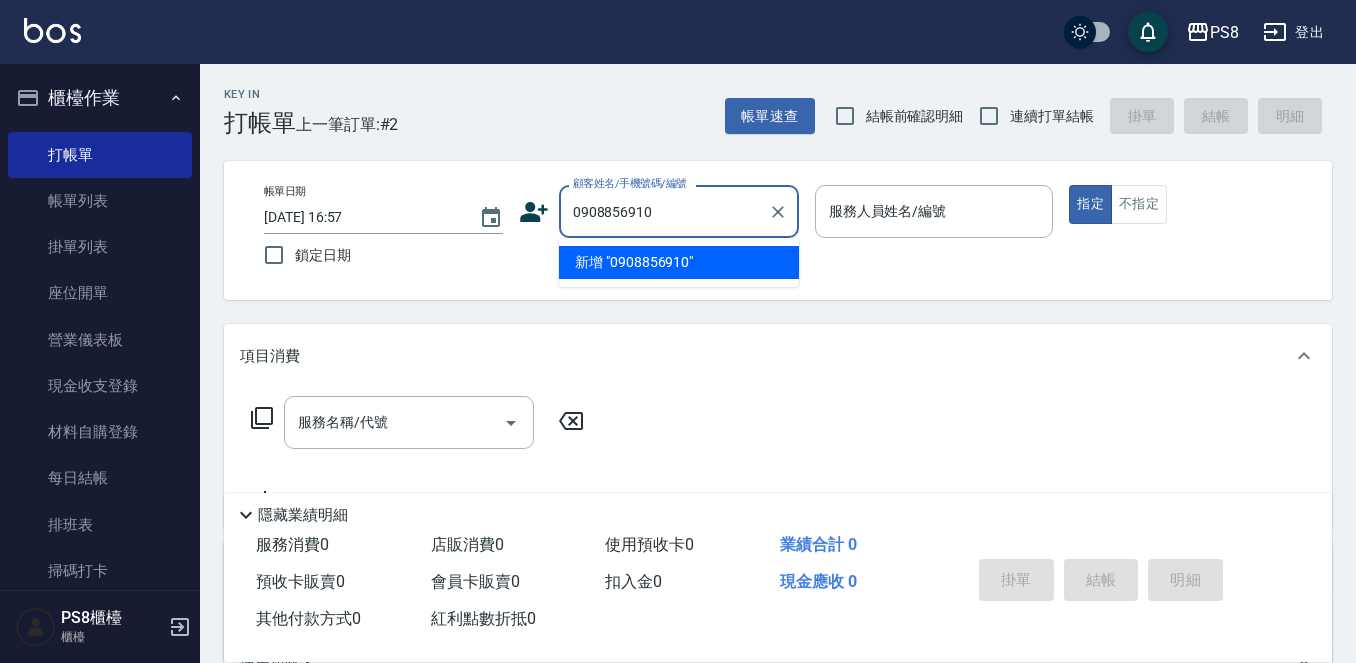 drag, startPoint x: 572, startPoint y: 200, endPoint x: 677, endPoint y: 236, distance: 111 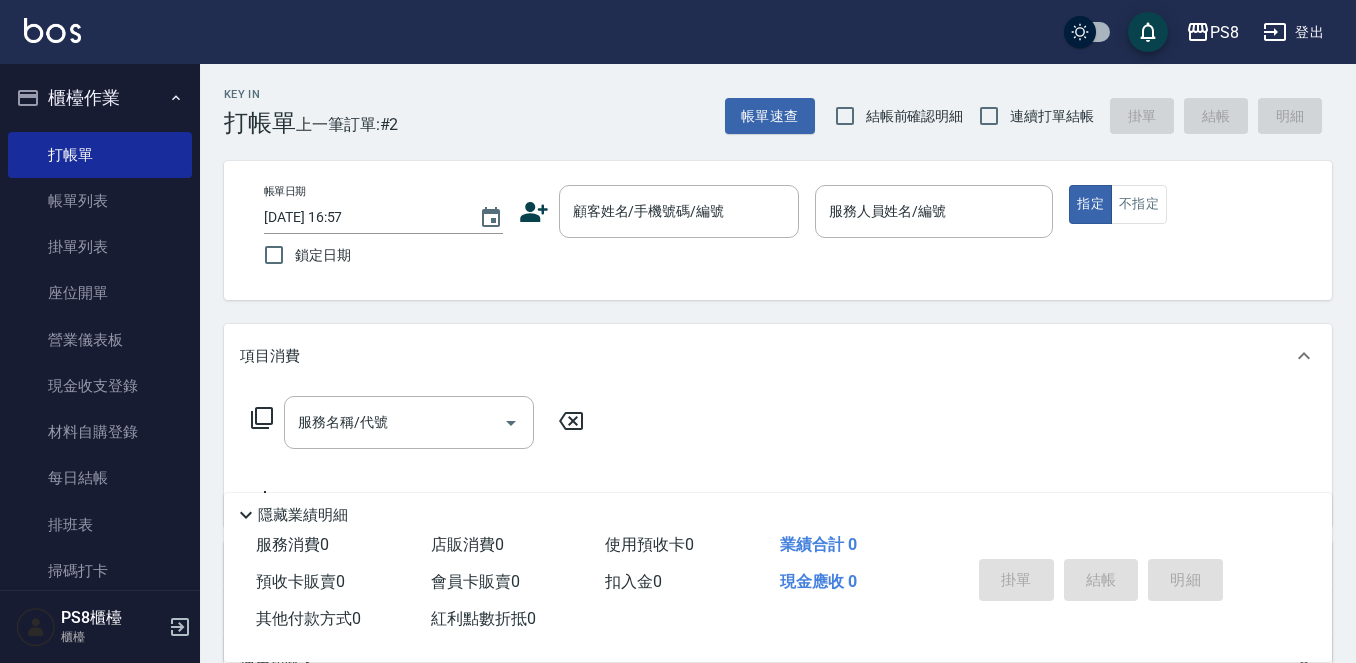 click 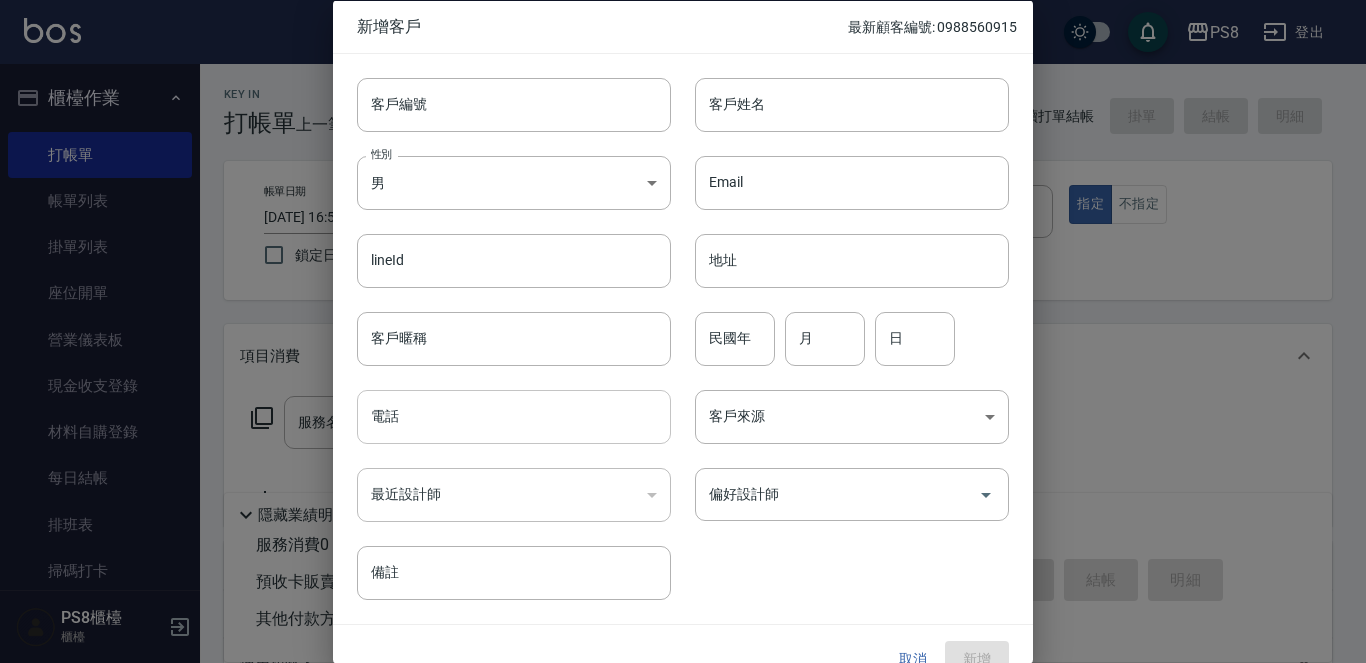 click on "電話" at bounding box center [514, 417] 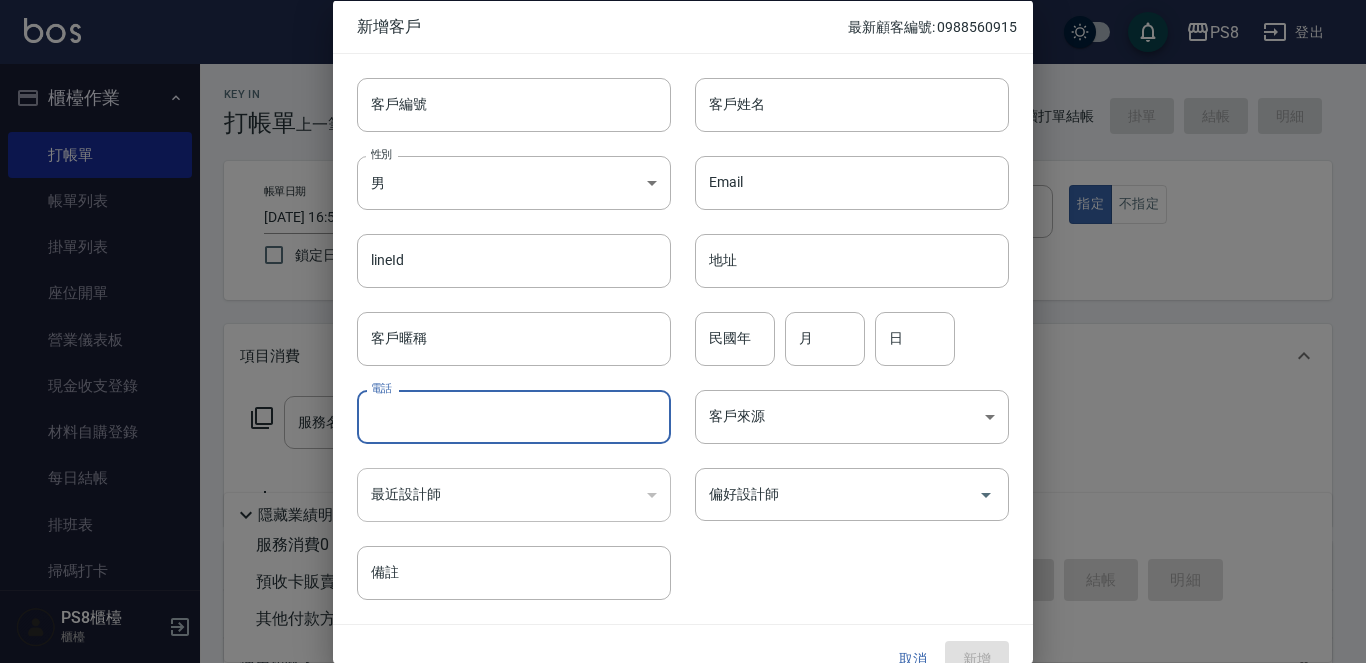 paste on "0908856910" 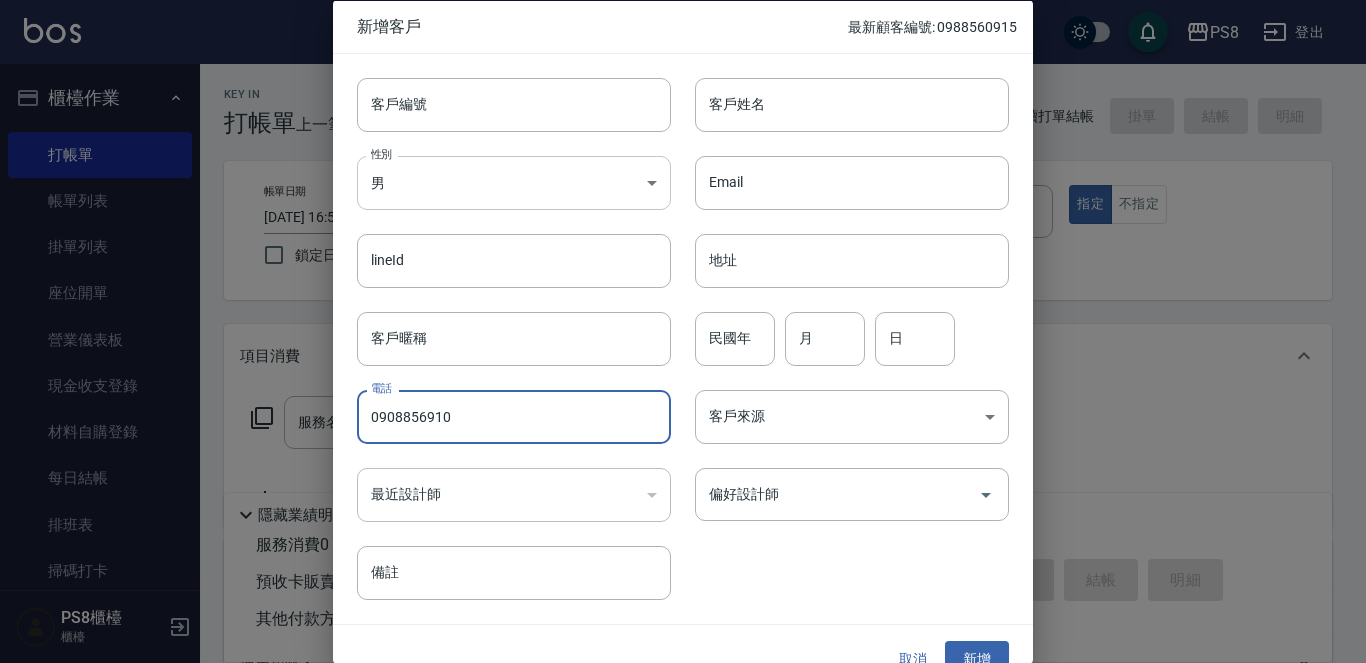 type on "0908856910" 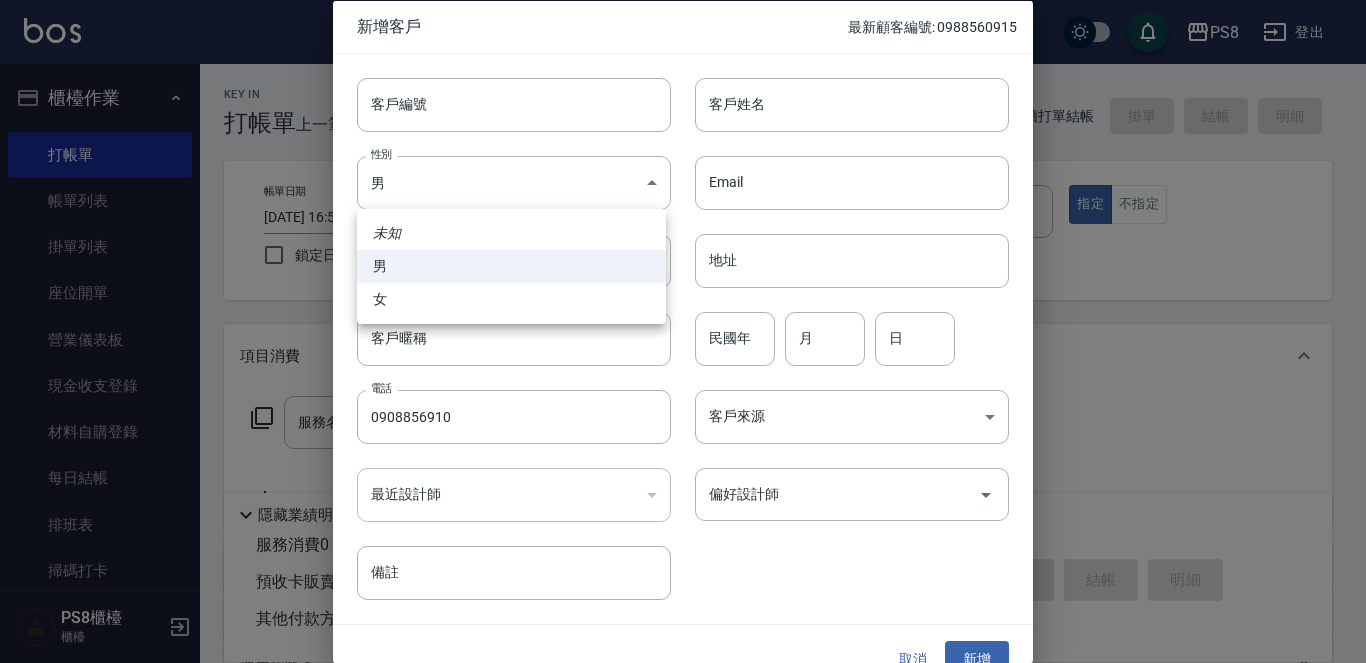 drag, startPoint x: 618, startPoint y: 295, endPoint x: 621, endPoint y: 285, distance: 10.440307 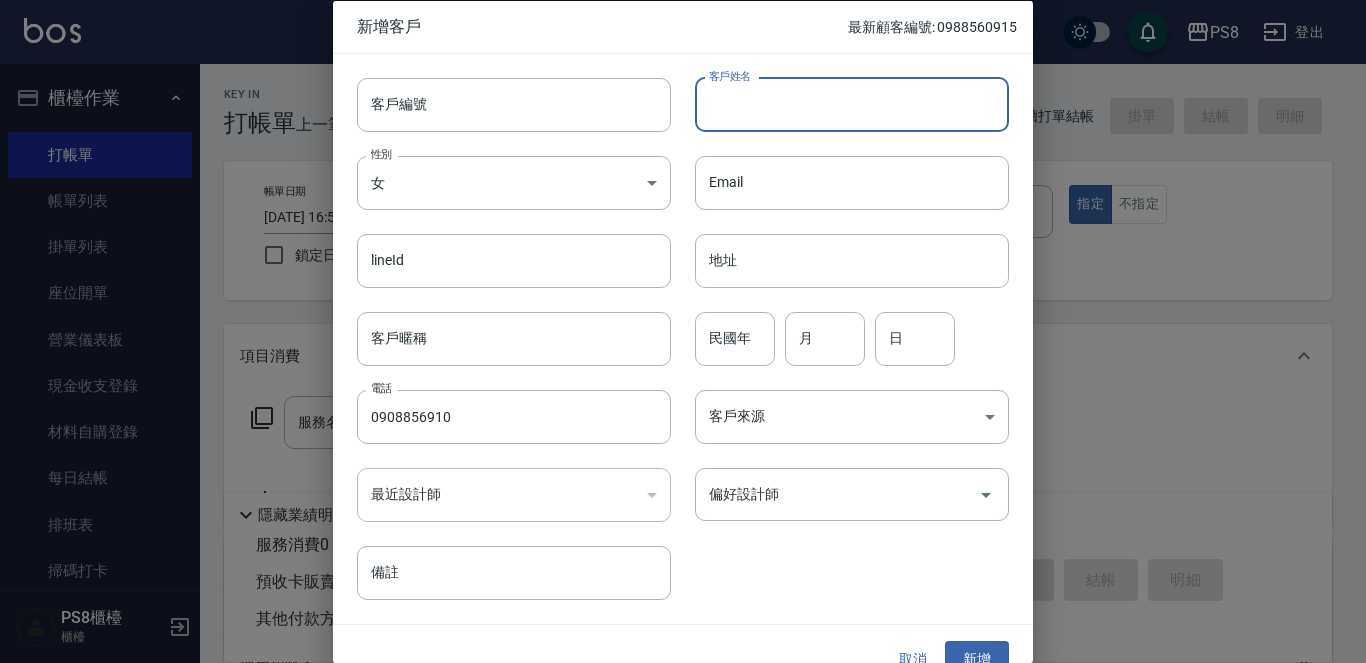 click on "客戶姓名" at bounding box center [852, 104] 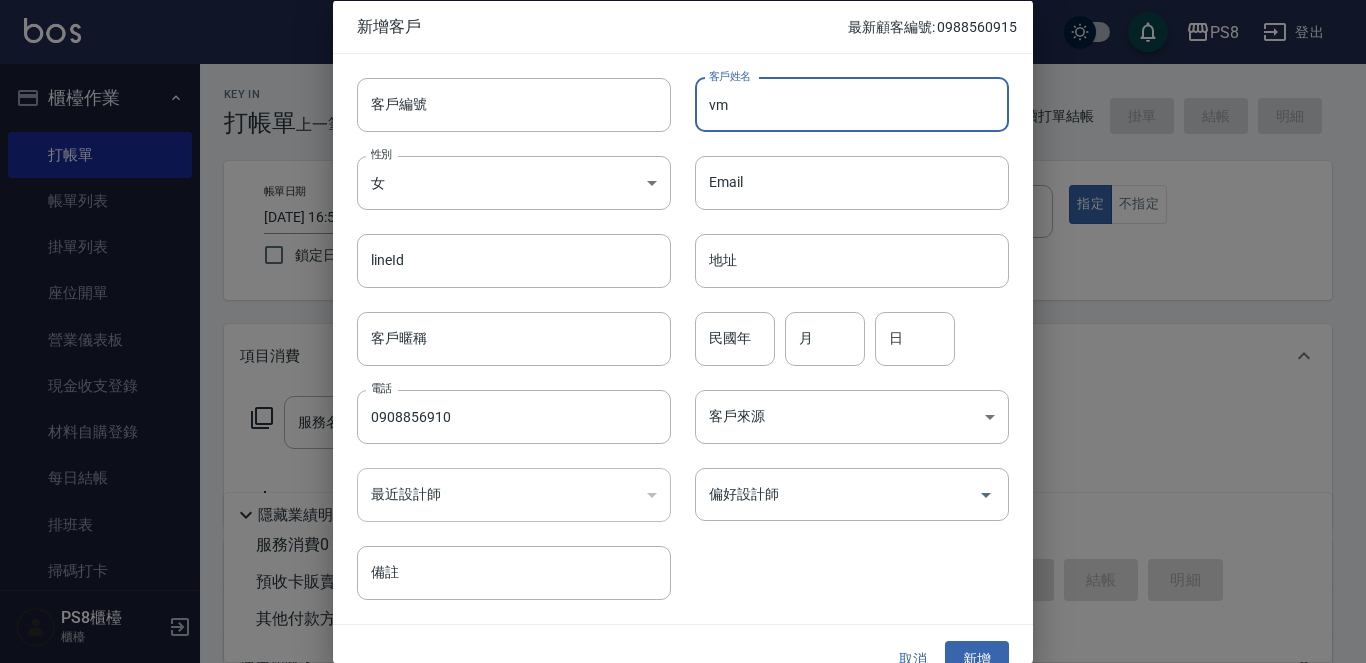 type on "v" 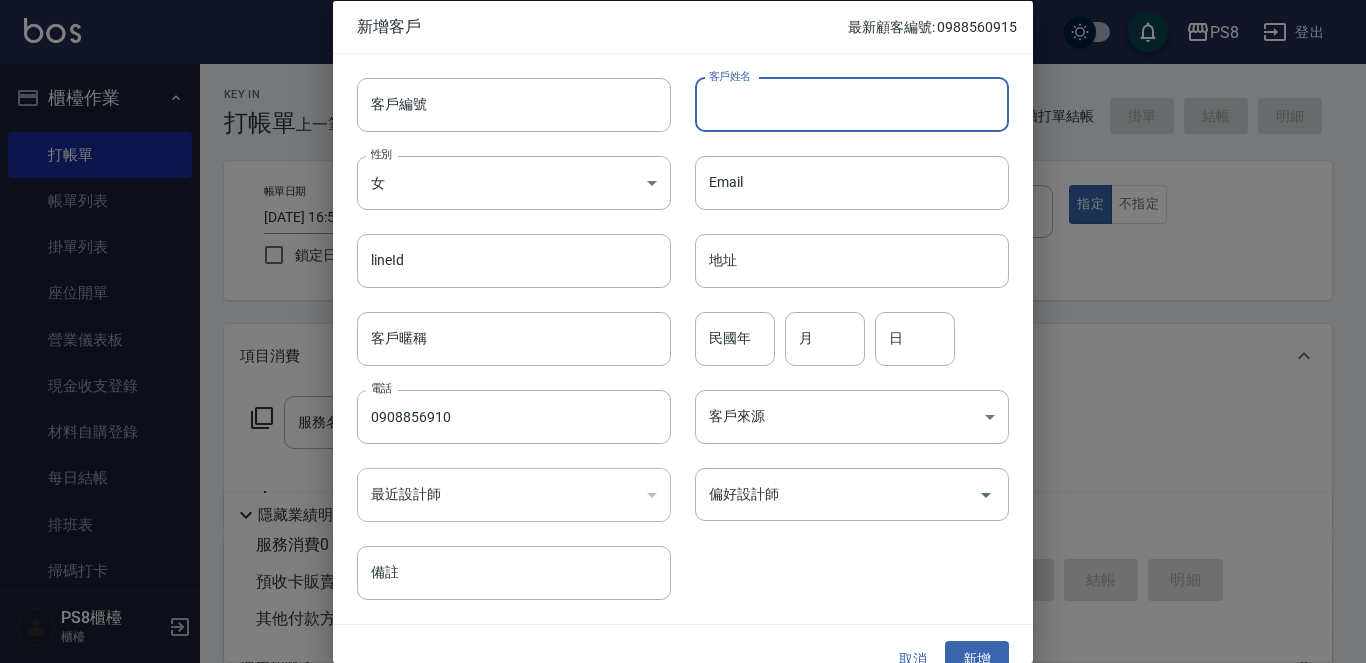 type on "v" 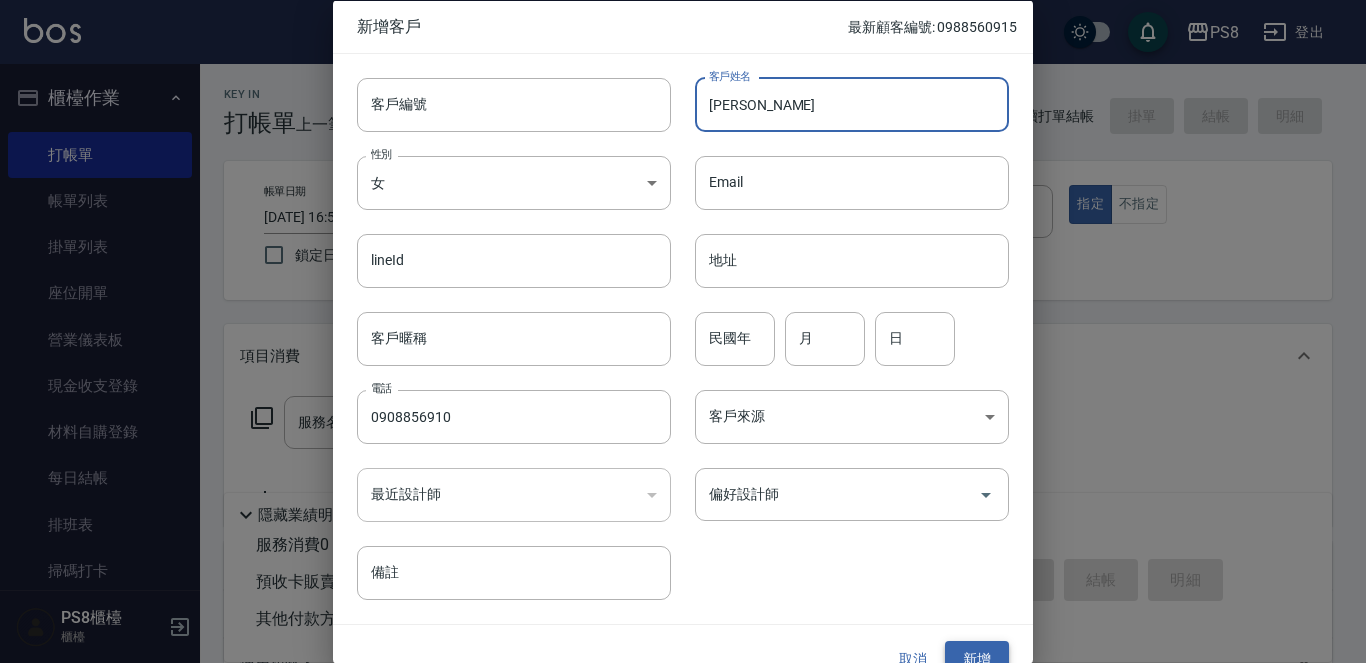 type on "[PERSON_NAME]" 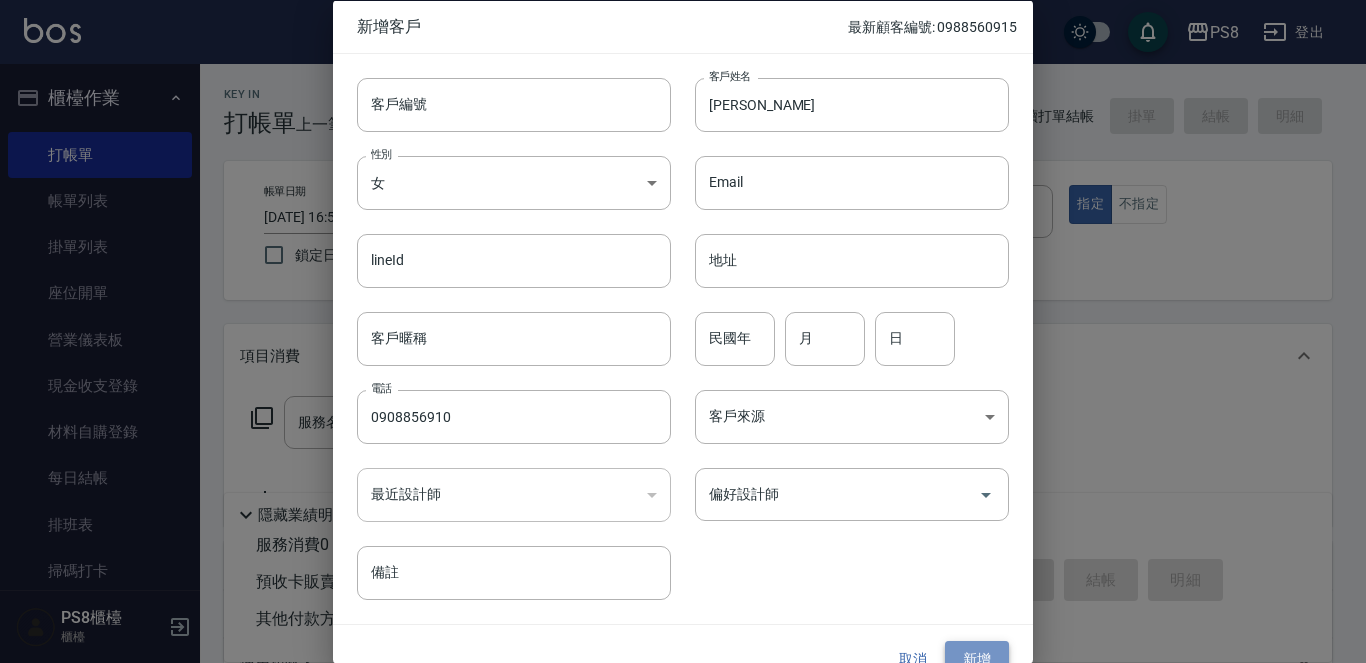 click on "新增" at bounding box center (977, 659) 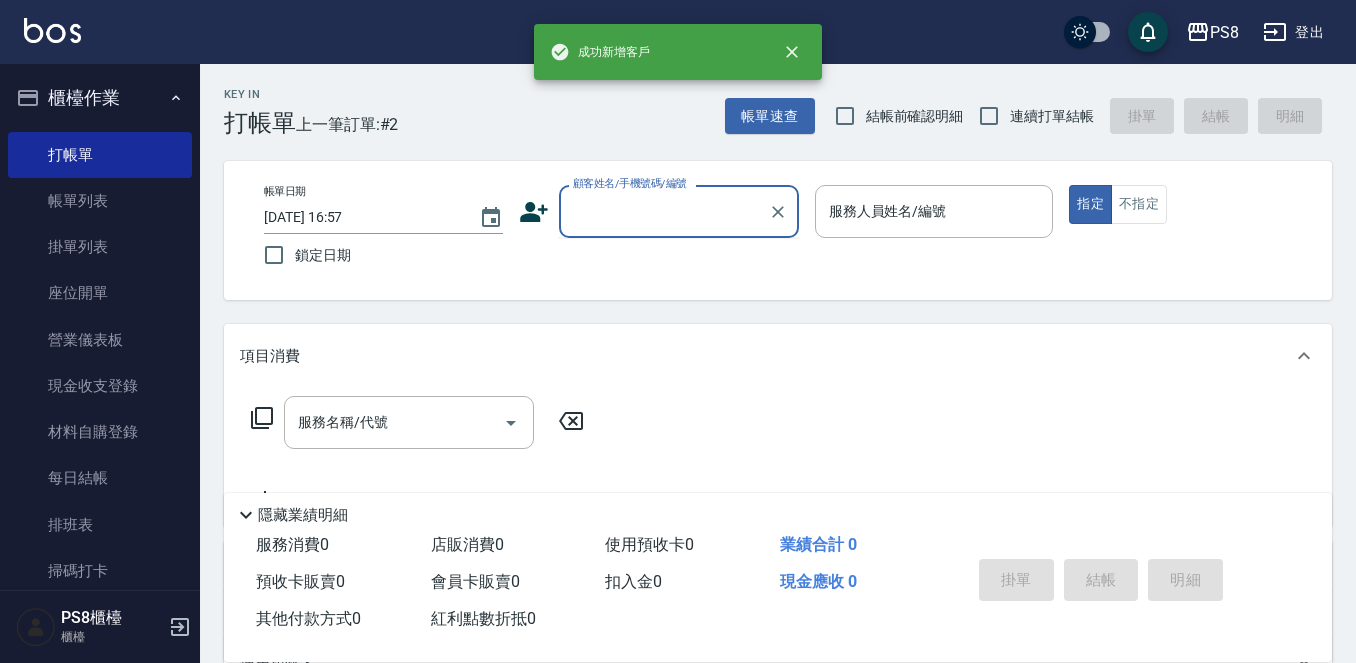 click on "顧客姓名/手機號碼/編號" at bounding box center (664, 211) 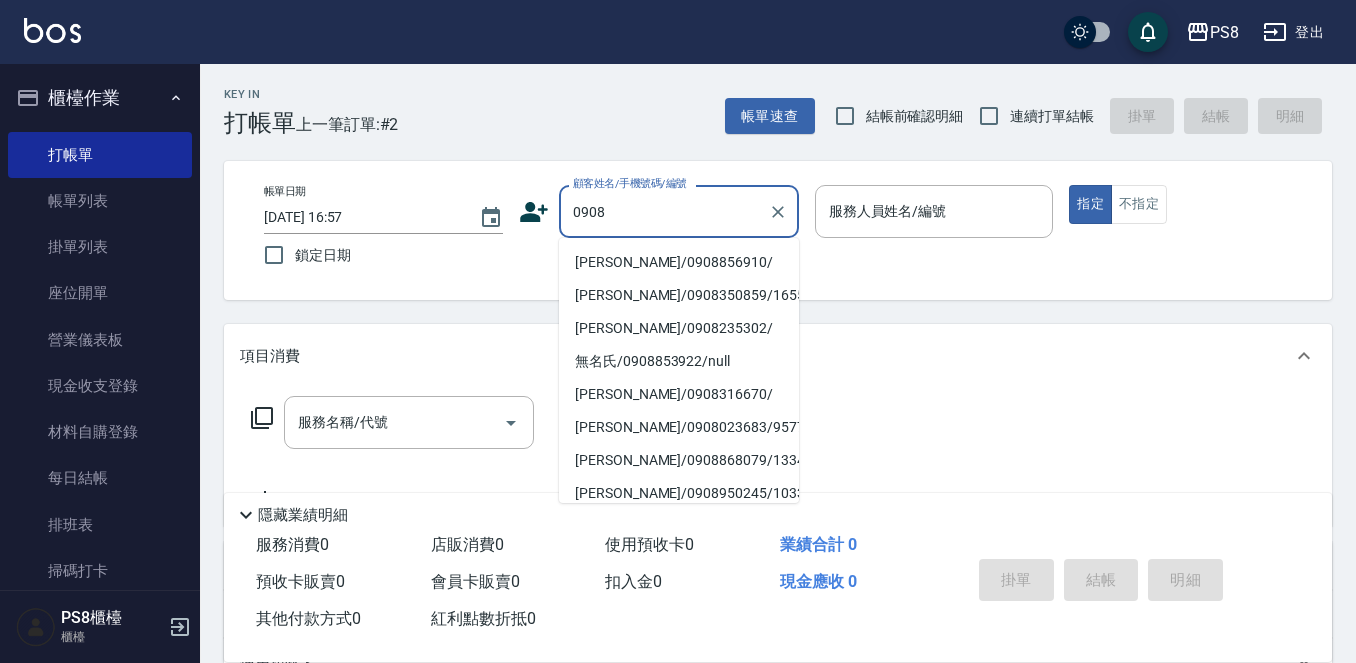 click on "[PERSON_NAME]/0908856910/" at bounding box center (679, 262) 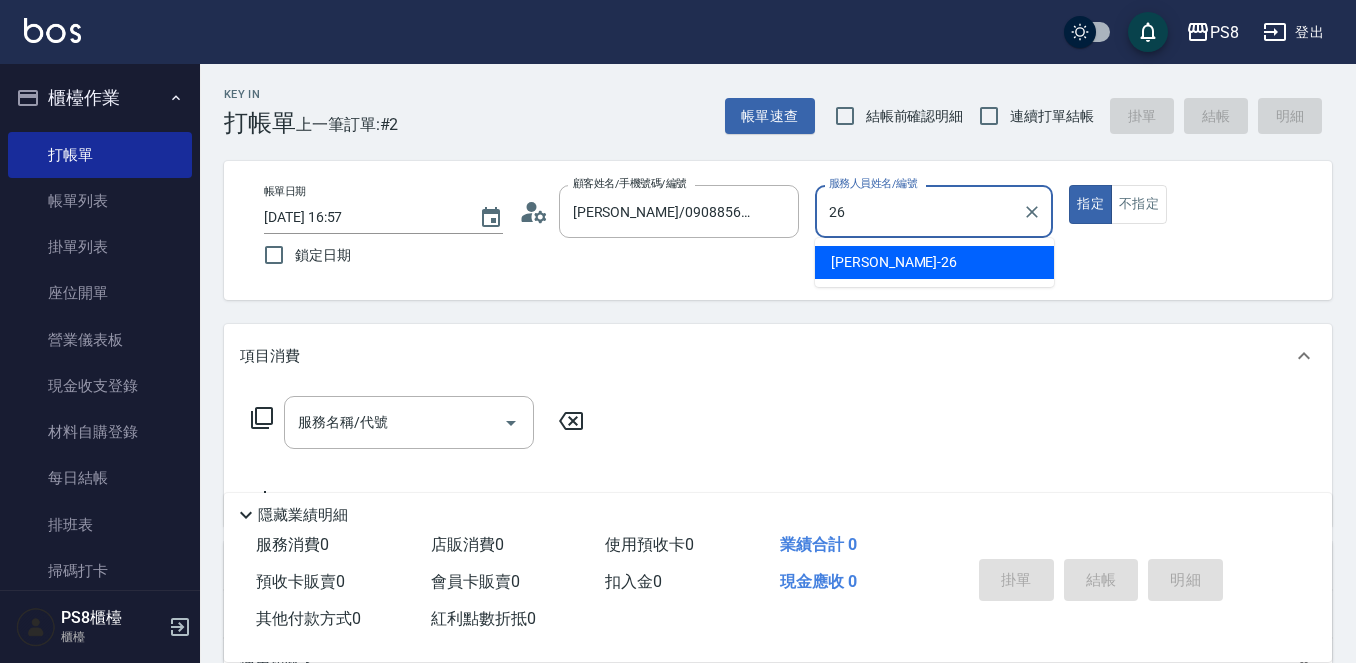 click on "苡真 -26" at bounding box center [934, 262] 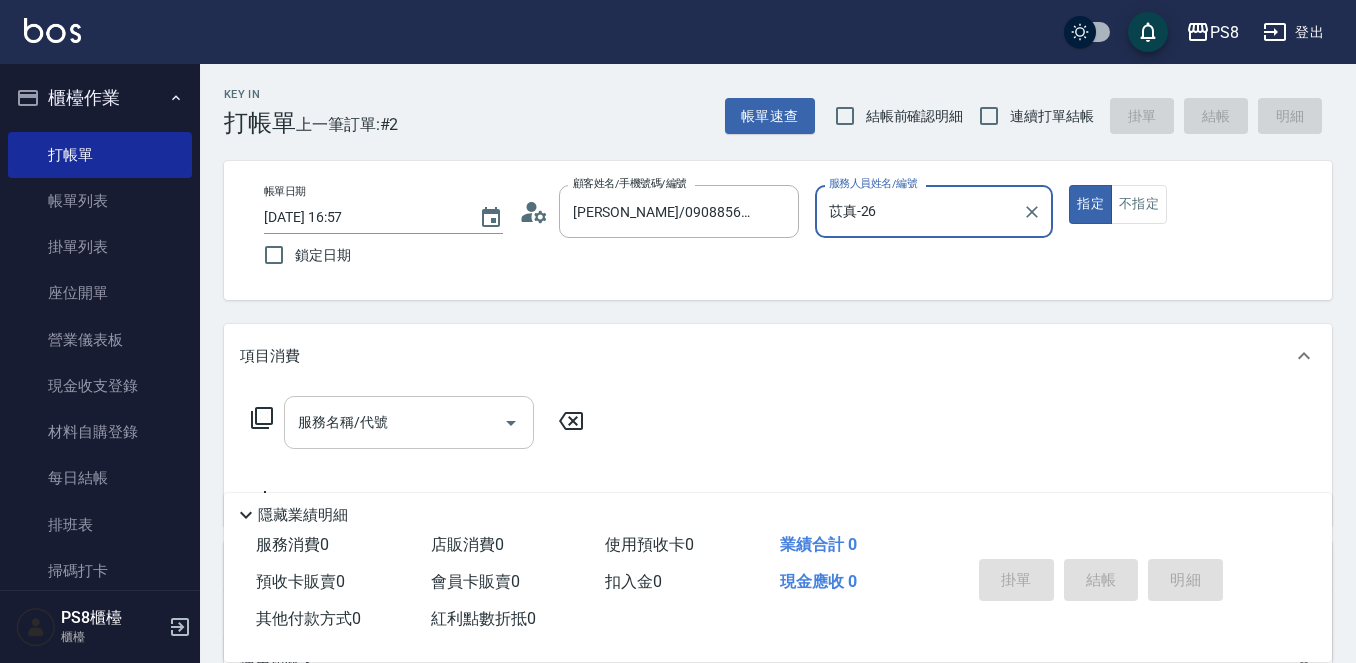 type on "苡真-26" 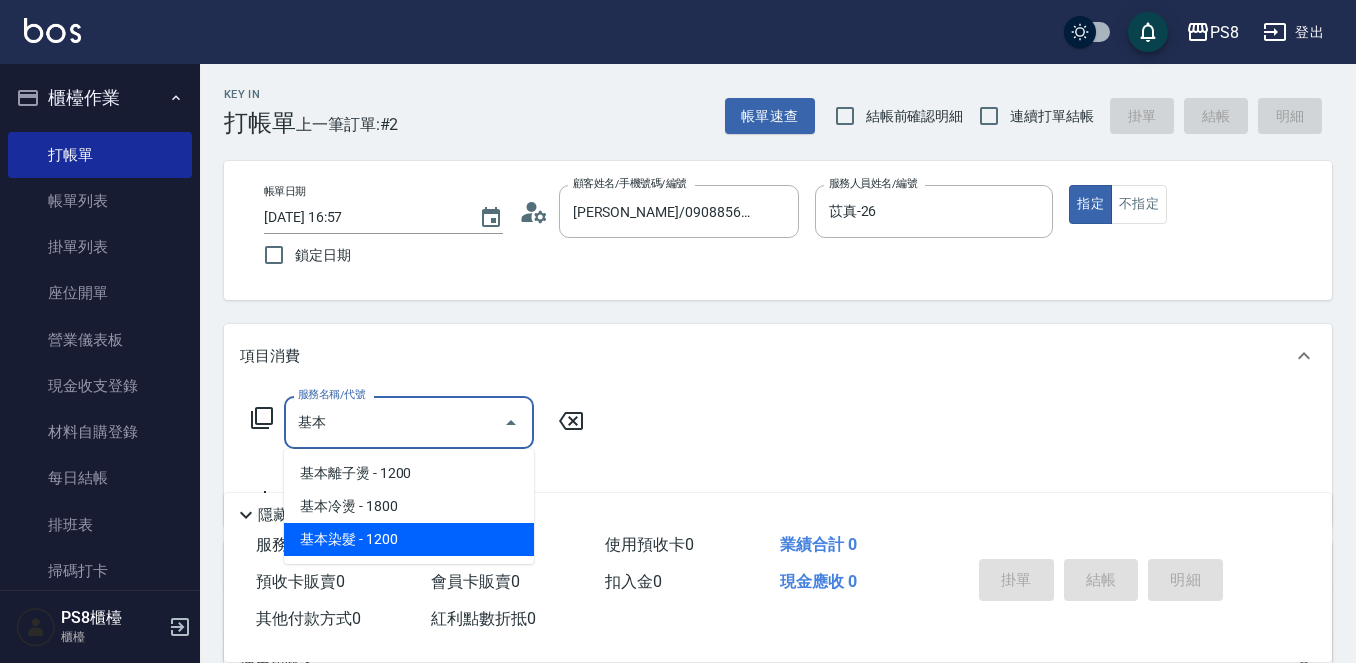 click on "基本染髮 - 1200" at bounding box center (409, 539) 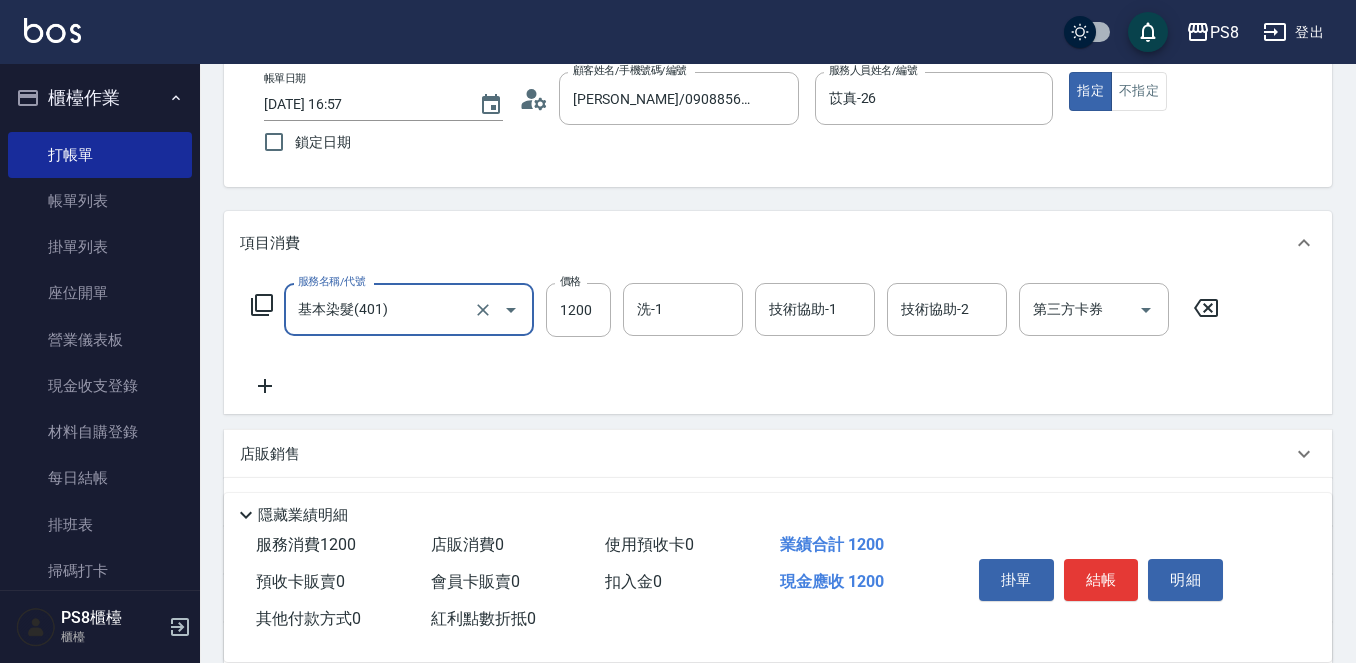 scroll, scrollTop: 112, scrollLeft: 0, axis: vertical 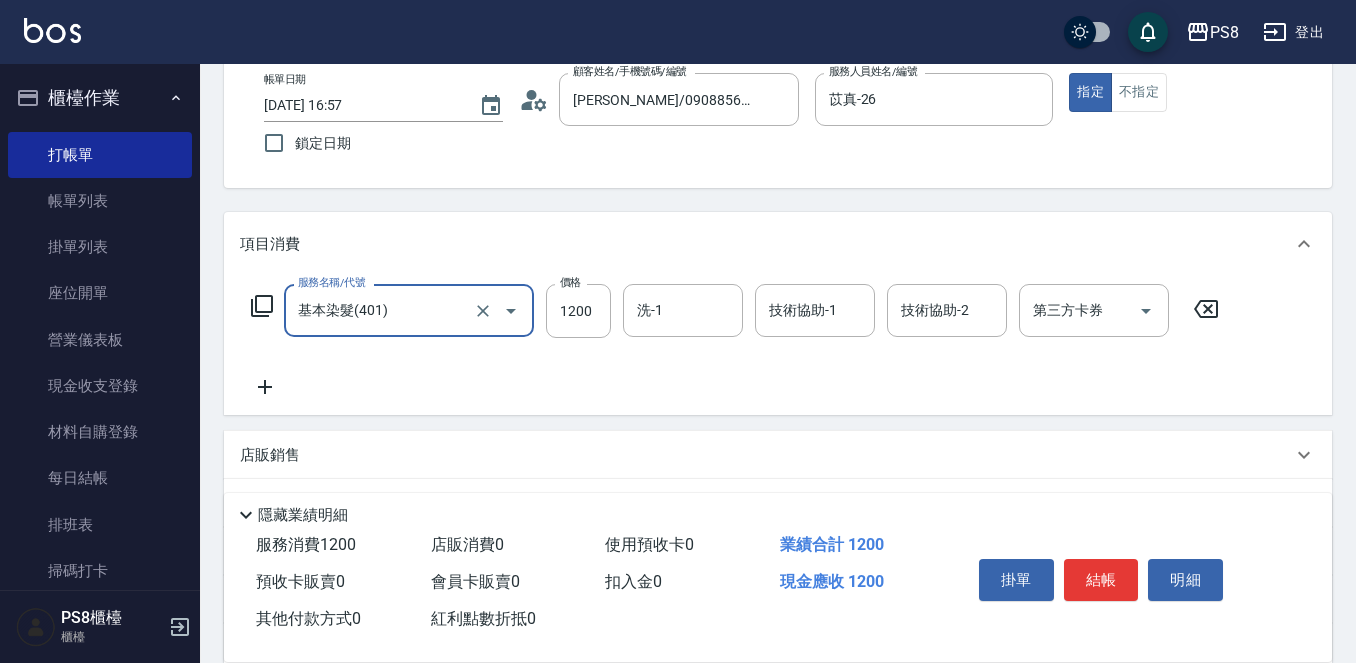 type on "基本染髮(401)" 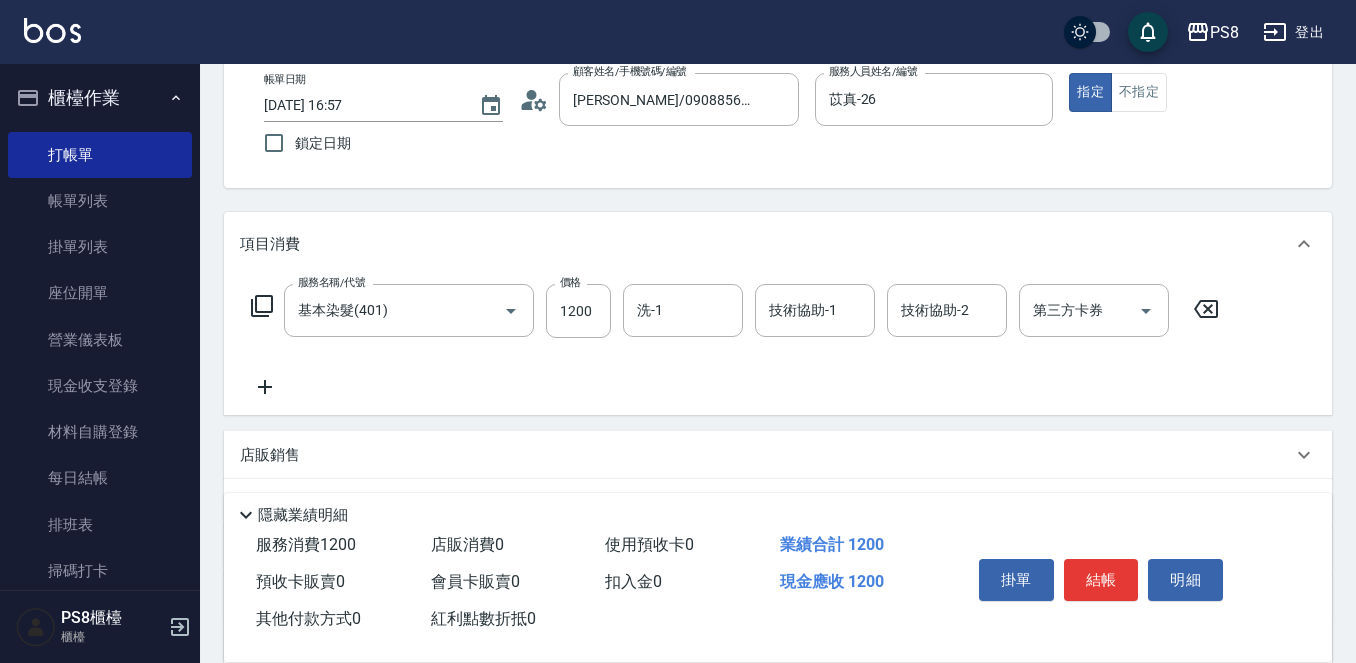 click 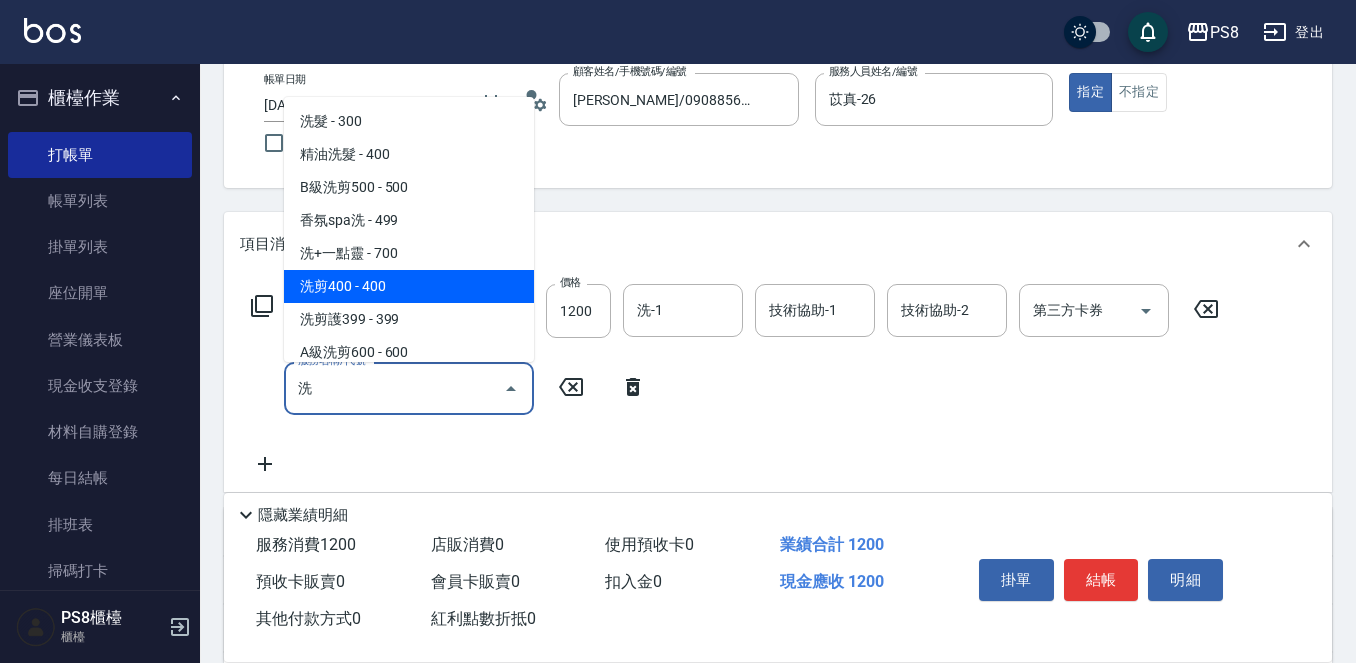 click on "洗剪400 - 400" at bounding box center (409, 286) 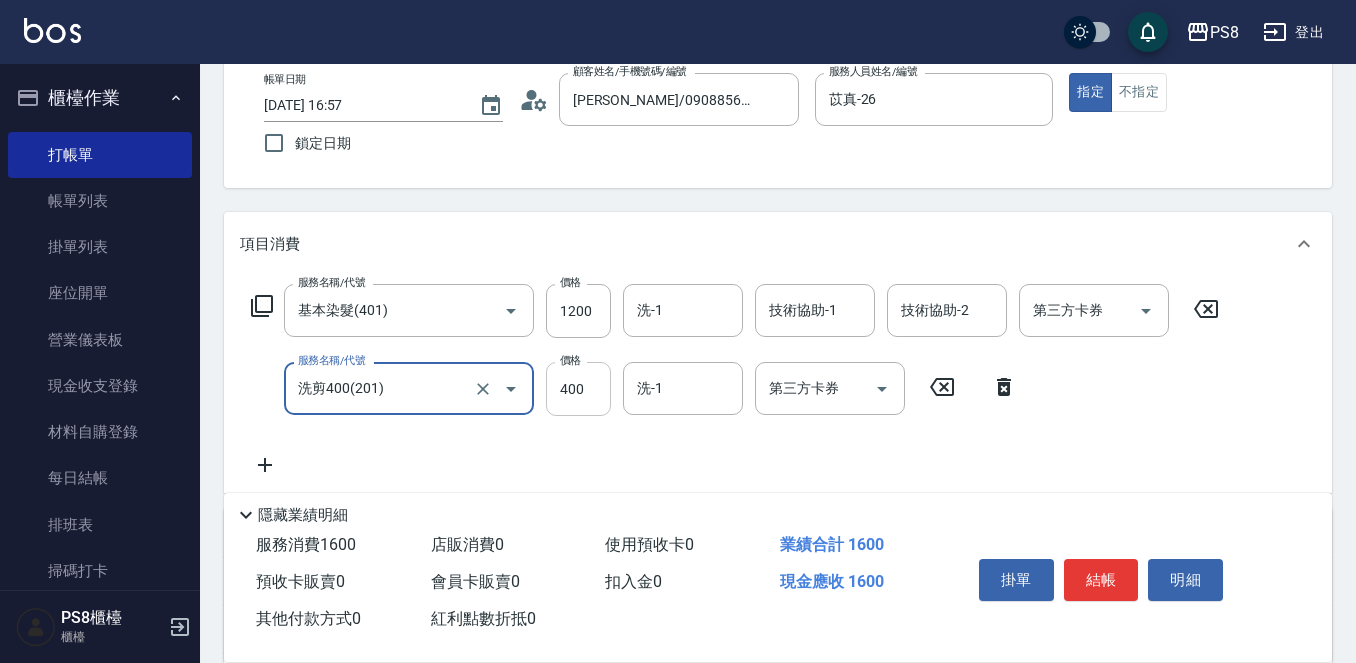 type on "洗剪400(201)" 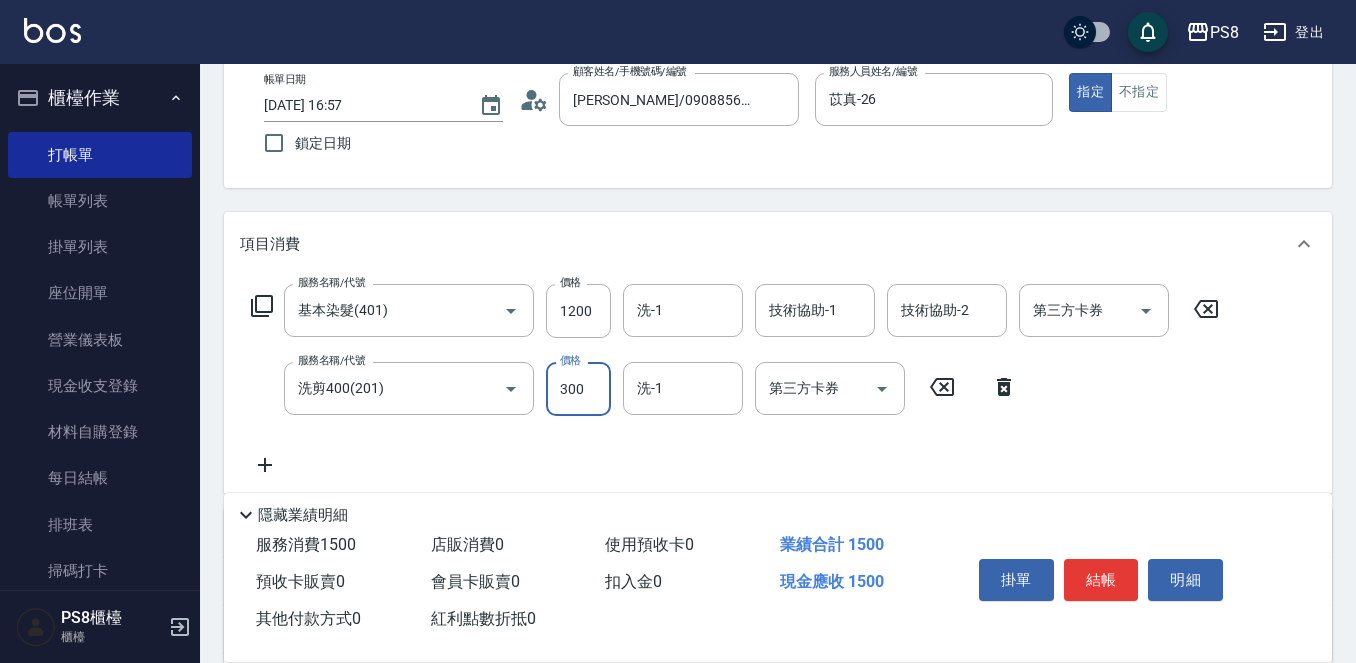 type on "300" 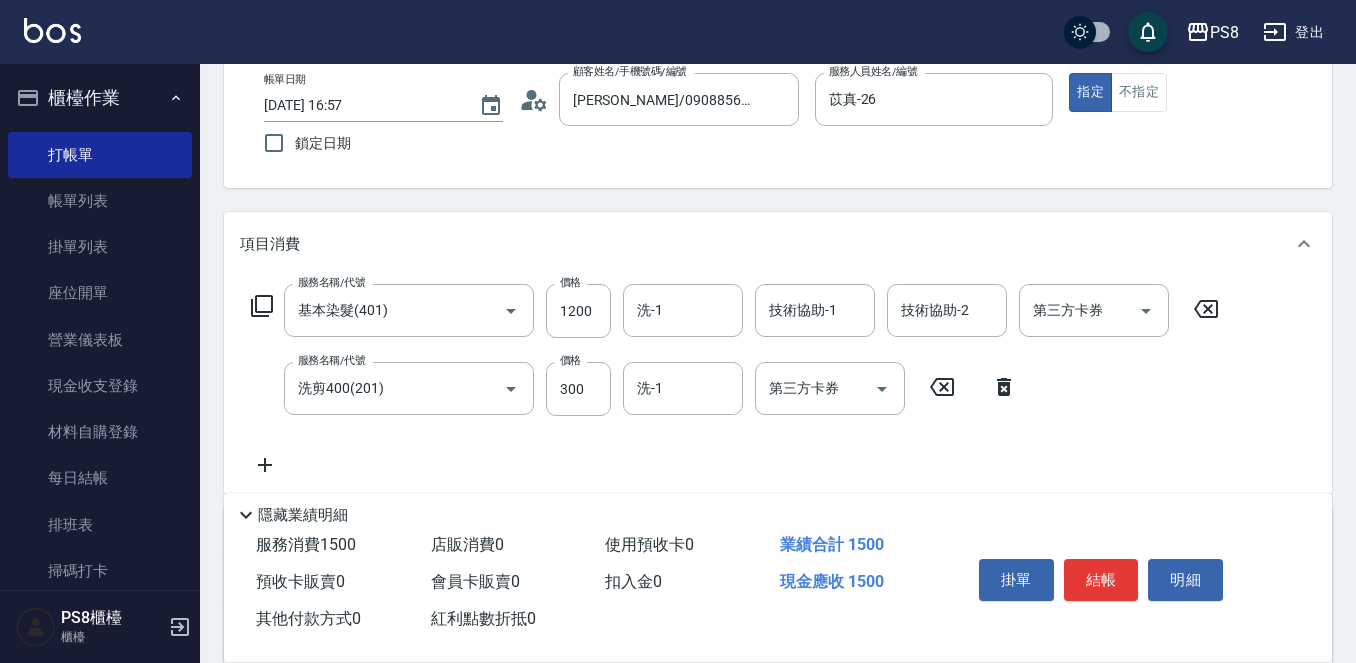 click on "服務名稱/代號 基本染髮(401) 服務名稱/代號 價格 1200 價格 洗-1 洗-1 技術協助-1 技術協助-1 技術協助-2 技術協助-2 第三方卡券 第三方卡券 服務名稱/代號 洗剪400(201) 服務名稱/代號 價格 300 價格 洗-1 洗-1 第三方卡券 第三方卡券" at bounding box center [735, 380] 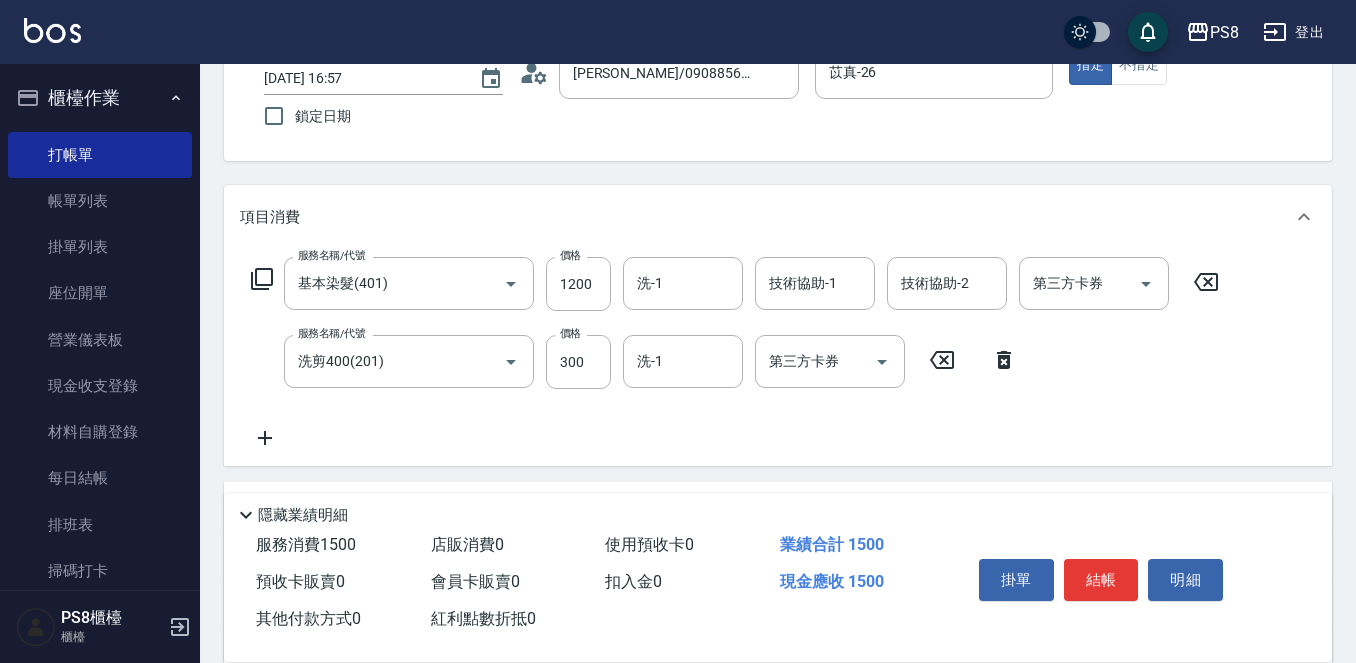 scroll, scrollTop: 12, scrollLeft: 0, axis: vertical 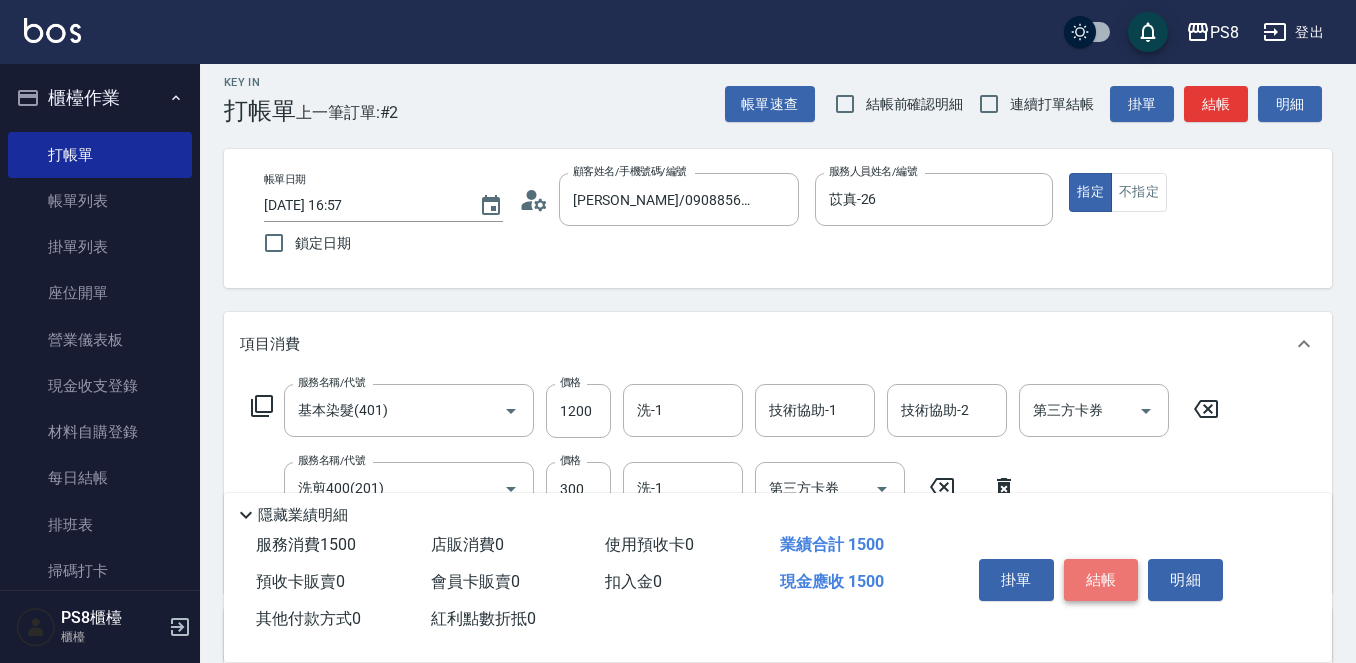 click on "結帳" at bounding box center (1101, 580) 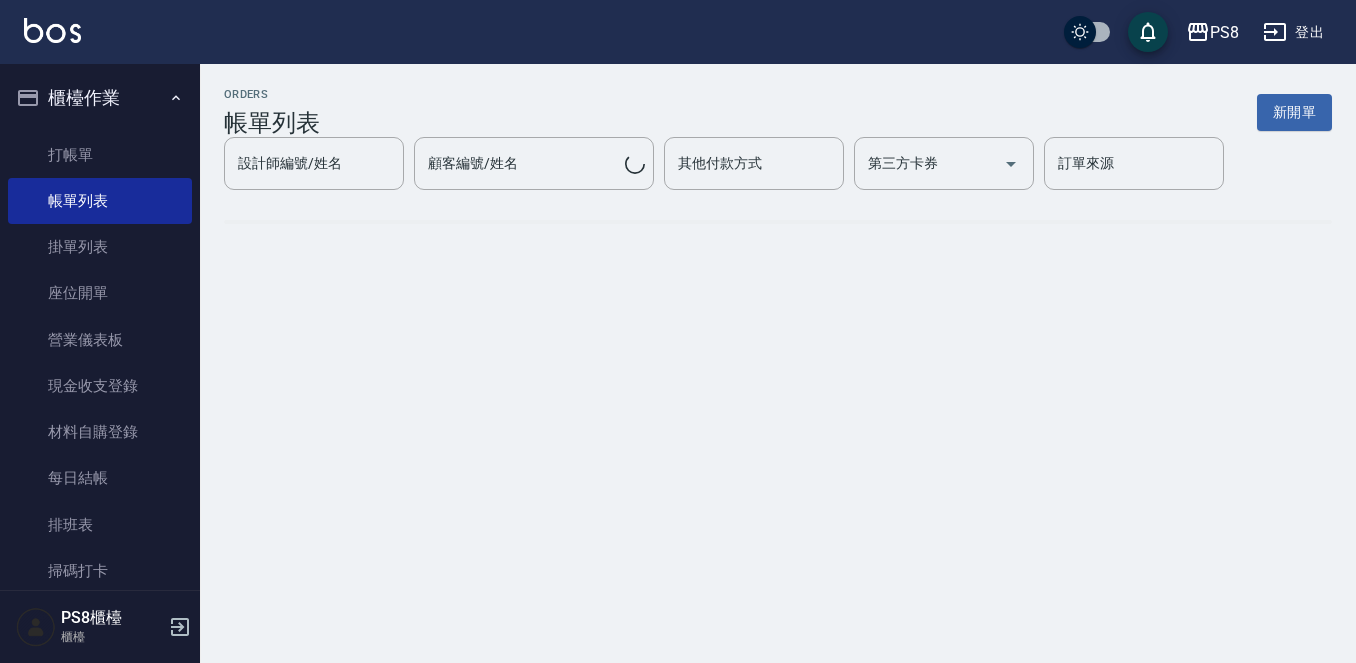 scroll, scrollTop: 0, scrollLeft: 0, axis: both 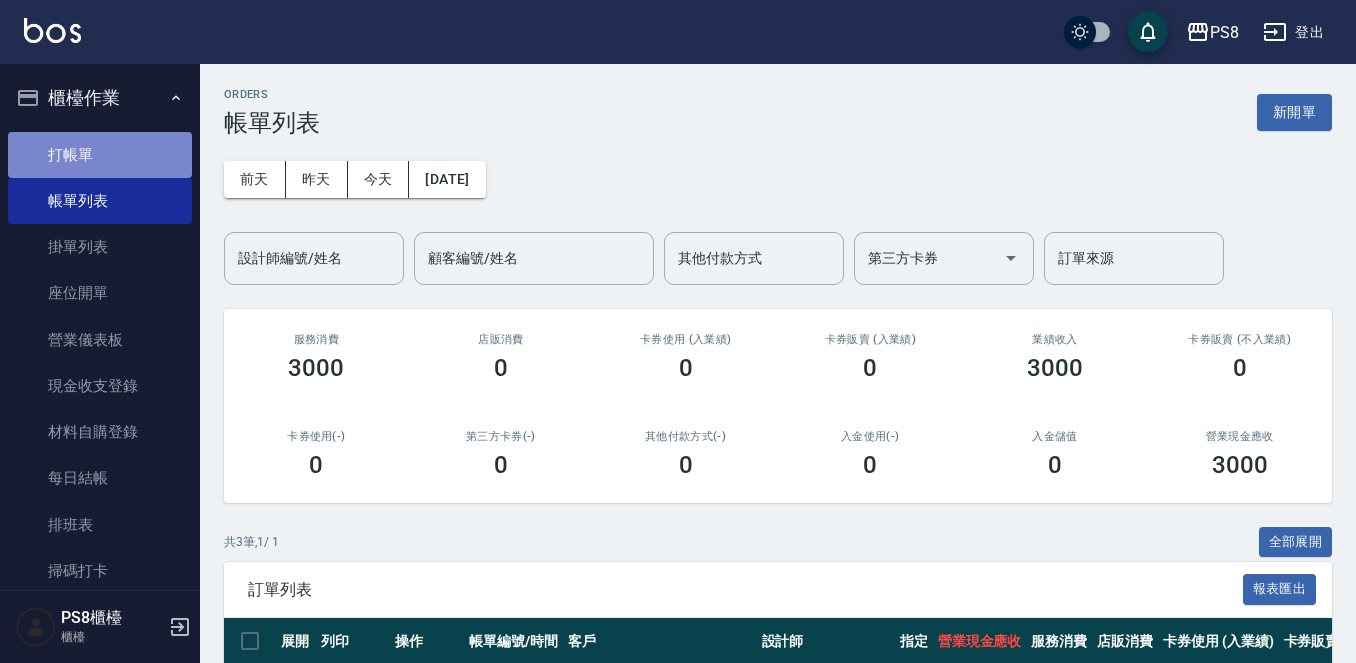 click on "打帳單" at bounding box center [100, 155] 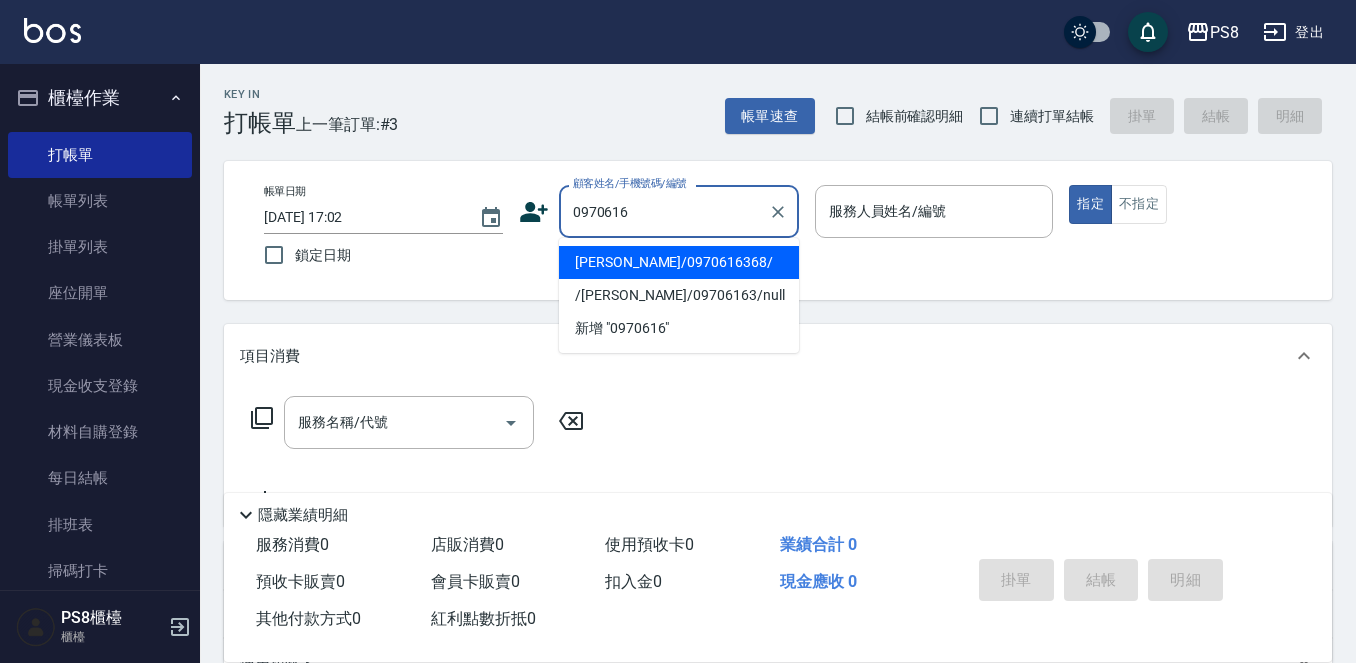 click on "[PERSON_NAME]/0970616368/" at bounding box center [679, 262] 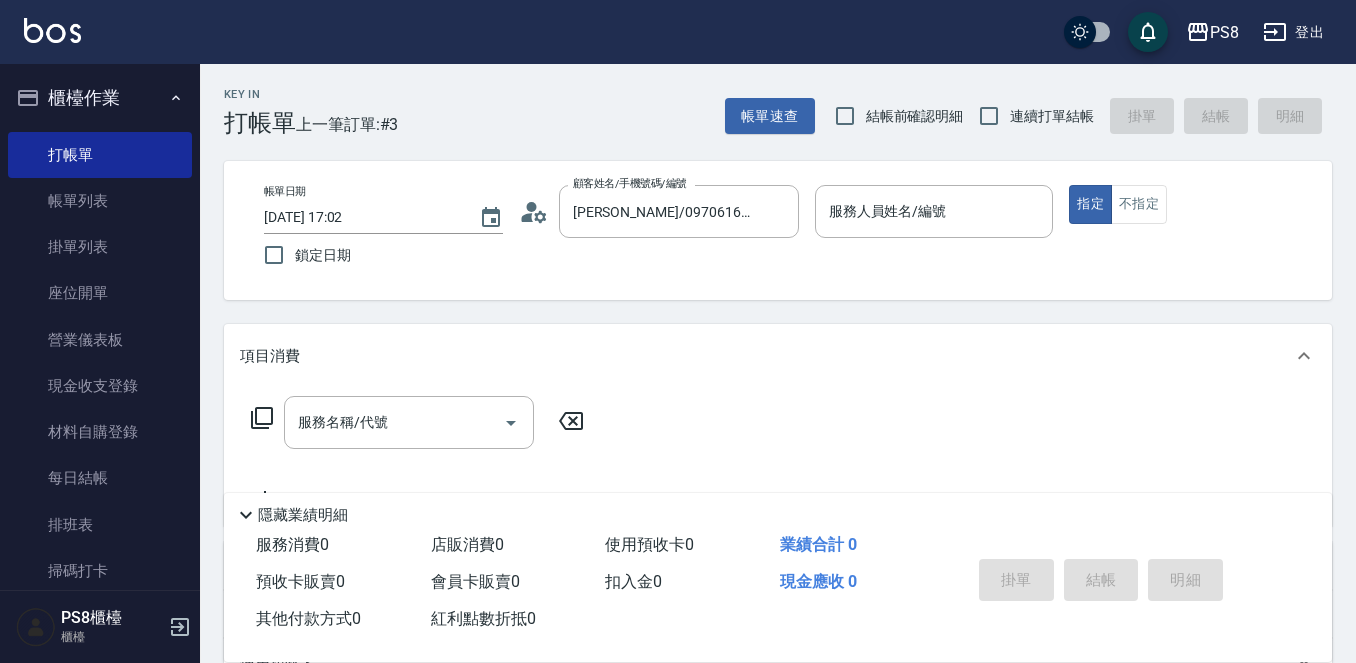 click 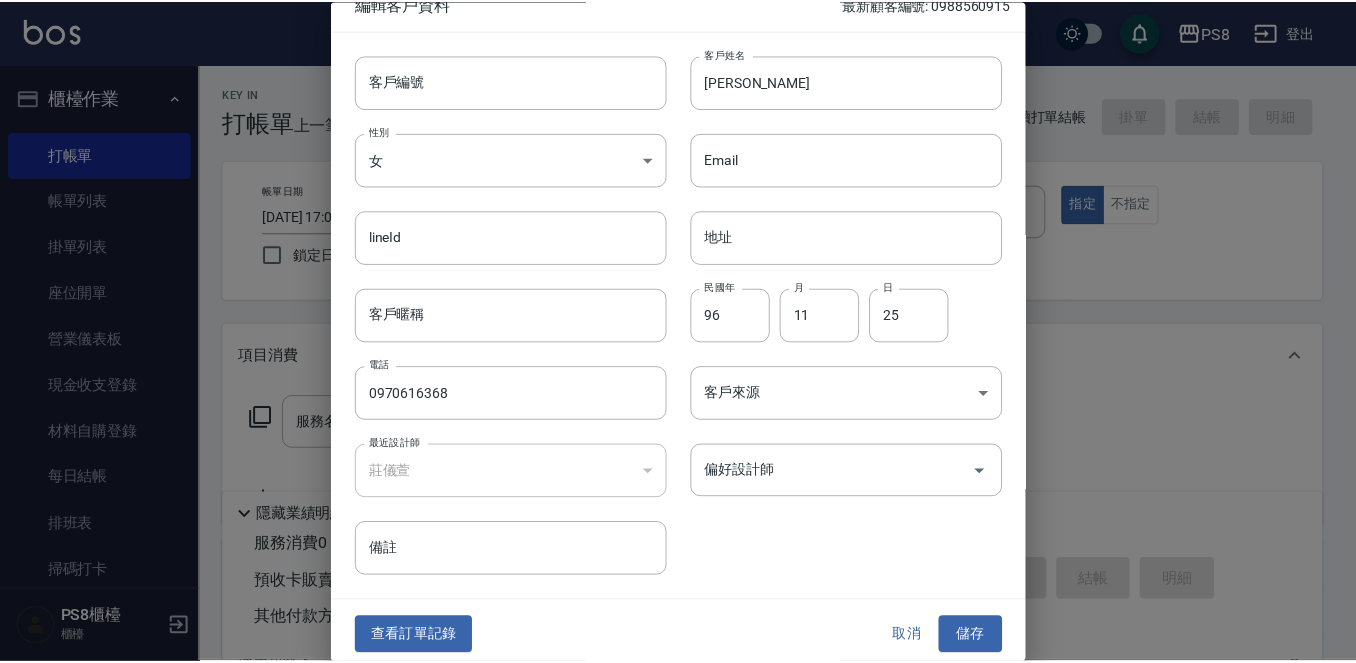 scroll, scrollTop: 30, scrollLeft: 0, axis: vertical 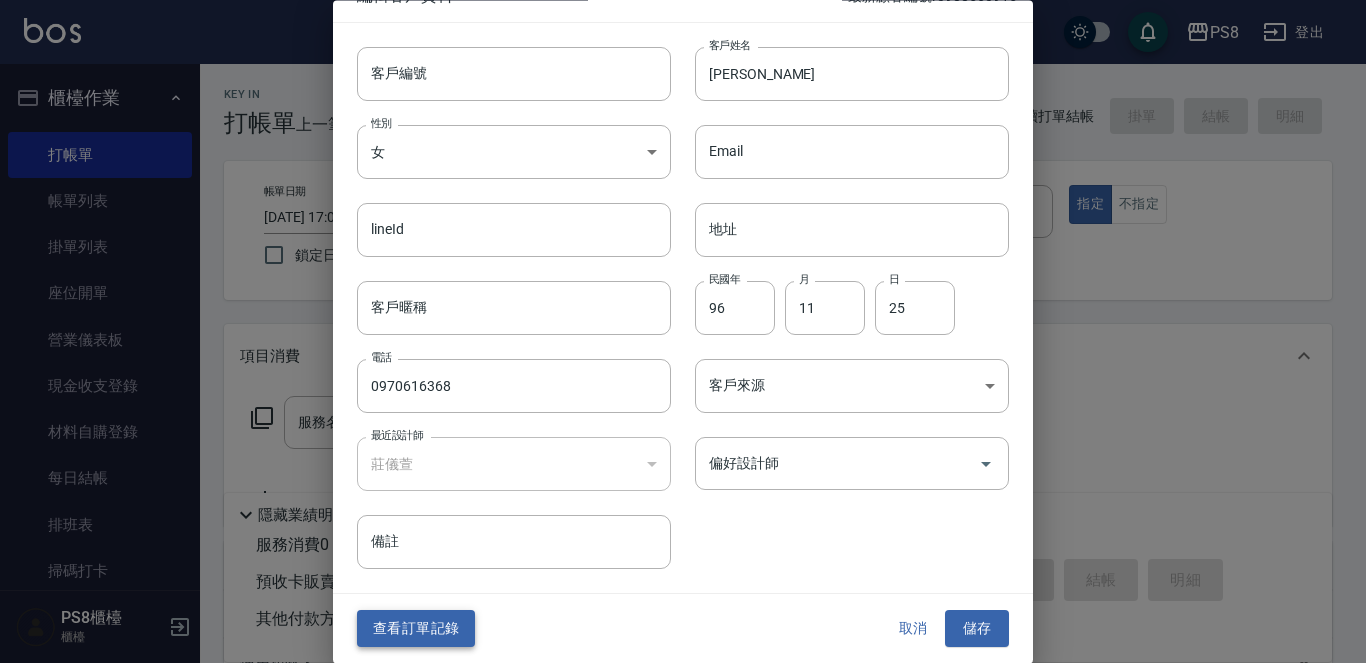 click on "查看訂單記錄" at bounding box center (416, 629) 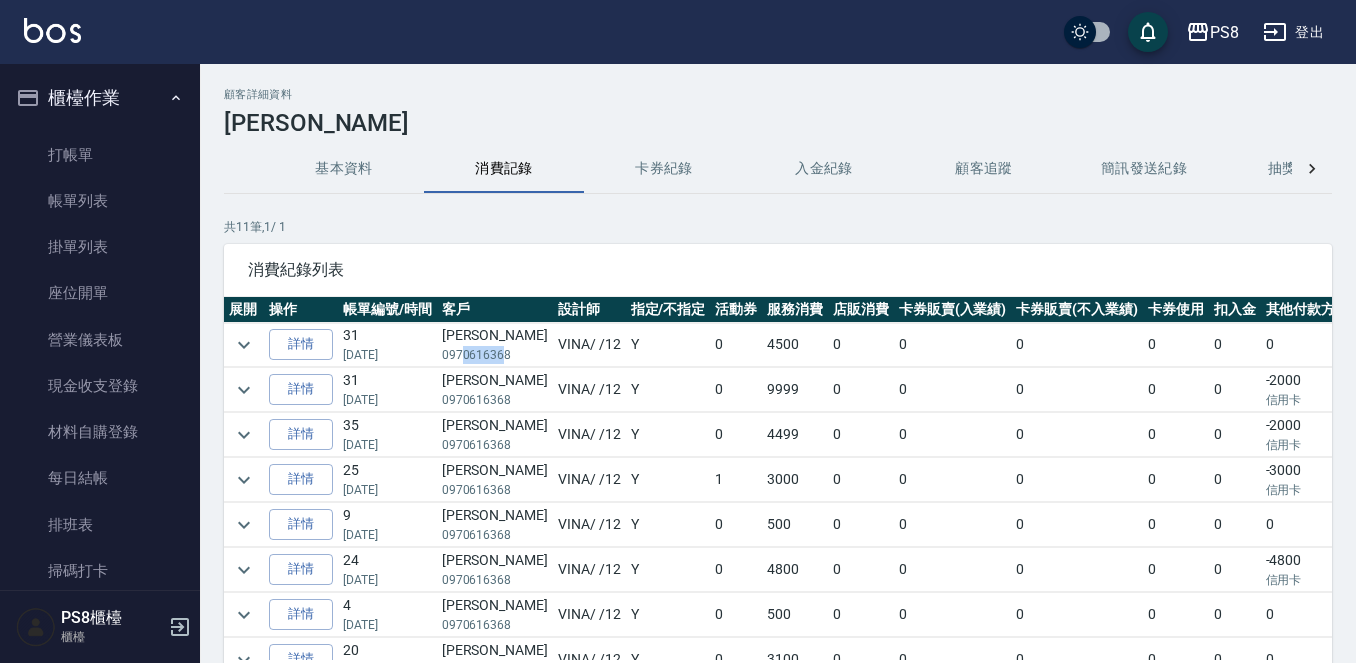 drag, startPoint x: 507, startPoint y: 355, endPoint x: 463, endPoint y: 355, distance: 44 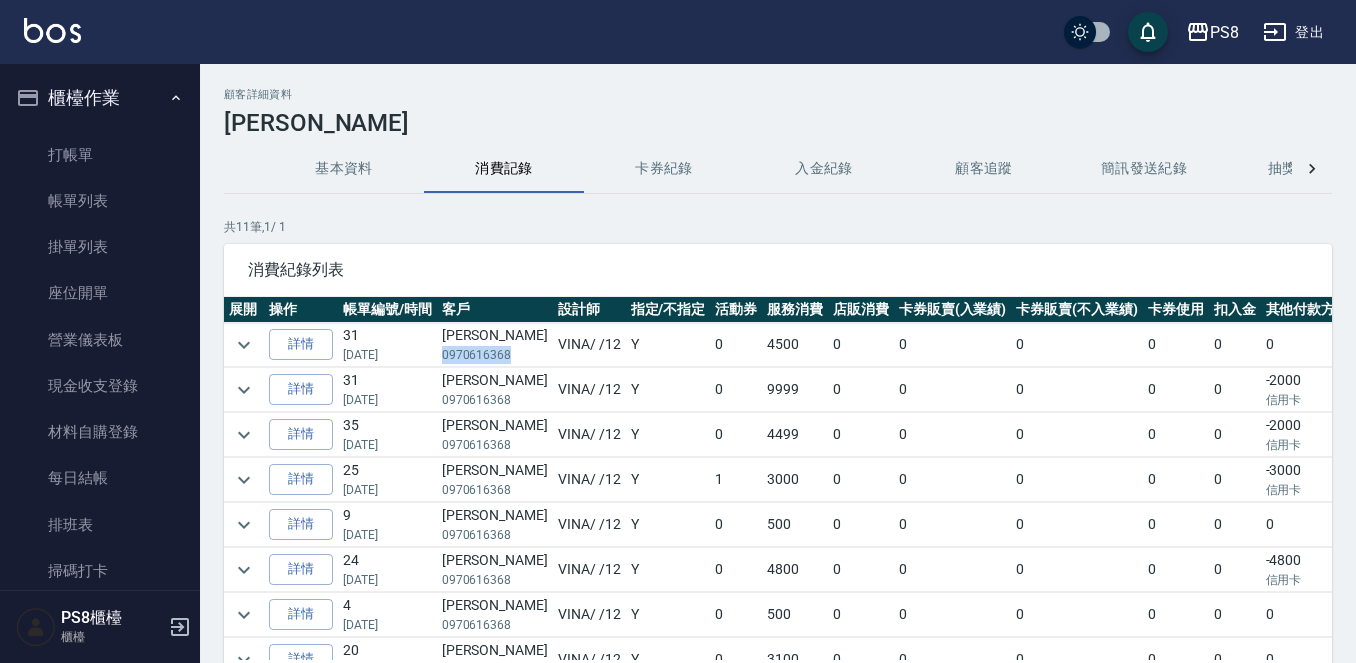 drag, startPoint x: 509, startPoint y: 357, endPoint x: 434, endPoint y: 363, distance: 75.23962 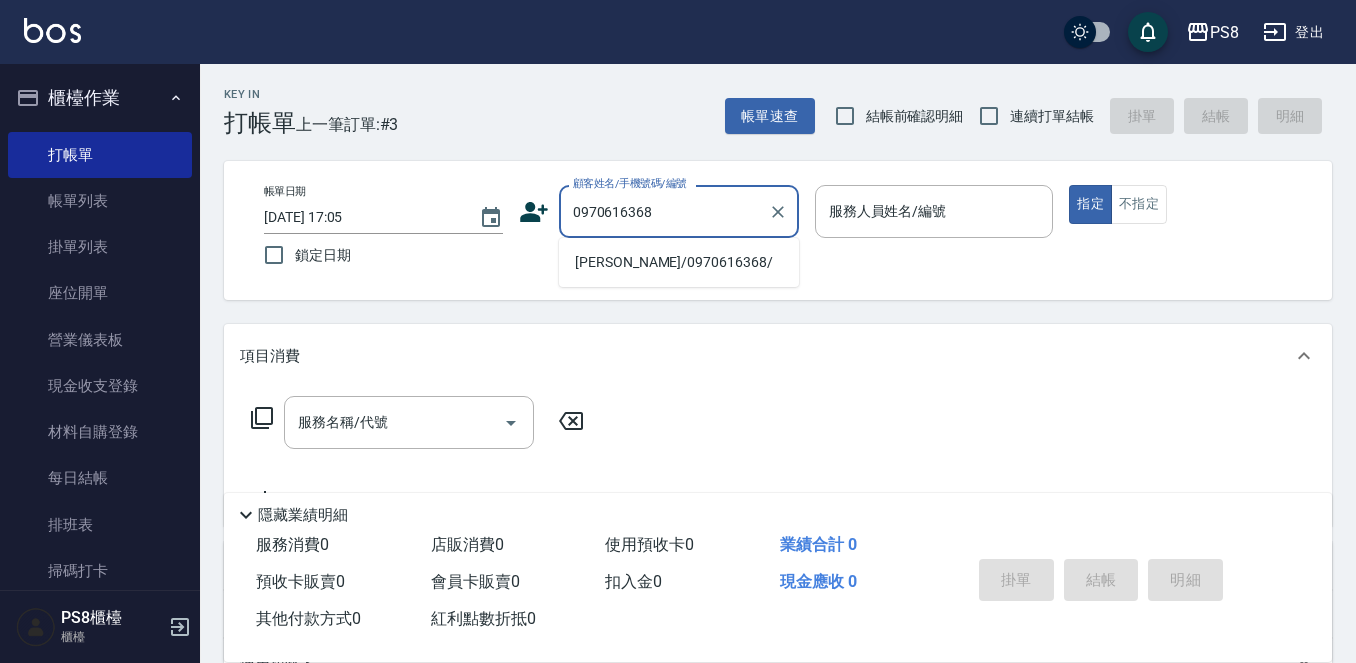 click on "[PERSON_NAME]/0970616368/" at bounding box center [679, 262] 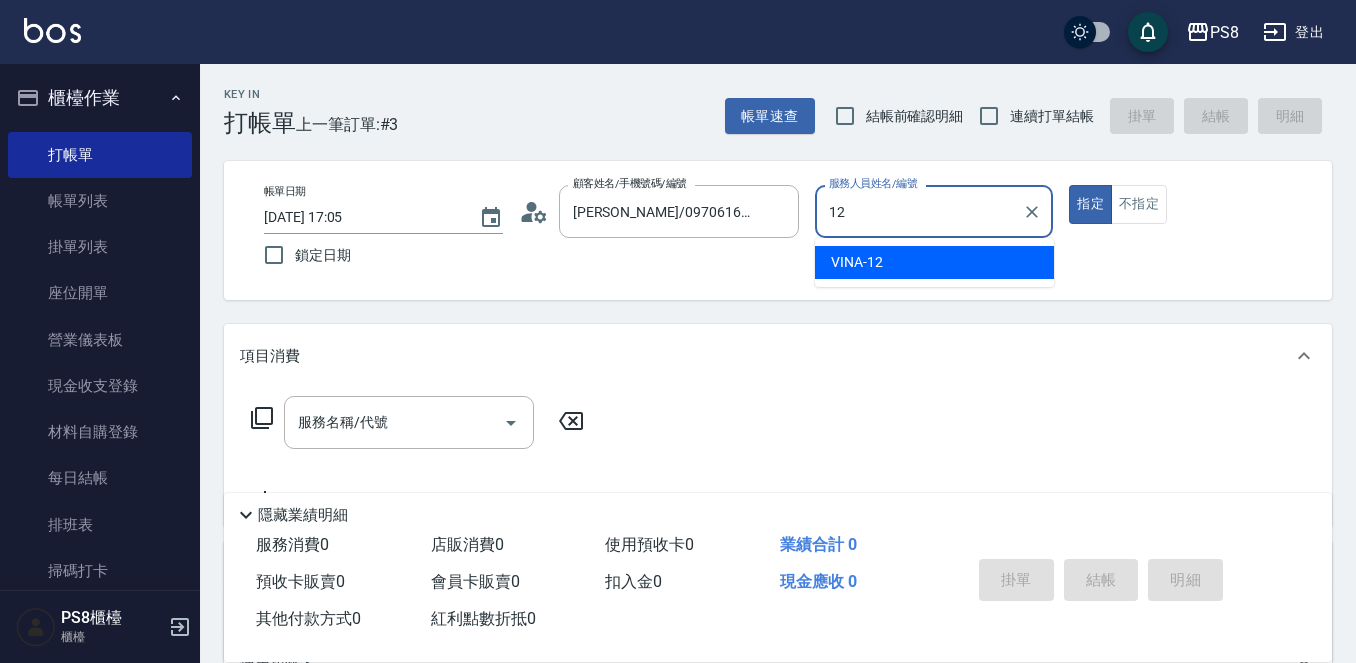 type on "VINA-12" 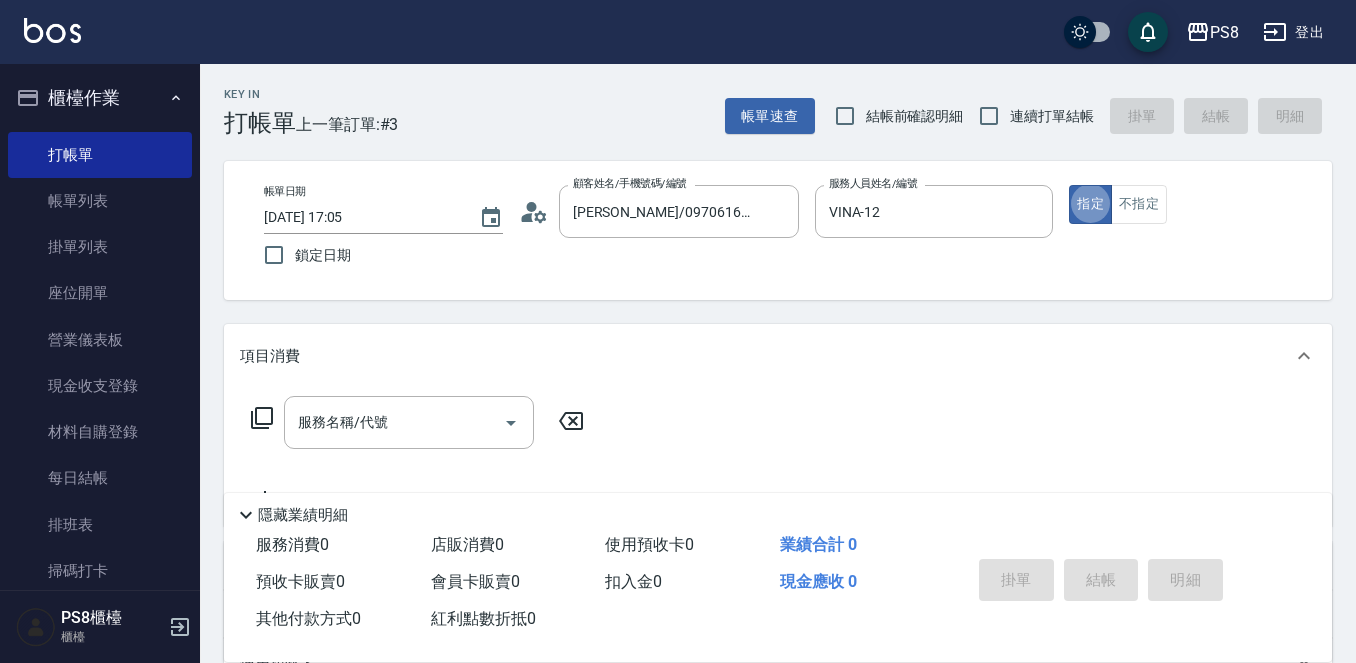 type on "true" 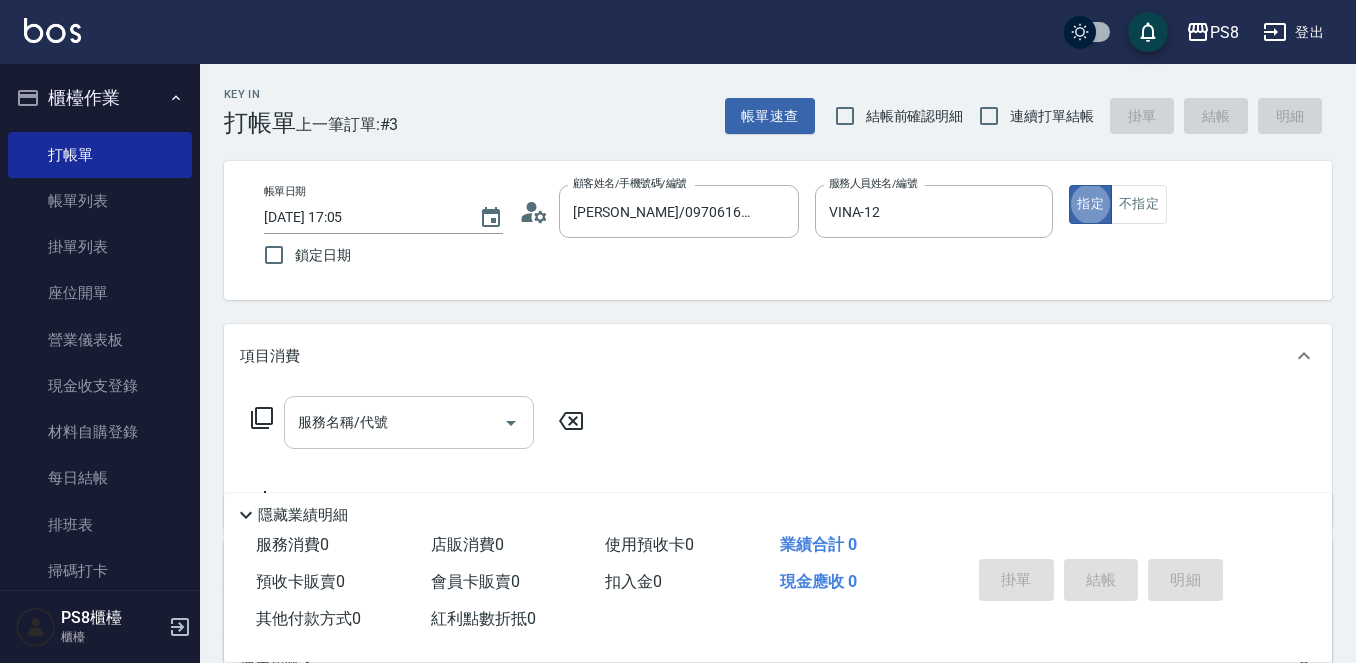 click on "服務名稱/代號" at bounding box center [394, 422] 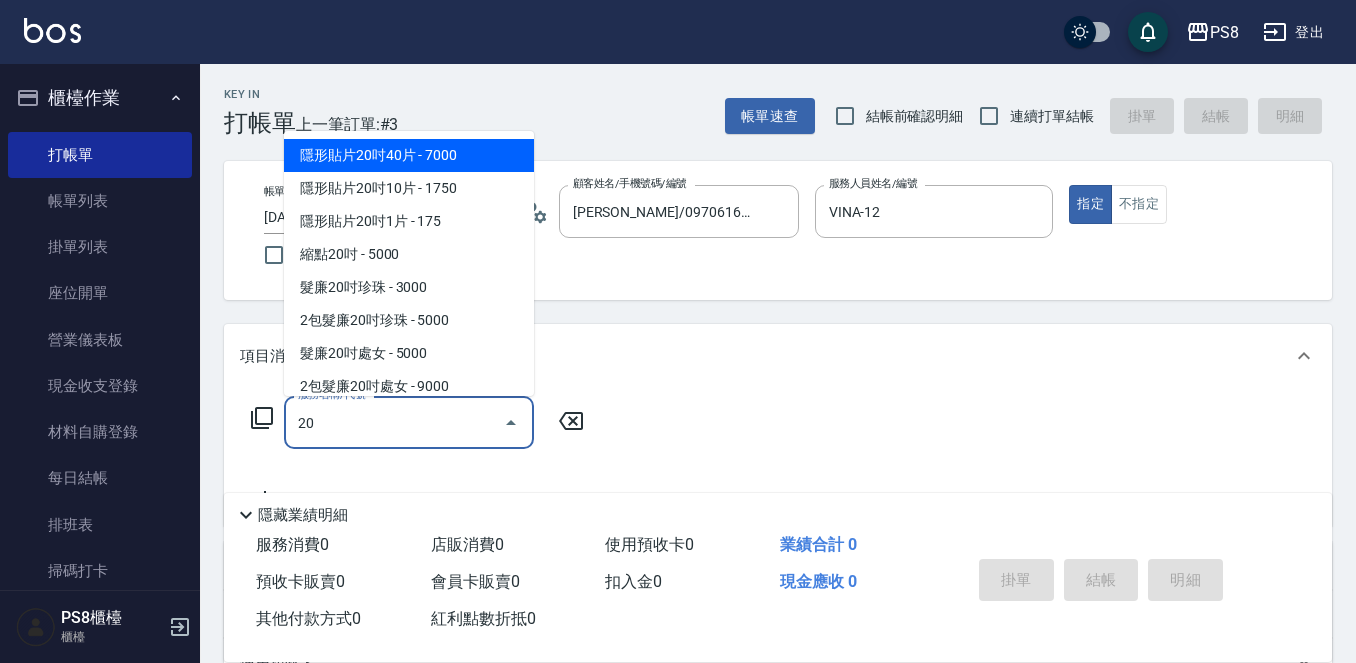 type on "2" 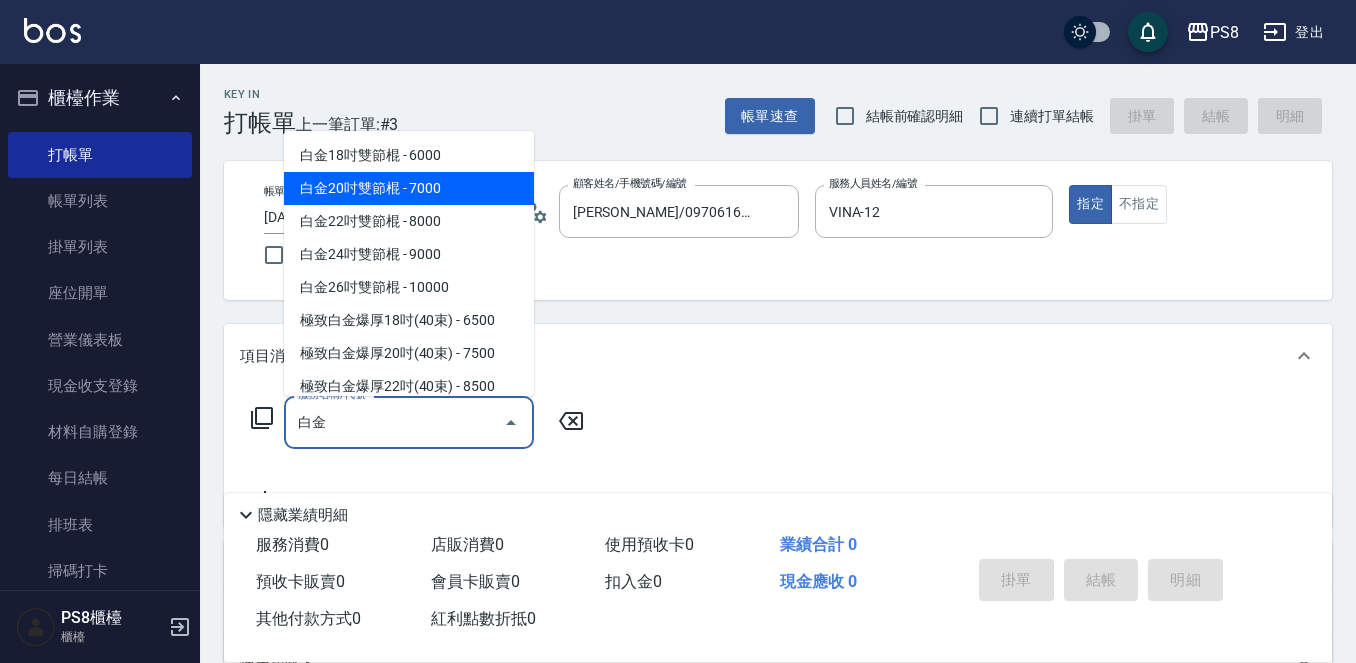 click on "白金20吋雙節棍 - 7000" at bounding box center [409, 188] 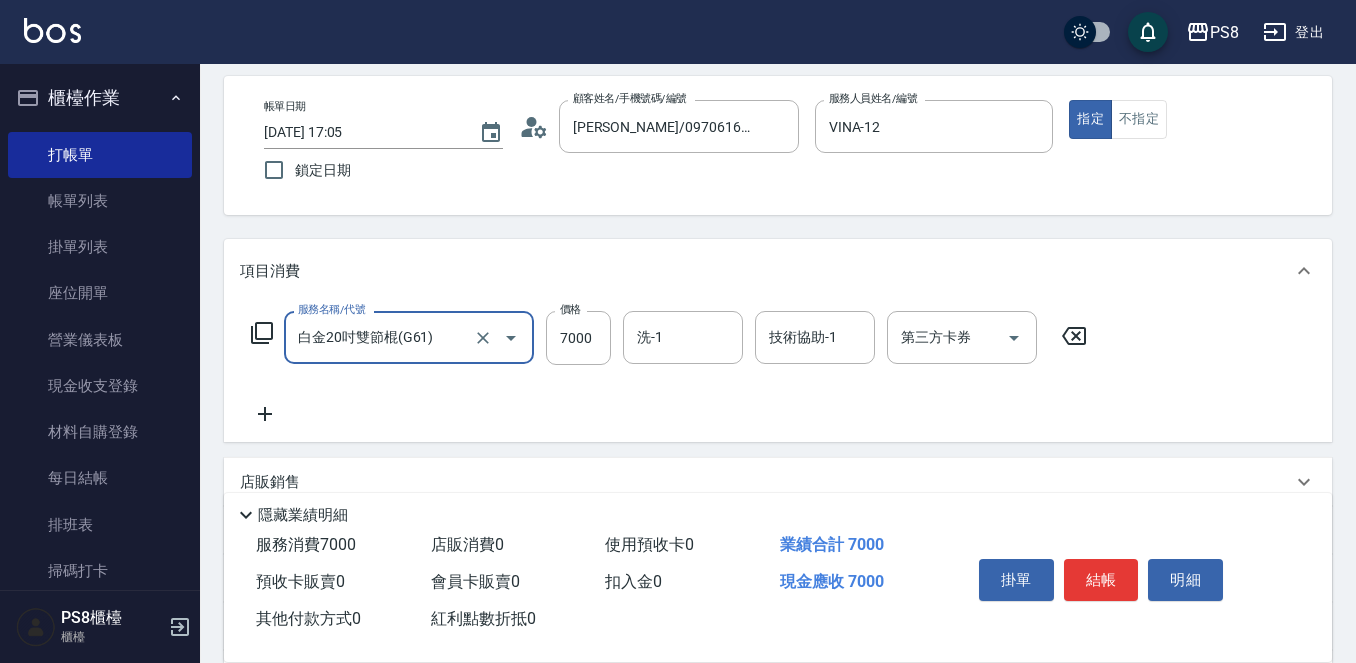 scroll, scrollTop: 200, scrollLeft: 0, axis: vertical 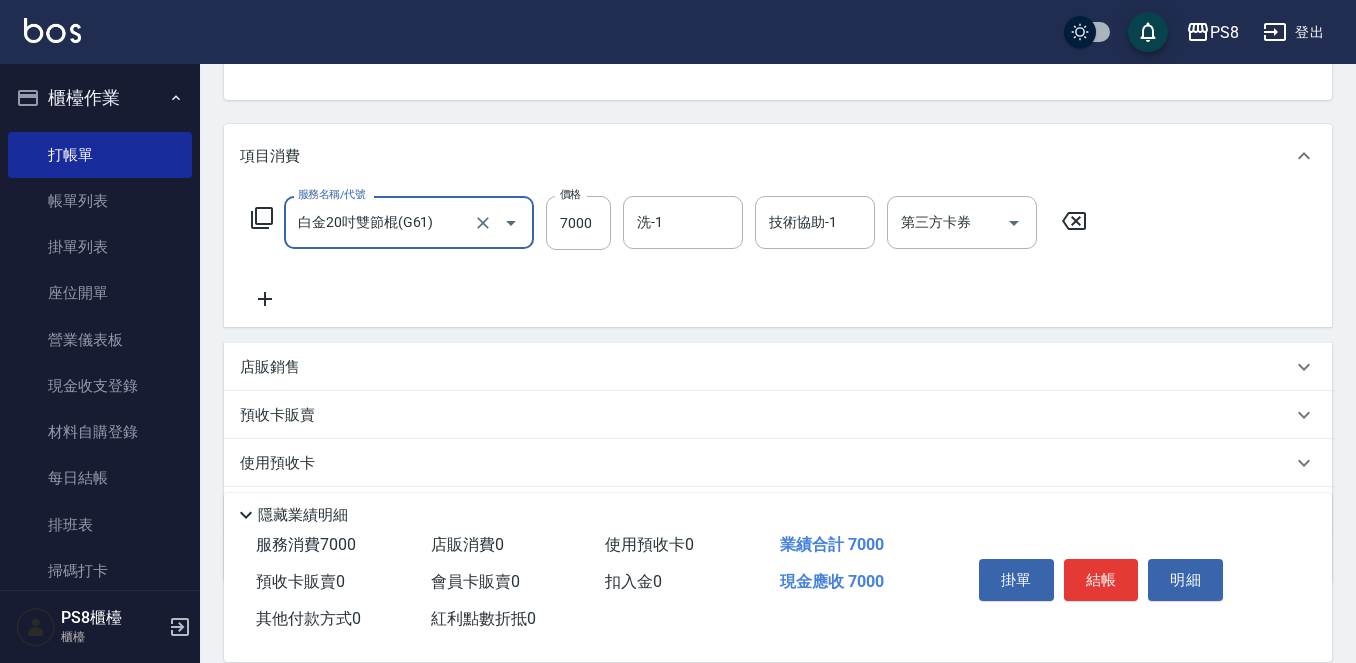 type on "白金20吋雙節棍(G61)" 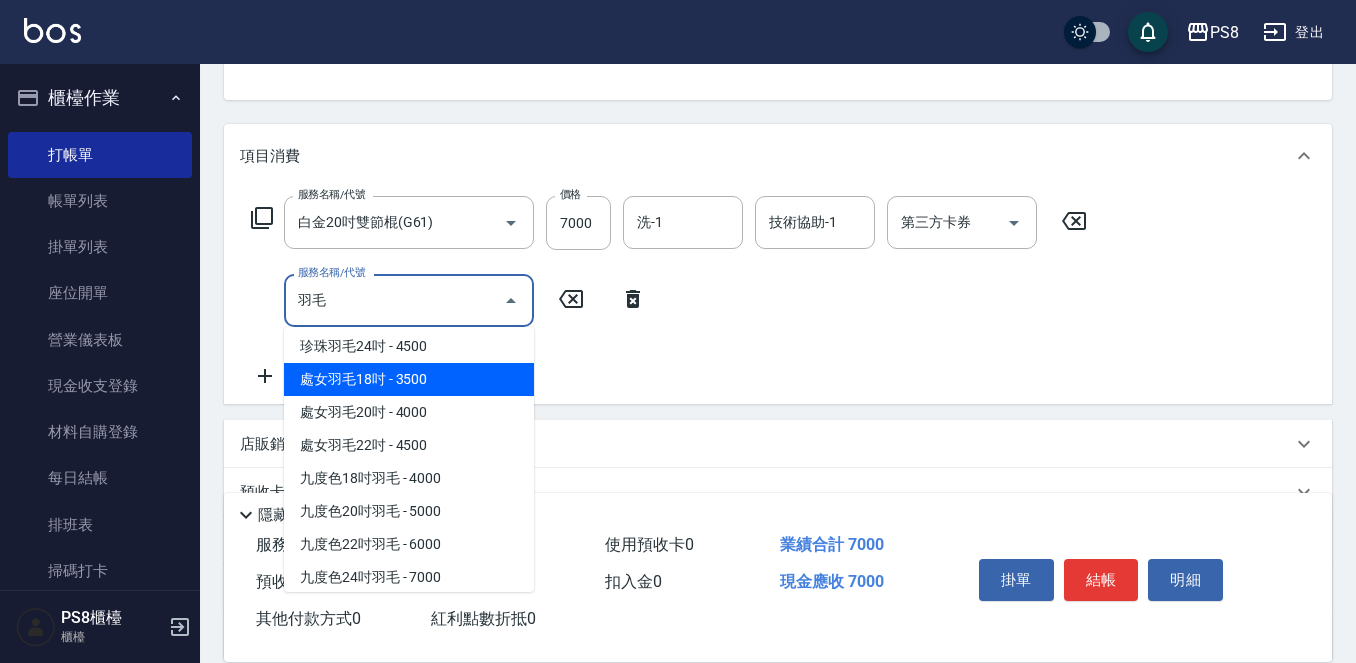 scroll, scrollTop: 300, scrollLeft: 0, axis: vertical 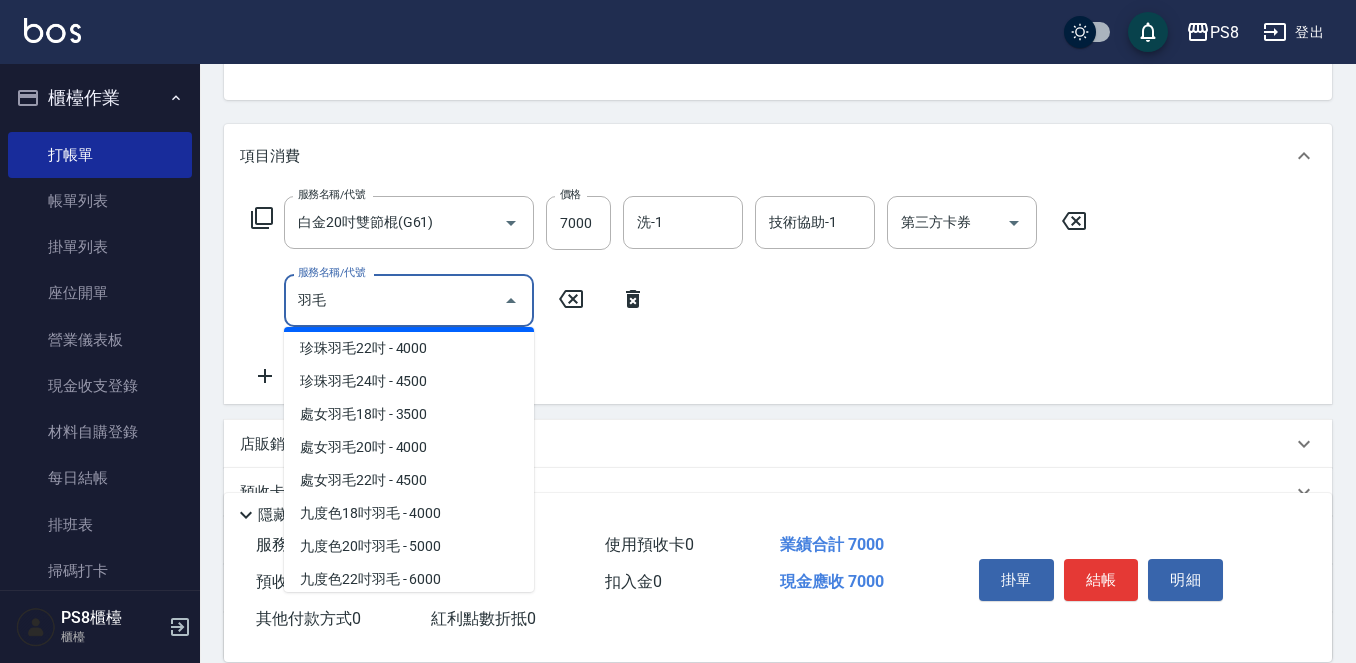 click on "珍珠羽毛20吋 - 3500" at bounding box center (409, 315) 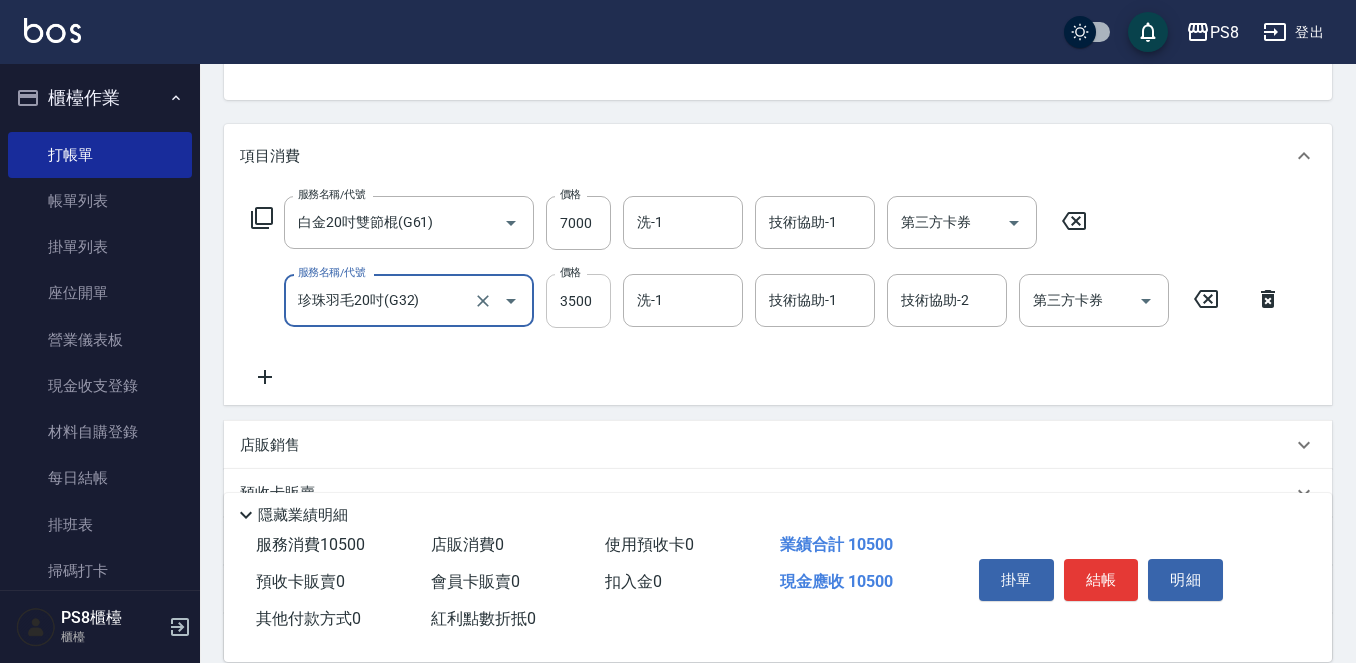 type on "珍珠羽毛20吋(G32)" 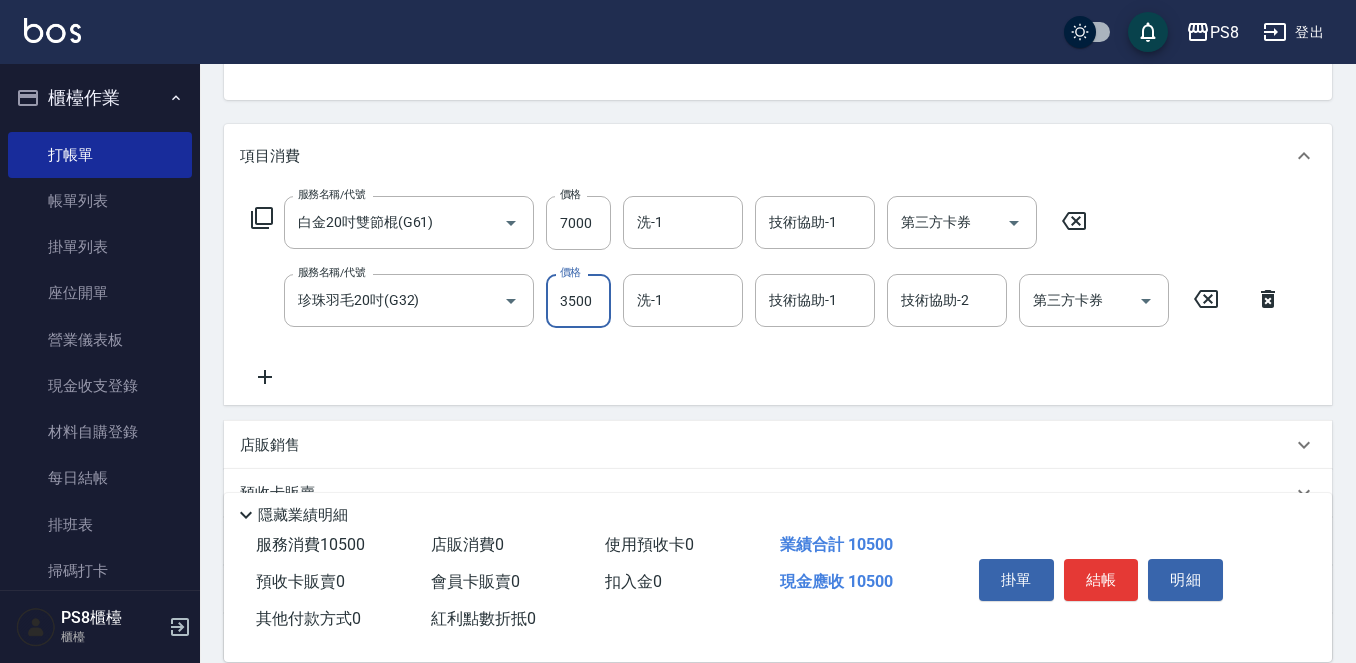 click on "3500" at bounding box center [578, 301] 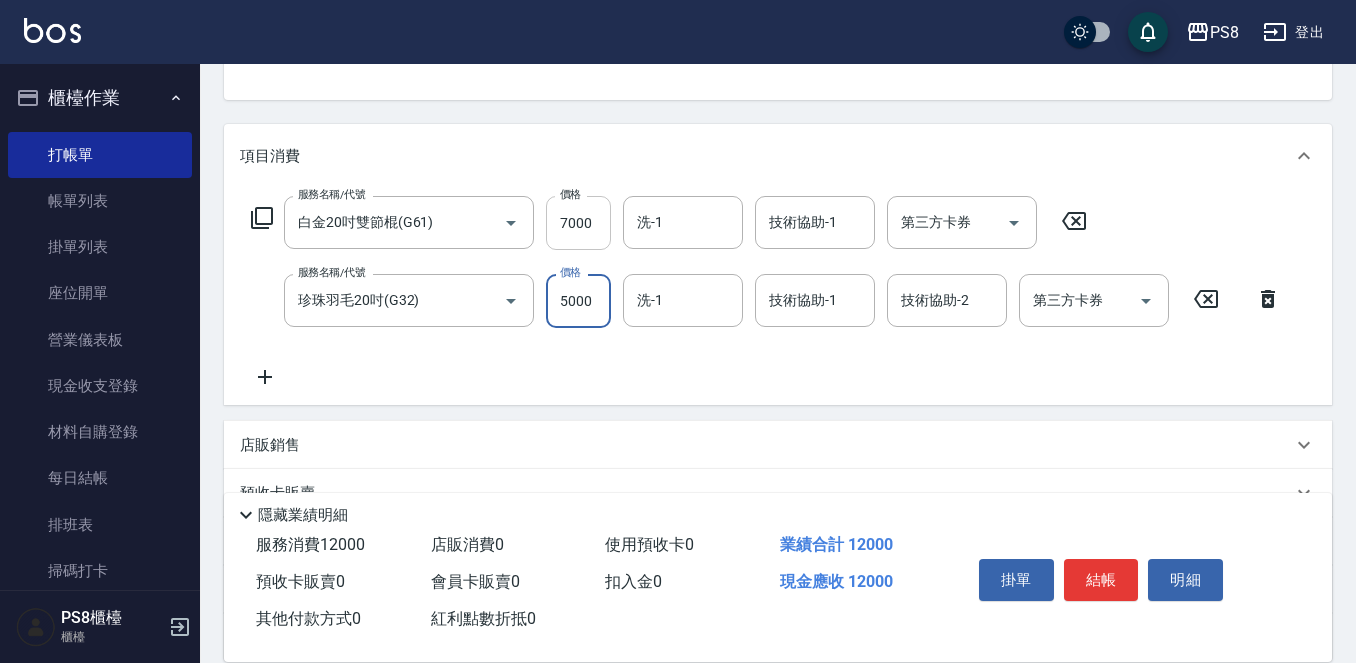 type on "5000" 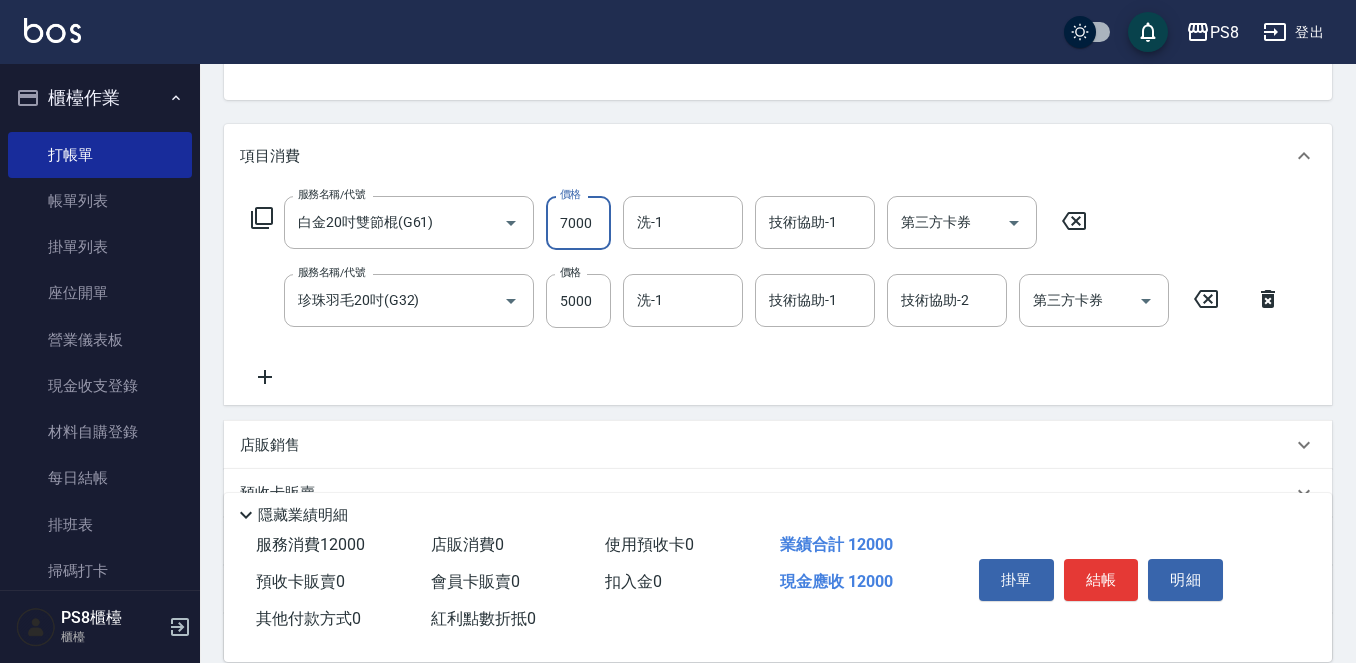 click on "7000" at bounding box center (578, 223) 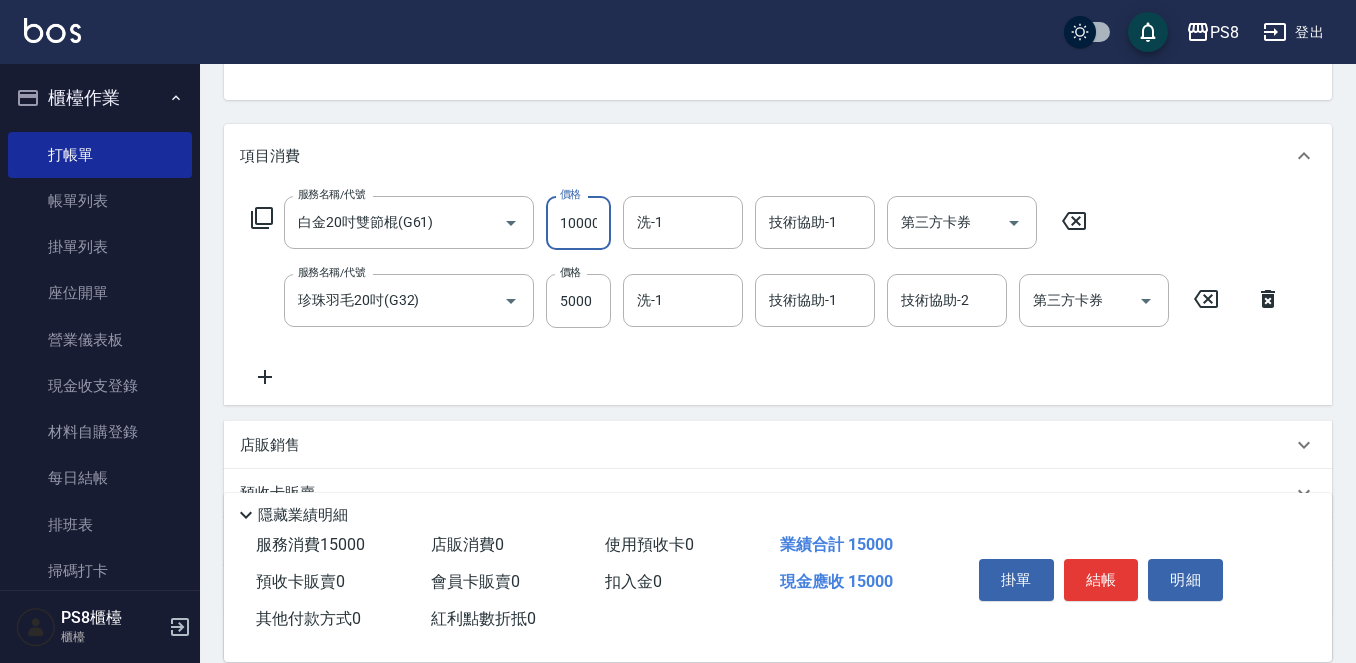 scroll, scrollTop: 0, scrollLeft: 2, axis: horizontal 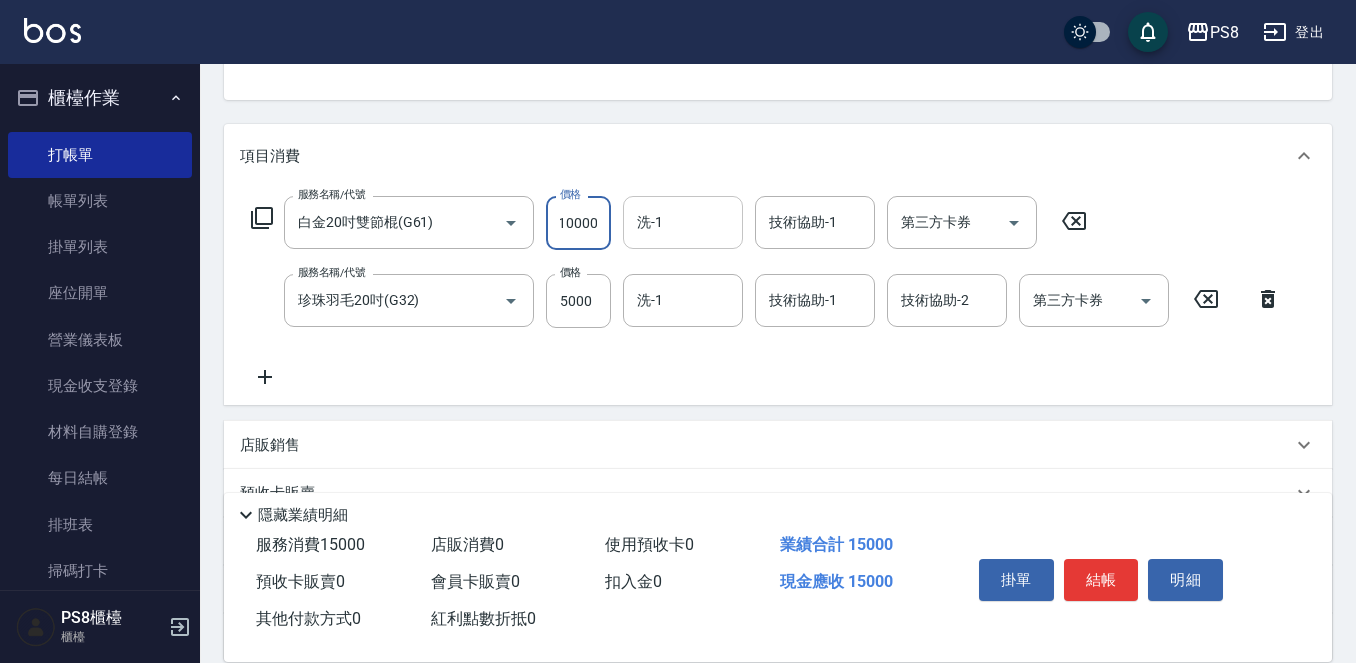 type on "10000" 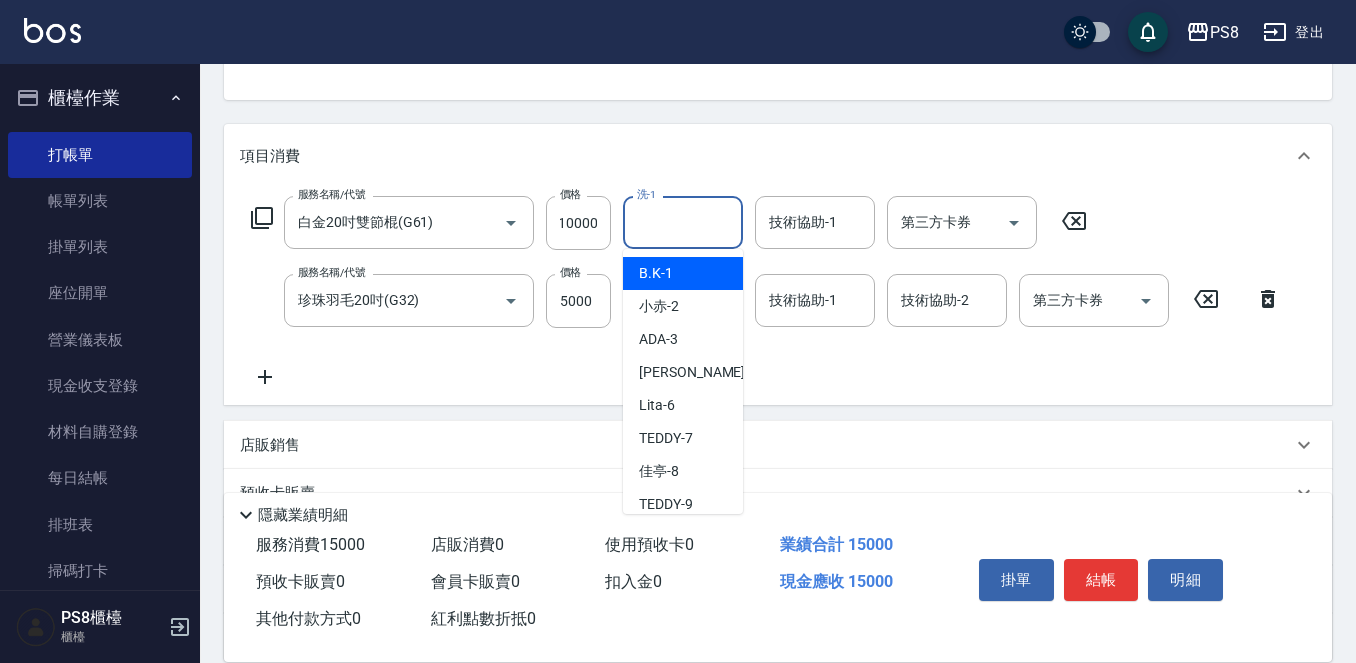 scroll, scrollTop: 0, scrollLeft: 0, axis: both 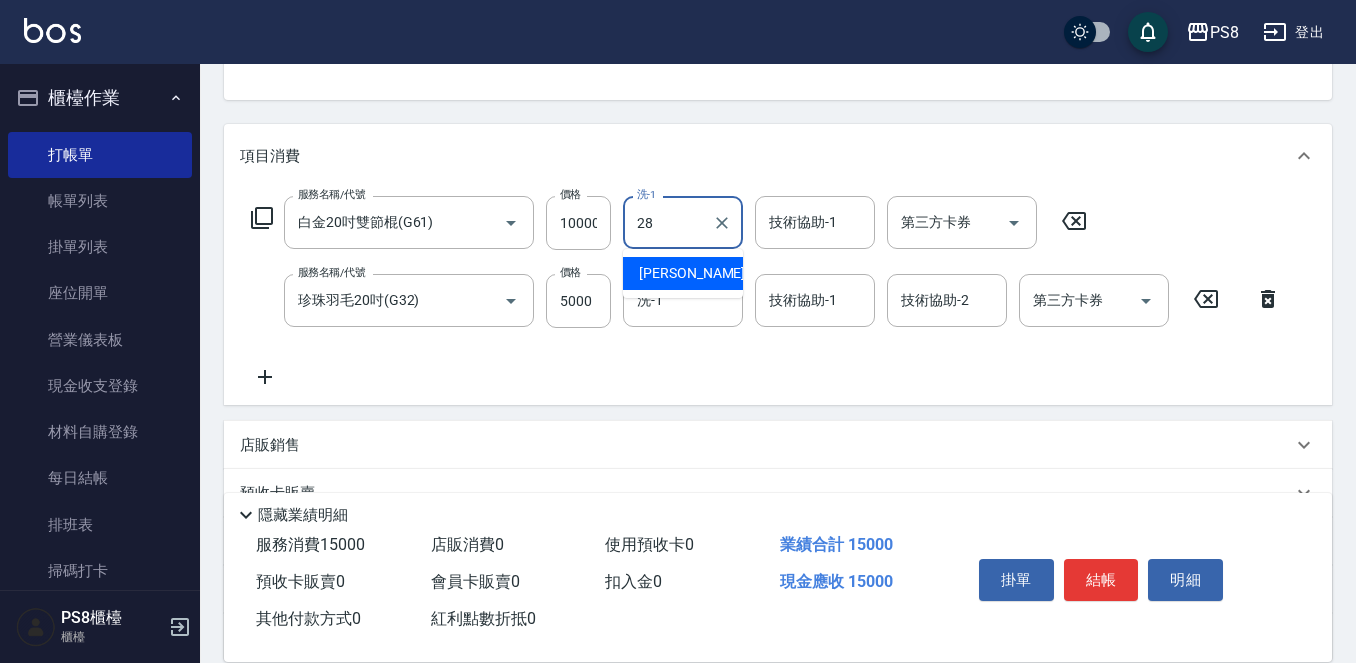 type on "[PERSON_NAME]-28" 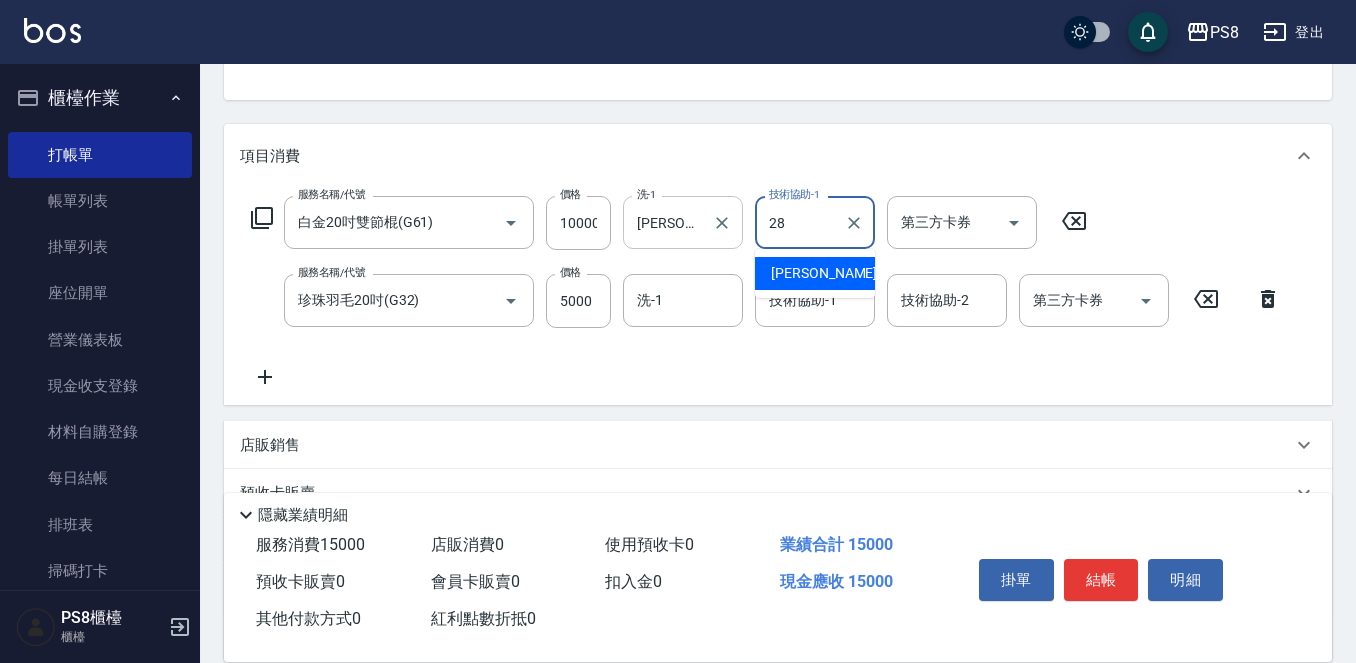 type on "[PERSON_NAME]-28" 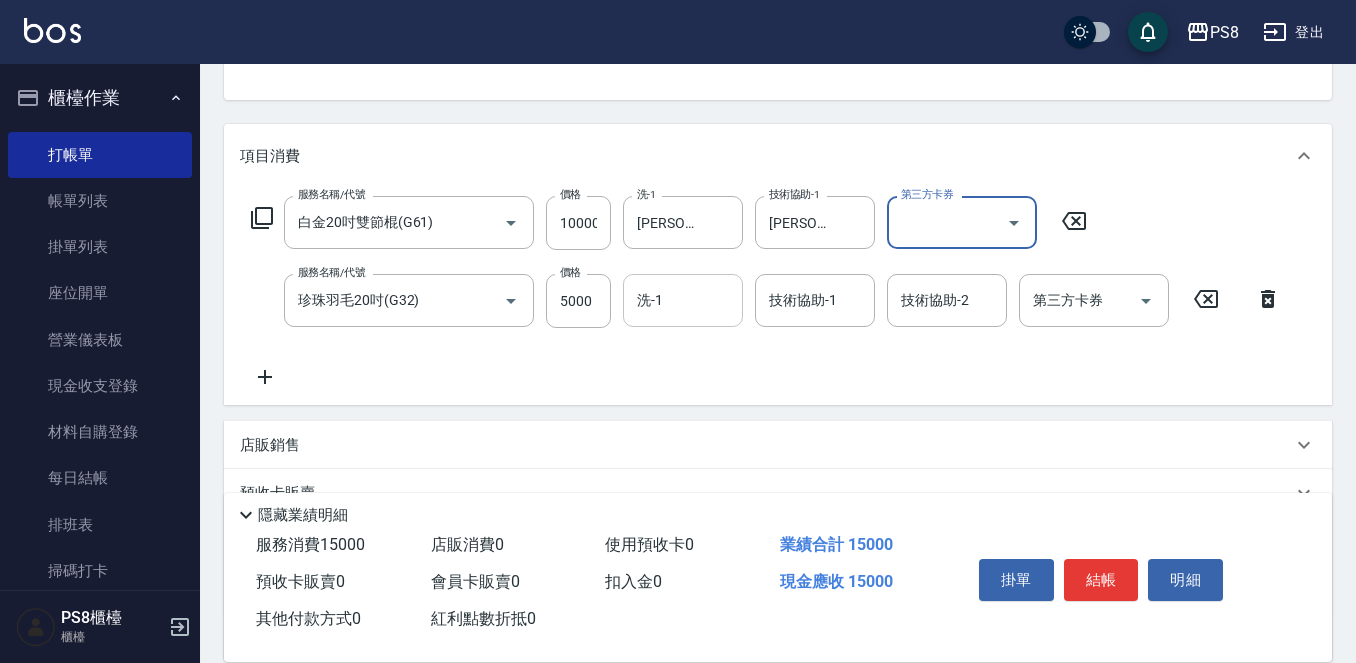 click on "洗-1" at bounding box center (683, 300) 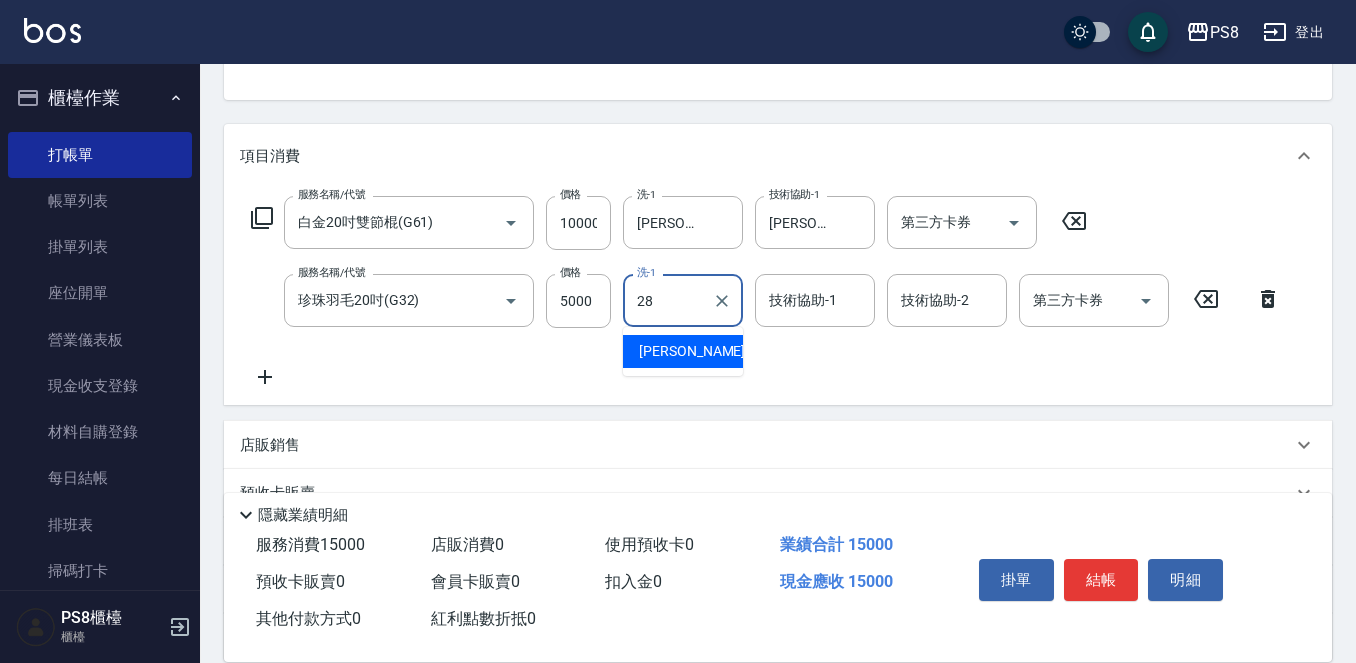 type on "[PERSON_NAME]-28" 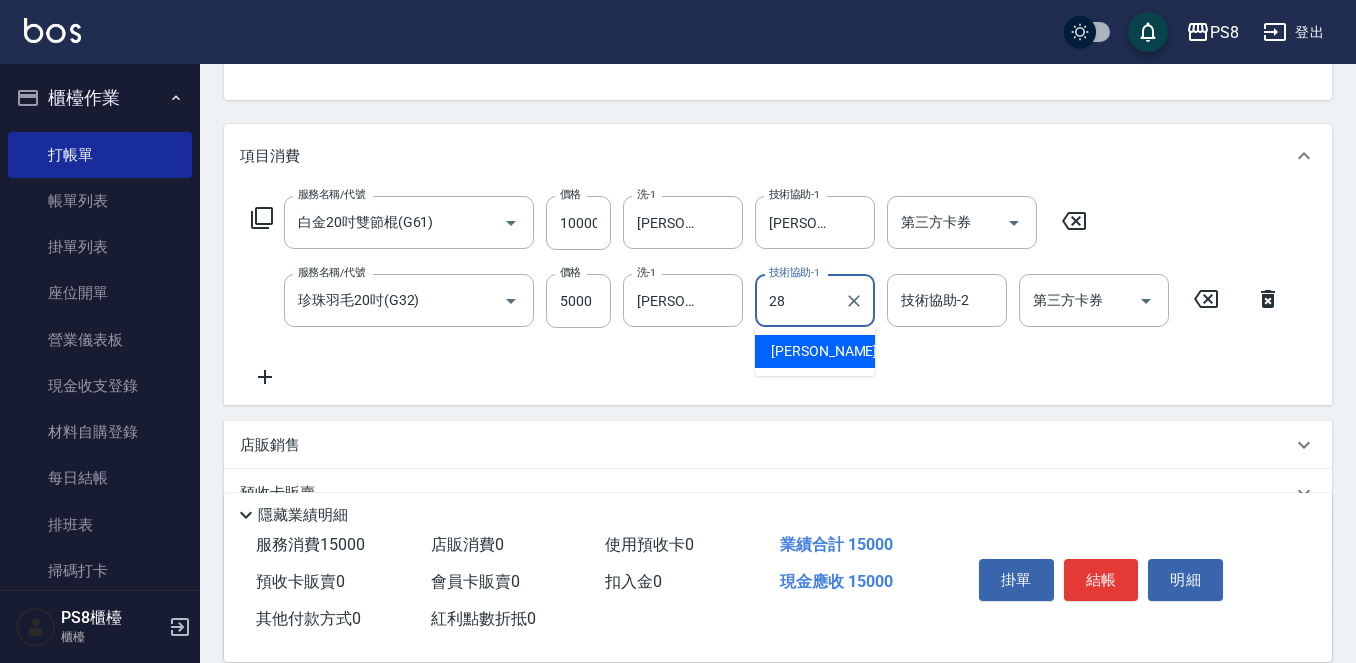 type on "28" 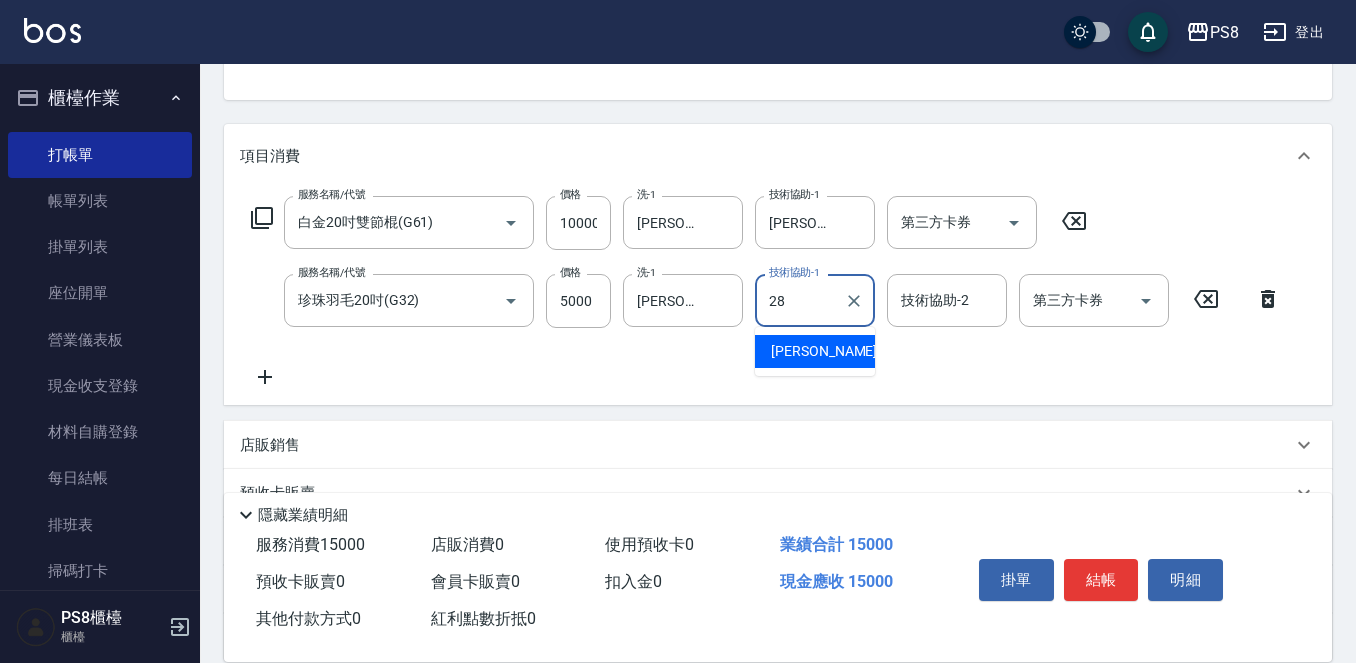 type on "." 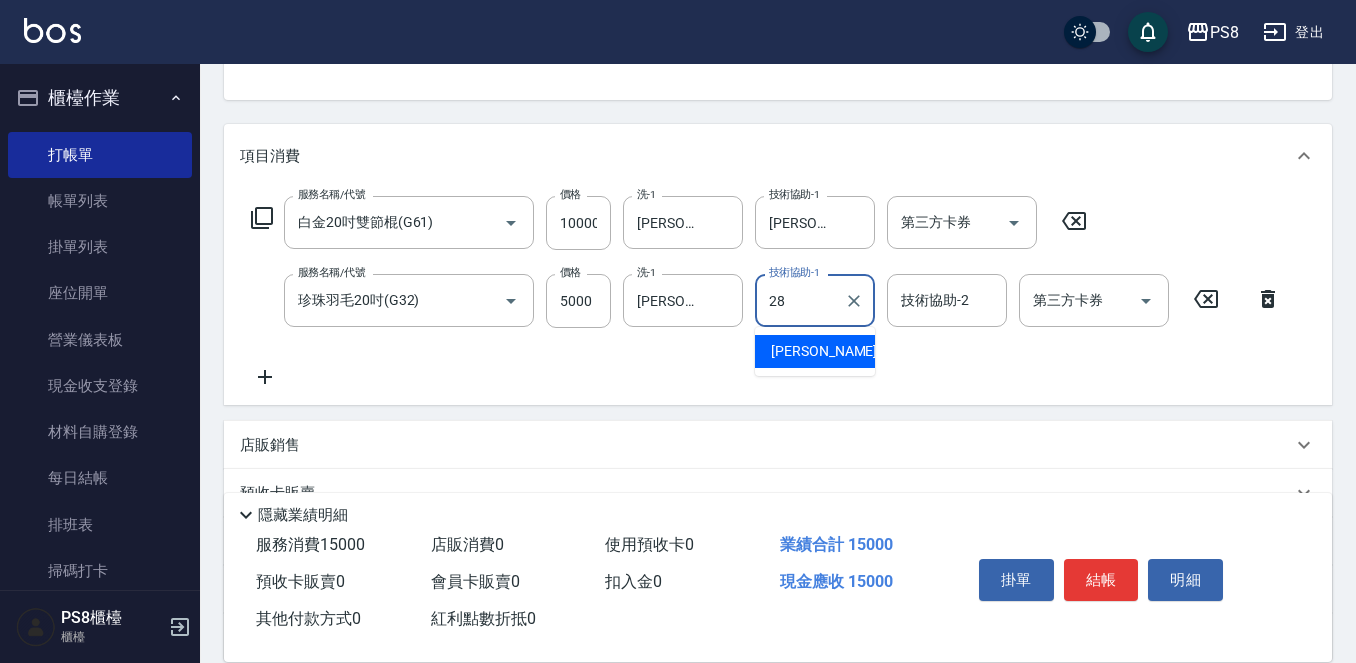 type on "[PERSON_NAME]-28" 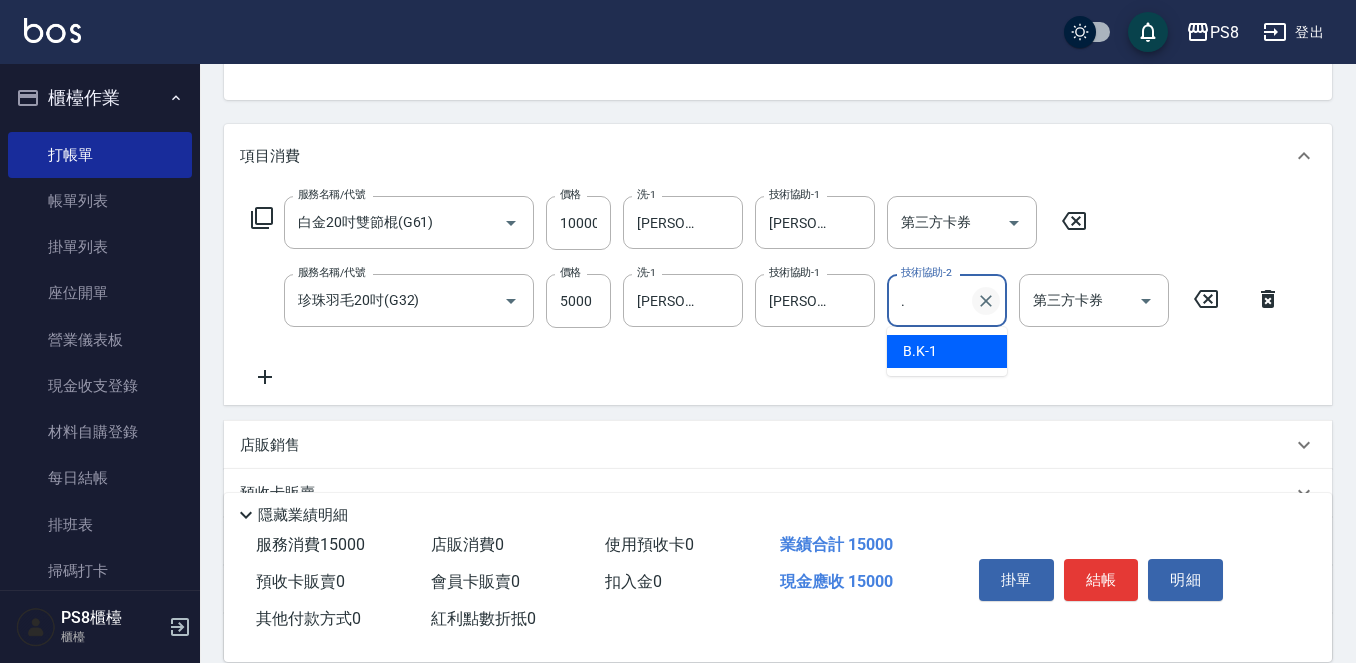 click 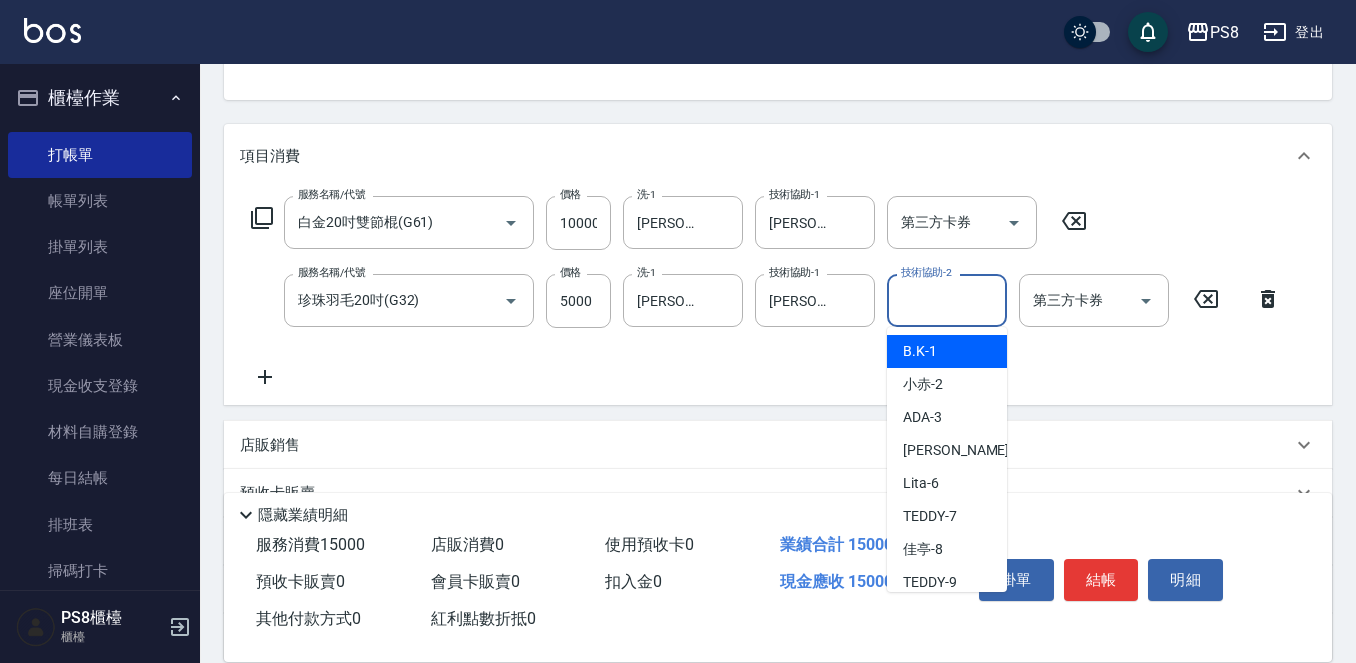 click on "項目消費" at bounding box center [778, 156] 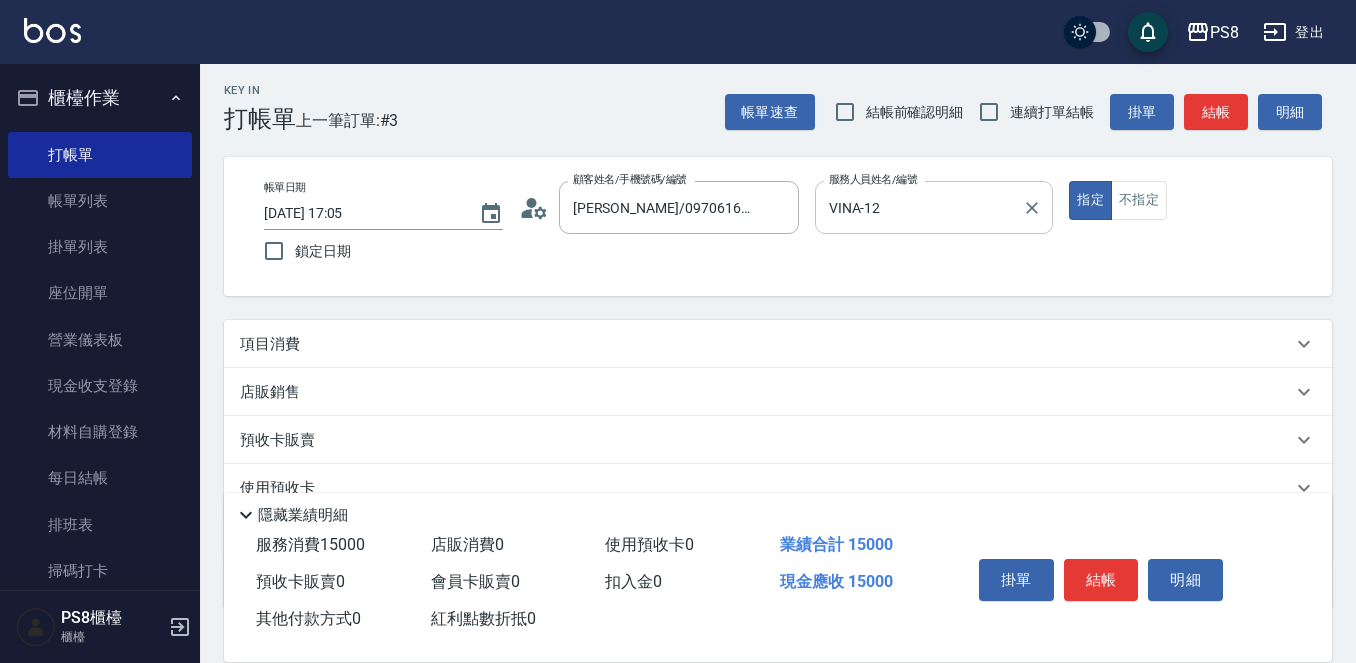 scroll, scrollTop: 0, scrollLeft: 0, axis: both 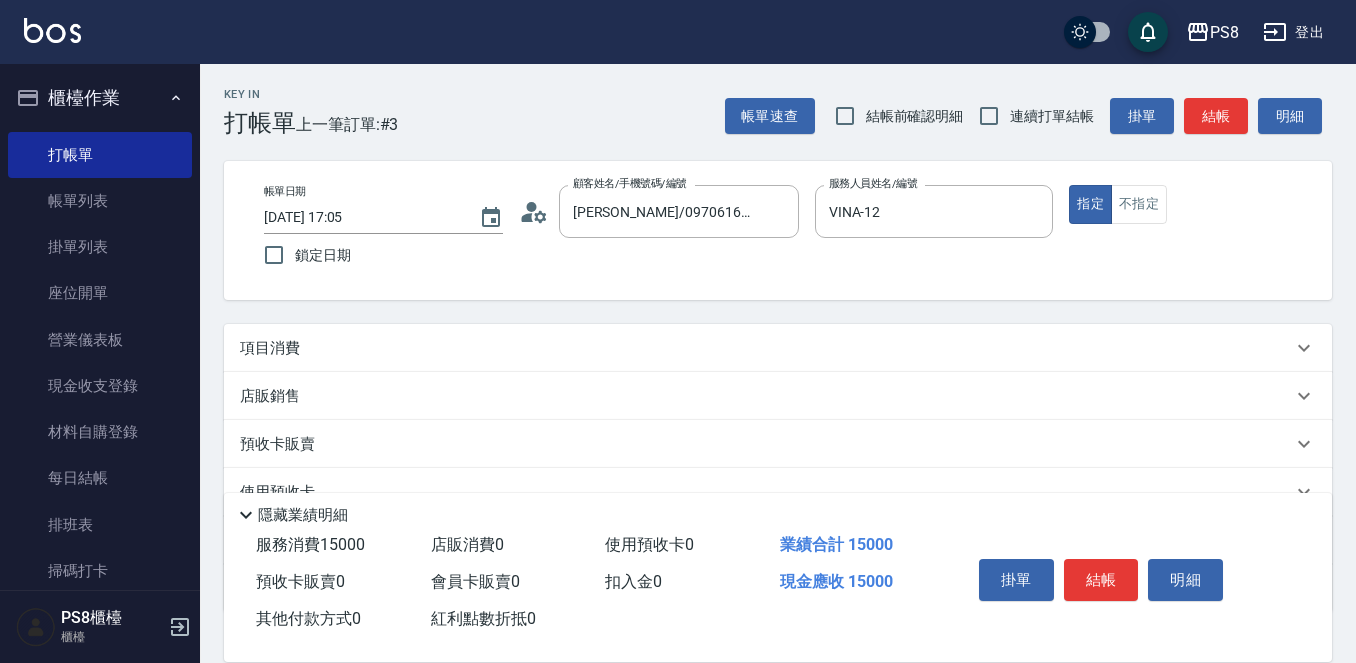click on "項目消費" at bounding box center [778, 348] 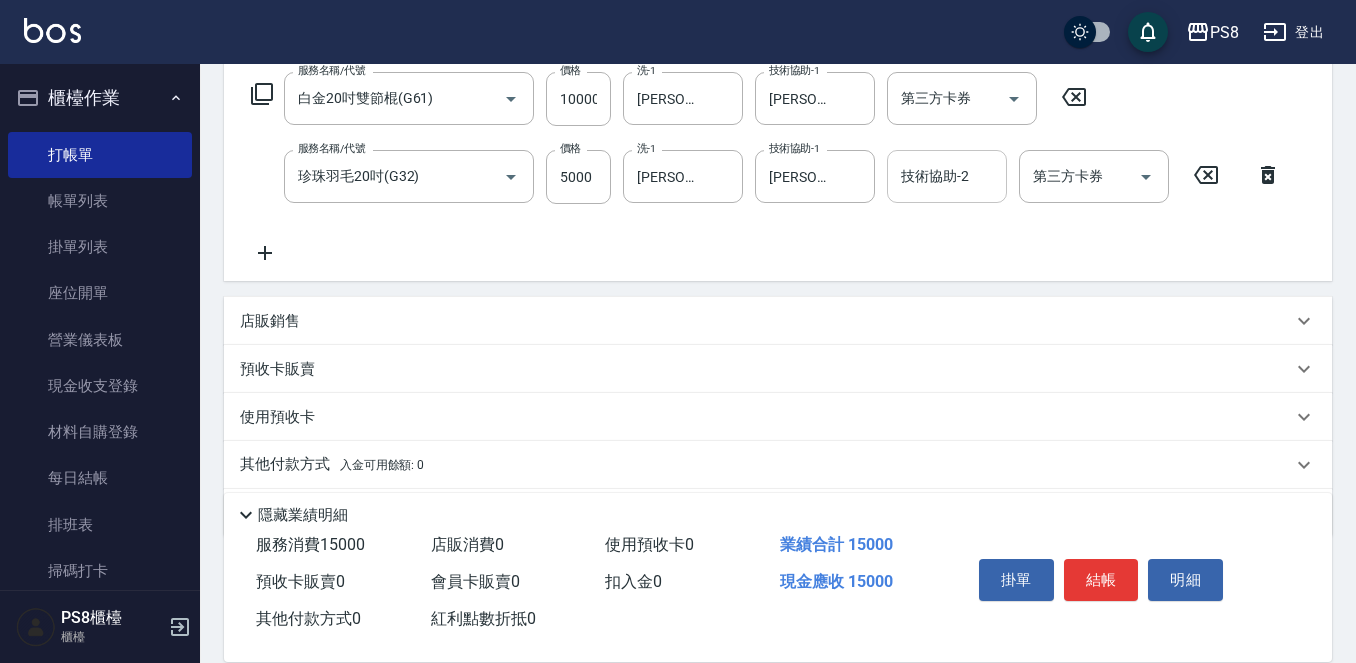 scroll, scrollTop: 0, scrollLeft: 0, axis: both 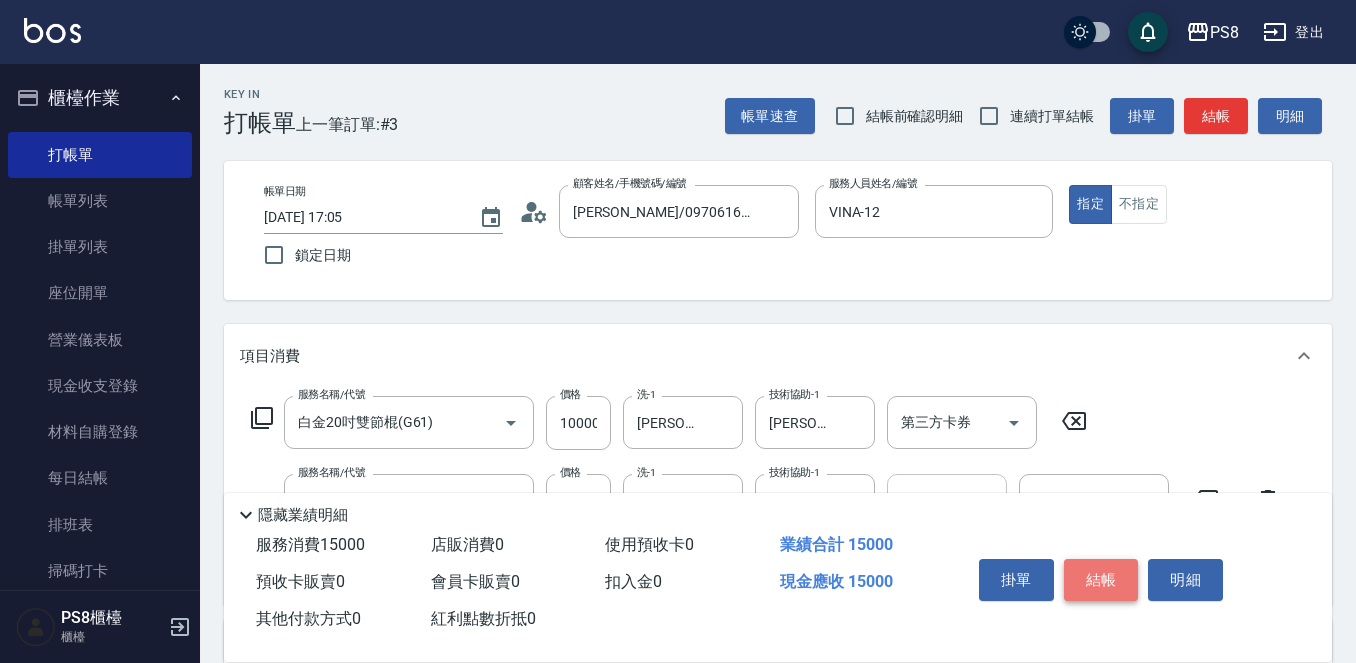 click on "結帳" at bounding box center [1101, 580] 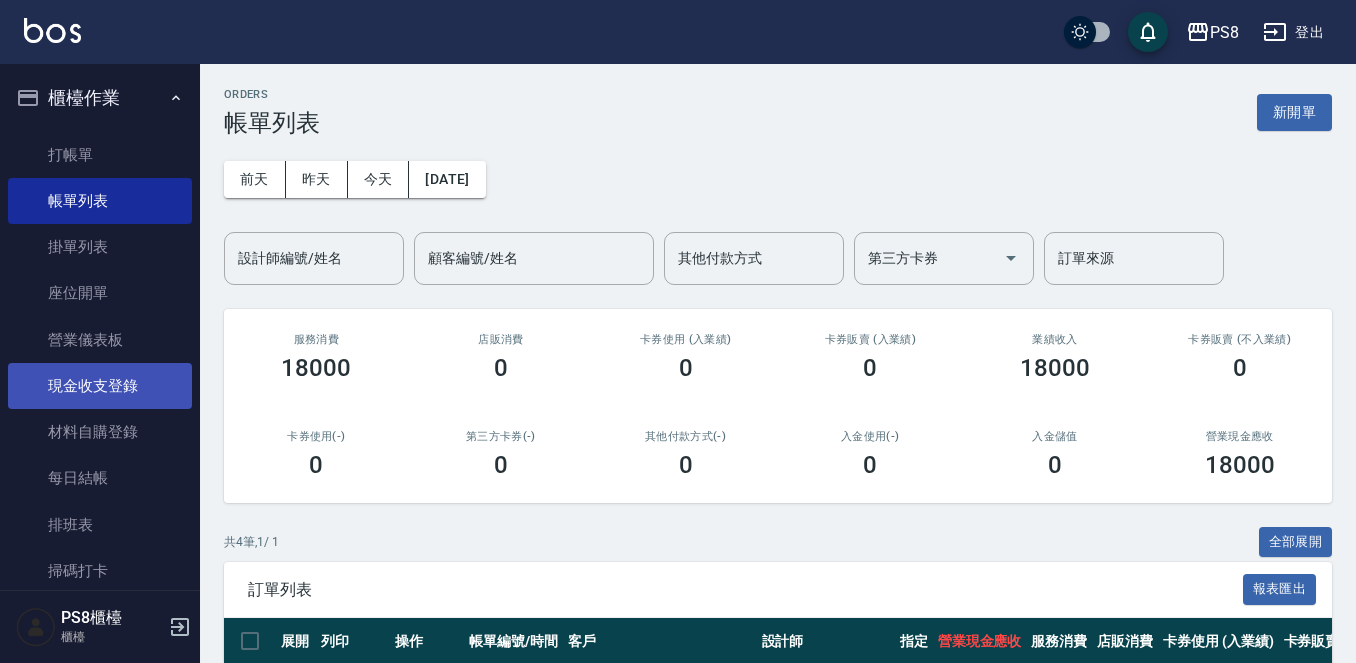 click on "現金收支登錄" at bounding box center [100, 386] 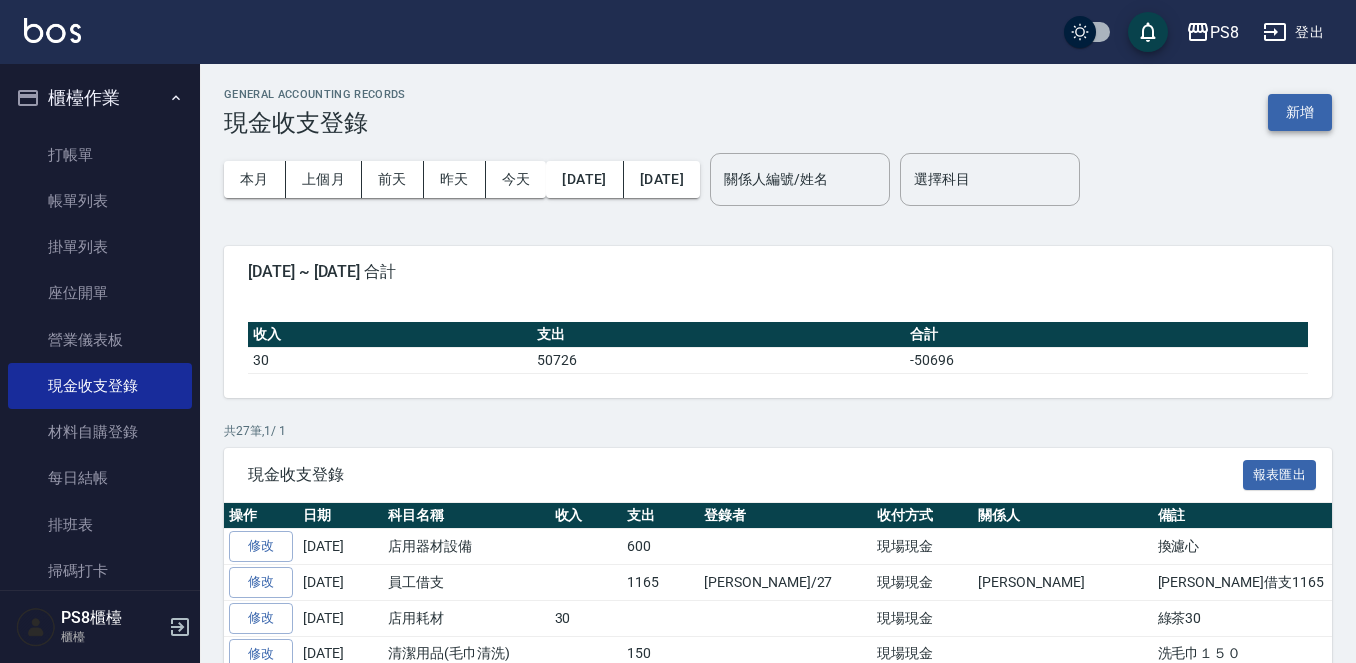 click on "新增" at bounding box center (1300, 112) 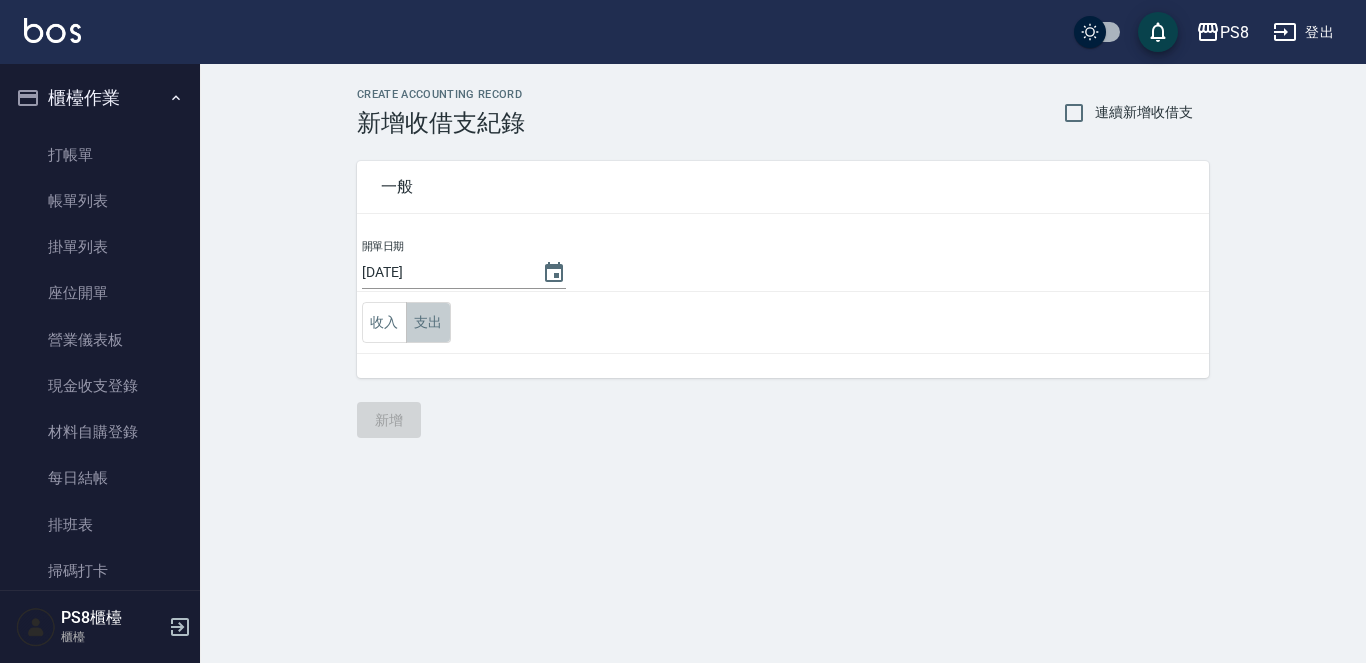 click on "支出" at bounding box center (428, 322) 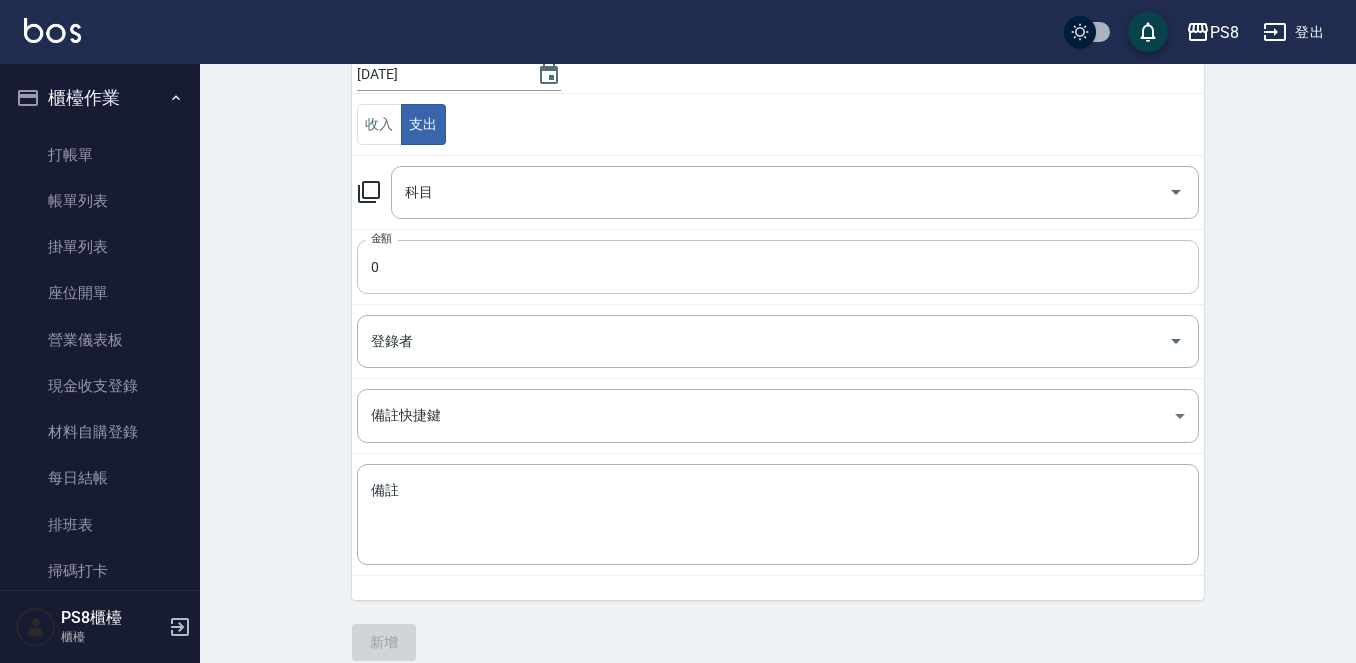 scroll, scrollTop: 200, scrollLeft: 0, axis: vertical 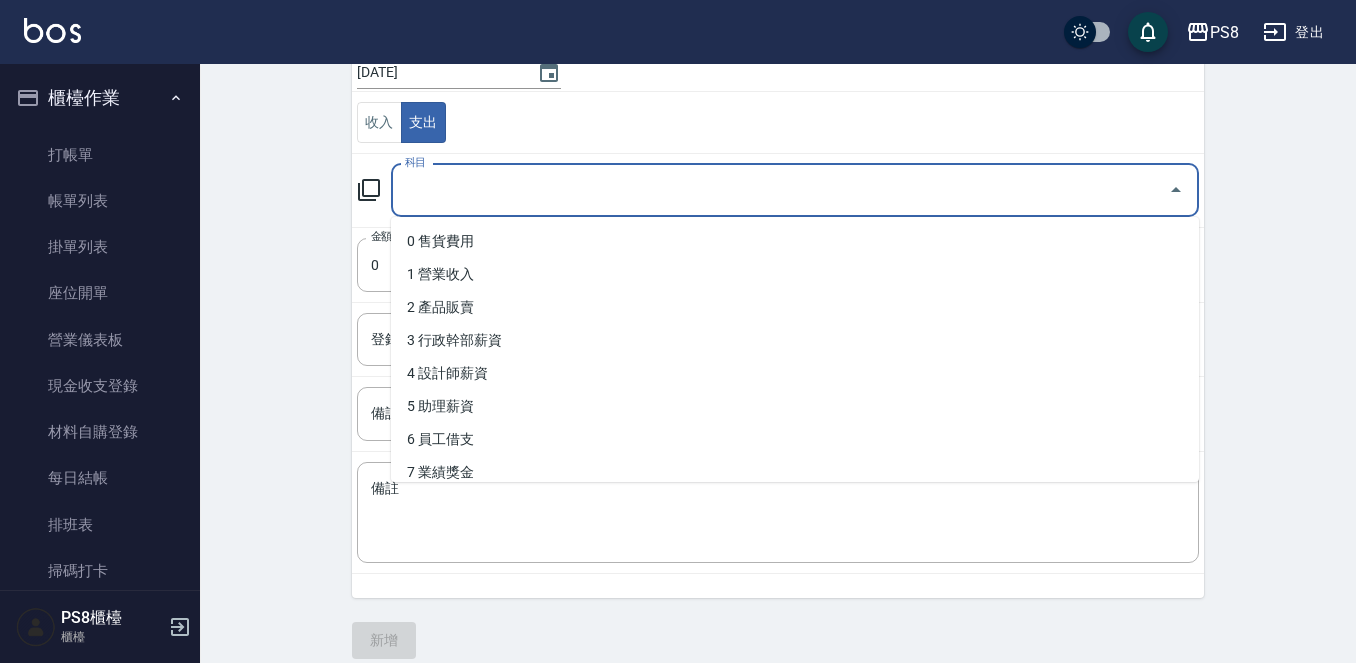 click on "科目" at bounding box center (780, 190) 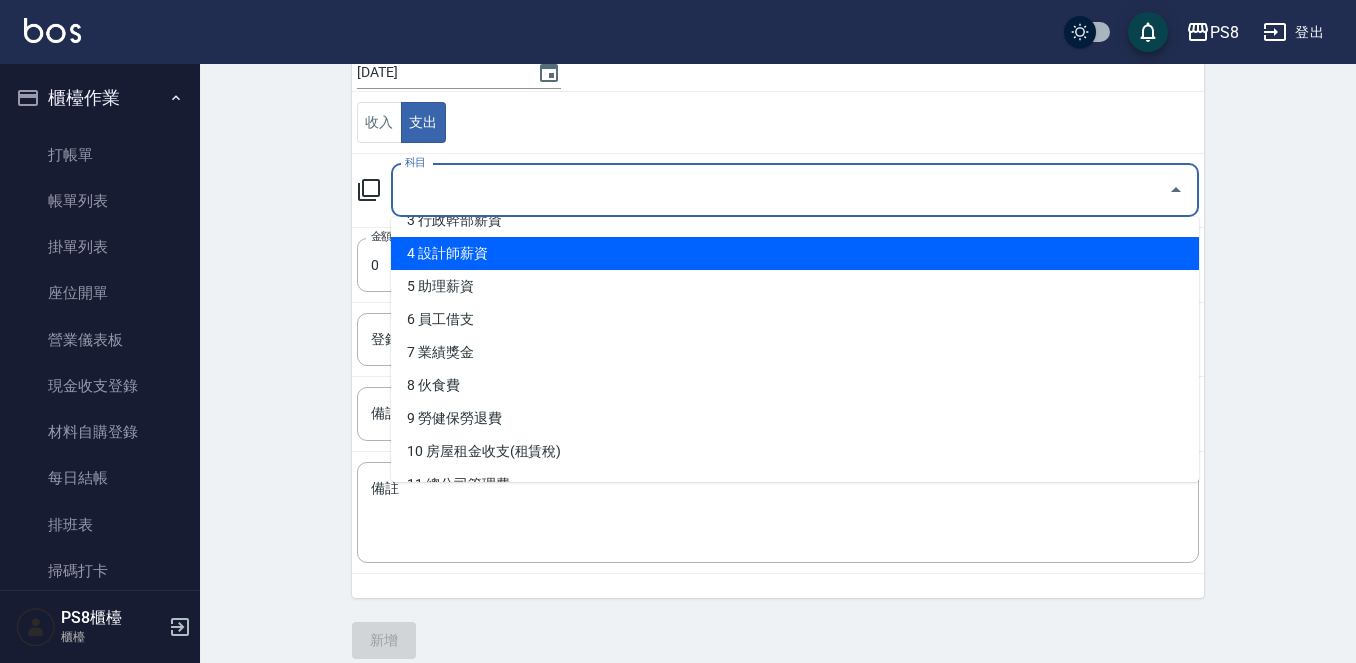 scroll, scrollTop: 200, scrollLeft: 0, axis: vertical 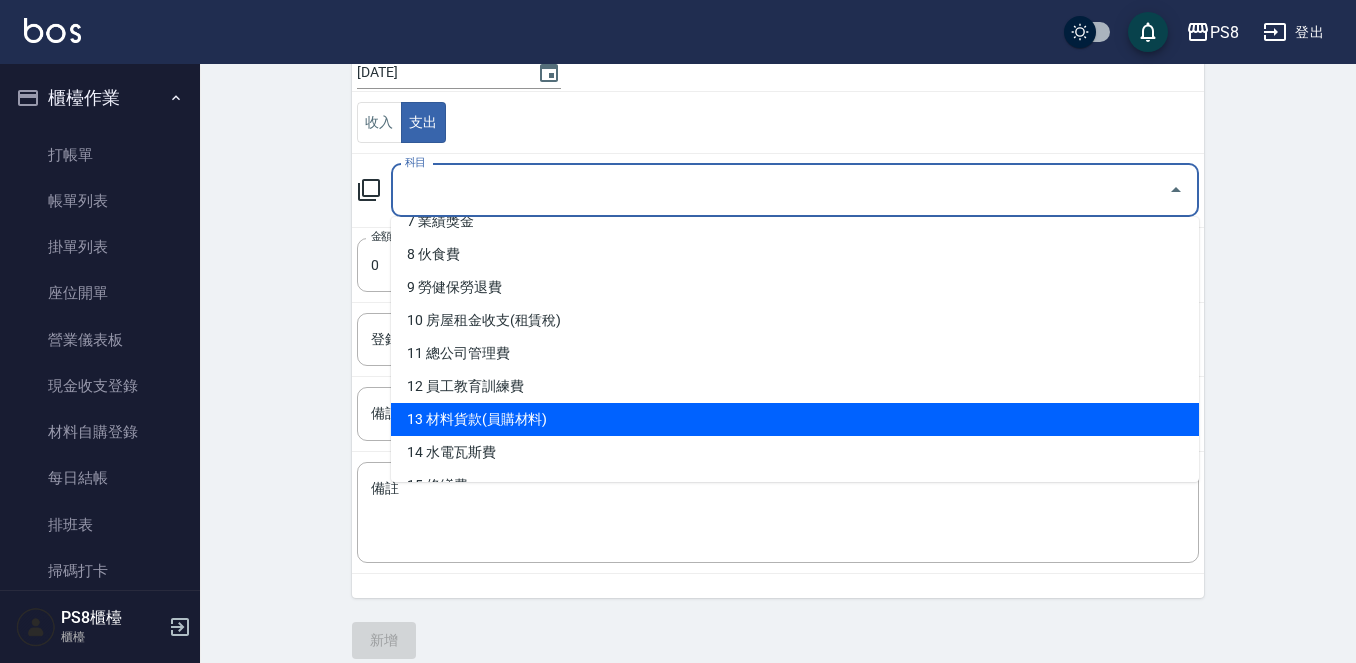 click on "0 售貨費用 1 營業收入 2 產品販賣 3 行政幹部薪資 4 設計師薪資 5 助理薪資 6 員工借支 7 業績獎金 8 伙食費 9 勞健保勞退費 10 房屋租金收支(租賃稅) 11 總公司管理費 12 員工教育訓練費 13 材料貨款(員購材料) 14 水電瓦斯費 15 修繕費 16 店用耗材 17 清潔用品(毛巾清洗) 18 書報雜誌音樂視訊費 19 郵電費(郵匯電話) 20 活動廣告費(印刷、廣告、贈品費) 21 營業稅(稅捐) 22 折舊費(互助會) 23 職工福利 24 交通費 25 交際費(公關) 26 其他(雜項)收支 27 店用器材設備 28 信用卡 29 短溢金 30 髮券銷售 30 現金禮卷 31 入金卡 32 暫收墊款(ex.學費) 33 年度大項支出 34 顧客欠單 35 水費 36 電費 37 瓦斯費" at bounding box center [795, 349] 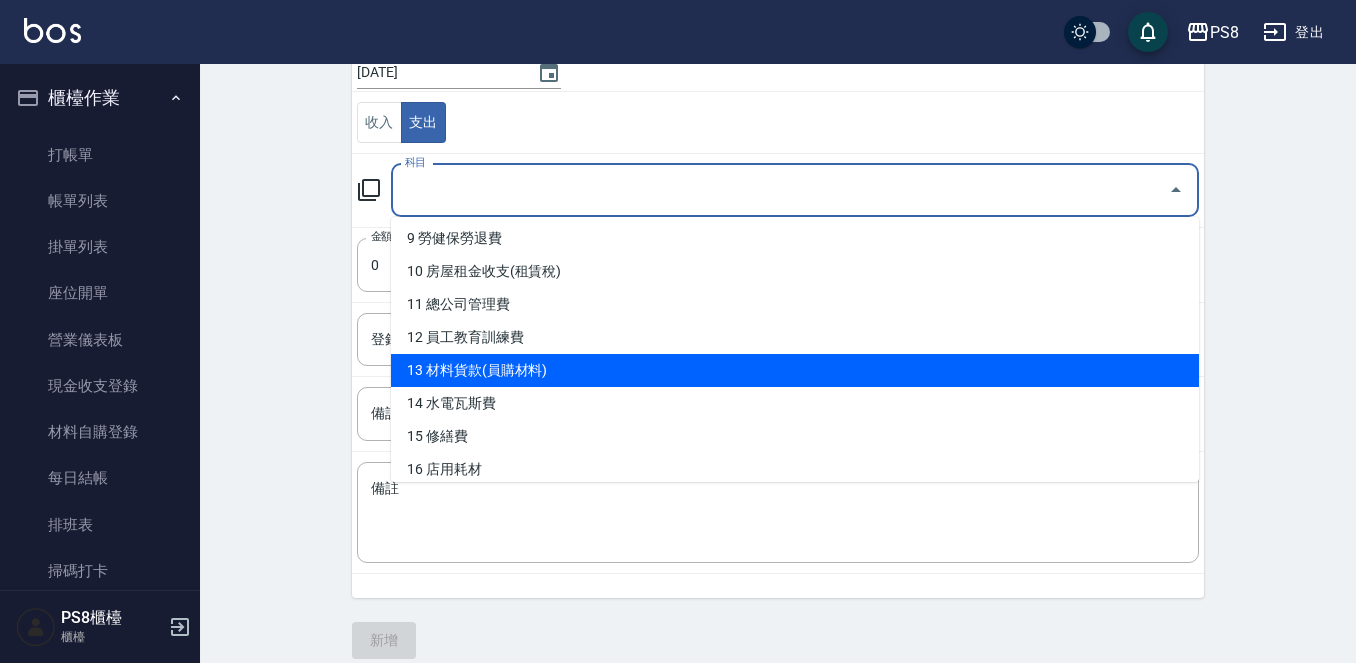 click on "13 材料貨款(員購材料)" at bounding box center (795, 370) 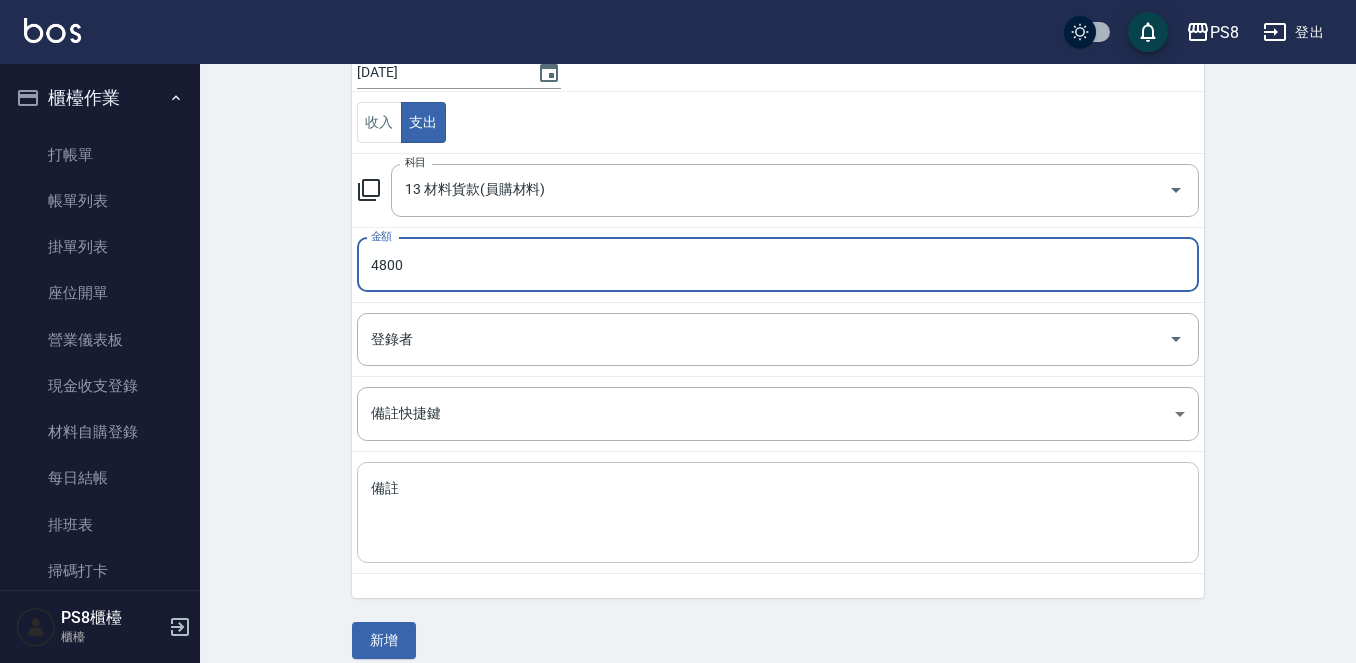 type on "4800" 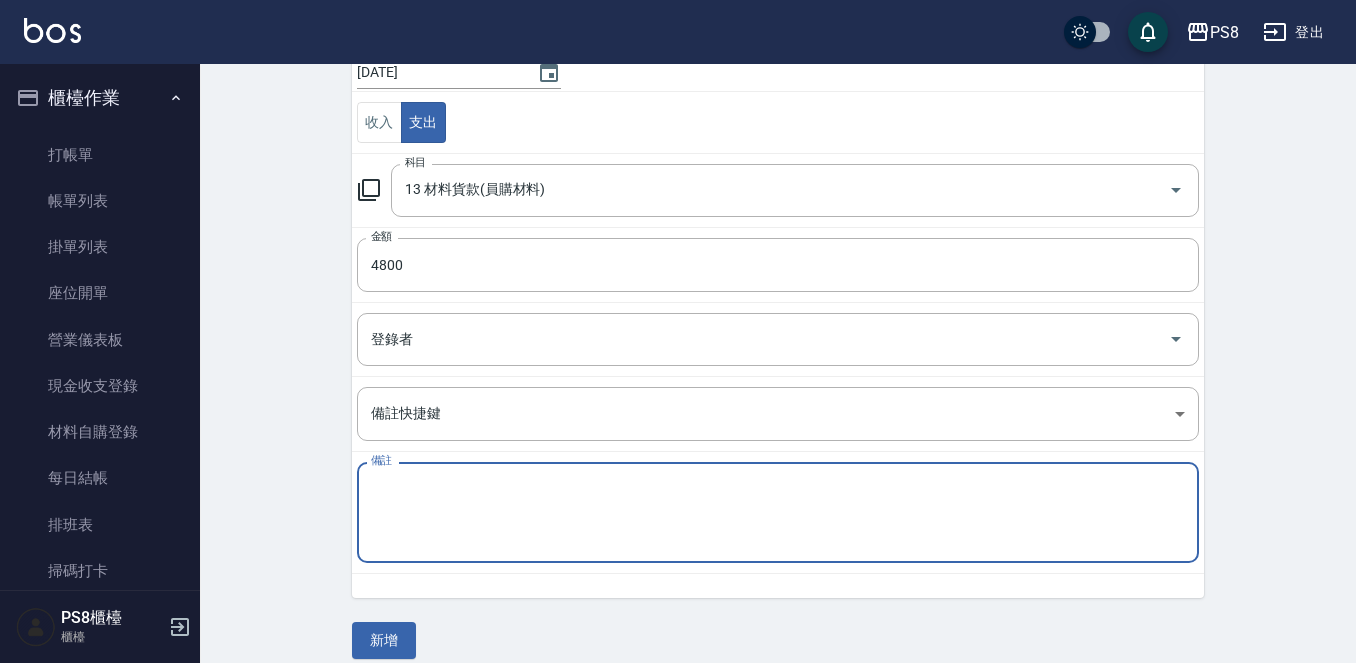 click on "備註" at bounding box center [778, 513] 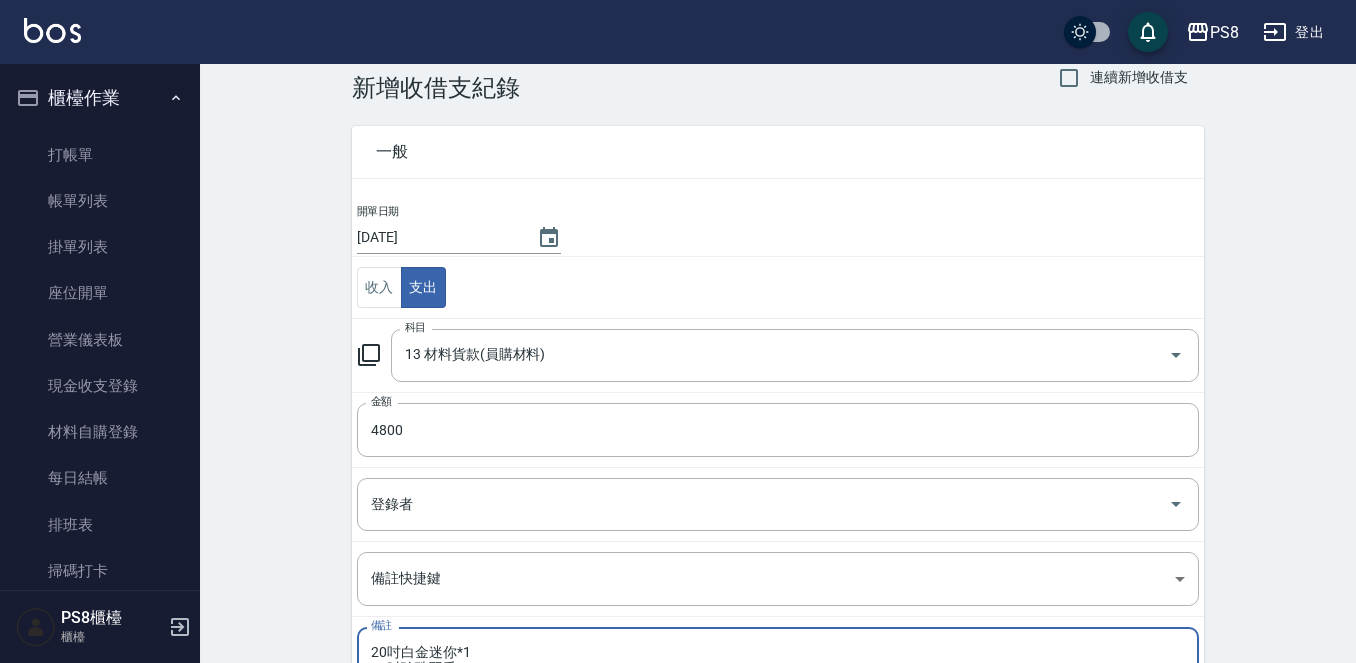 scroll, scrollTop: 0, scrollLeft: 0, axis: both 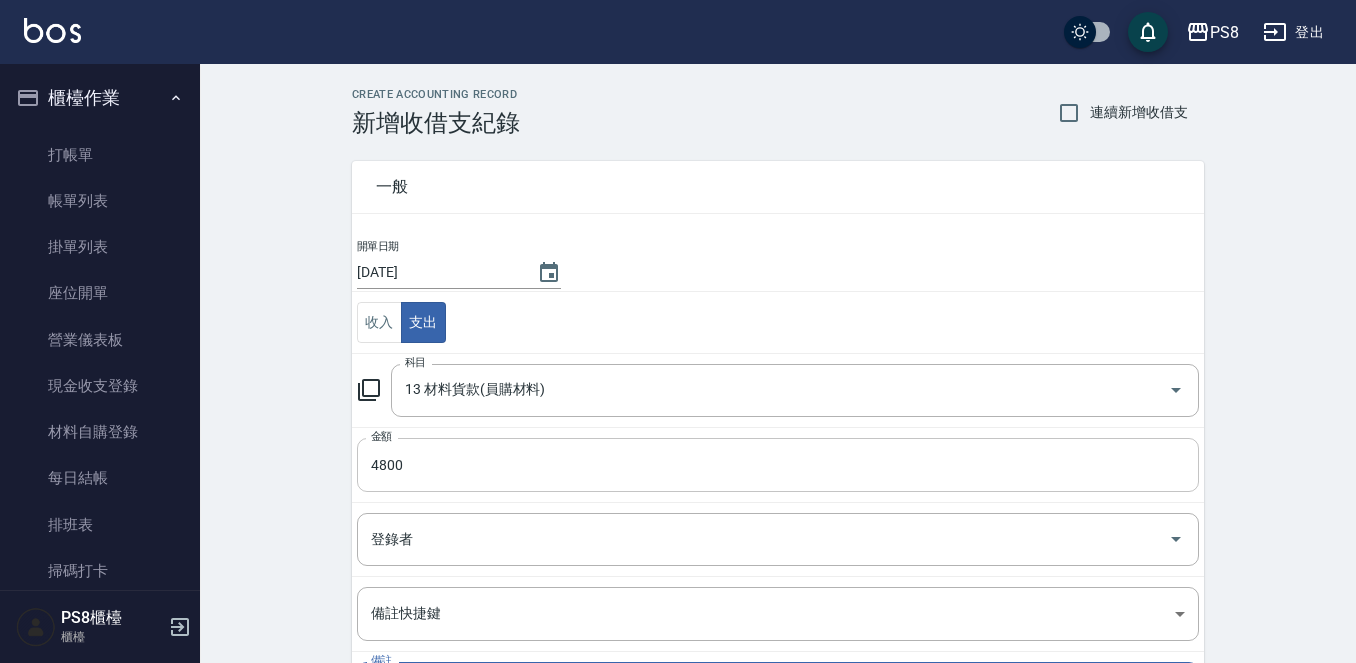 type on "20吋白金迷你*1
20吋珍珠羽毛*1
萱" 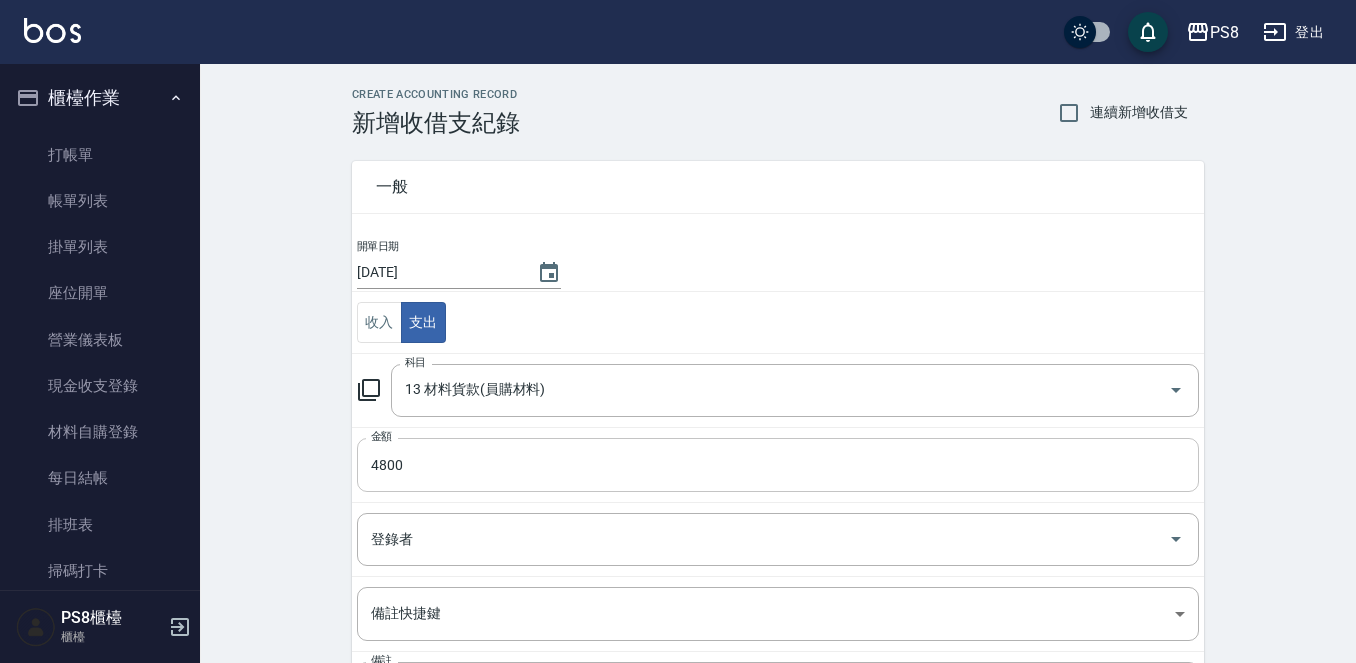 scroll, scrollTop: 220, scrollLeft: 0, axis: vertical 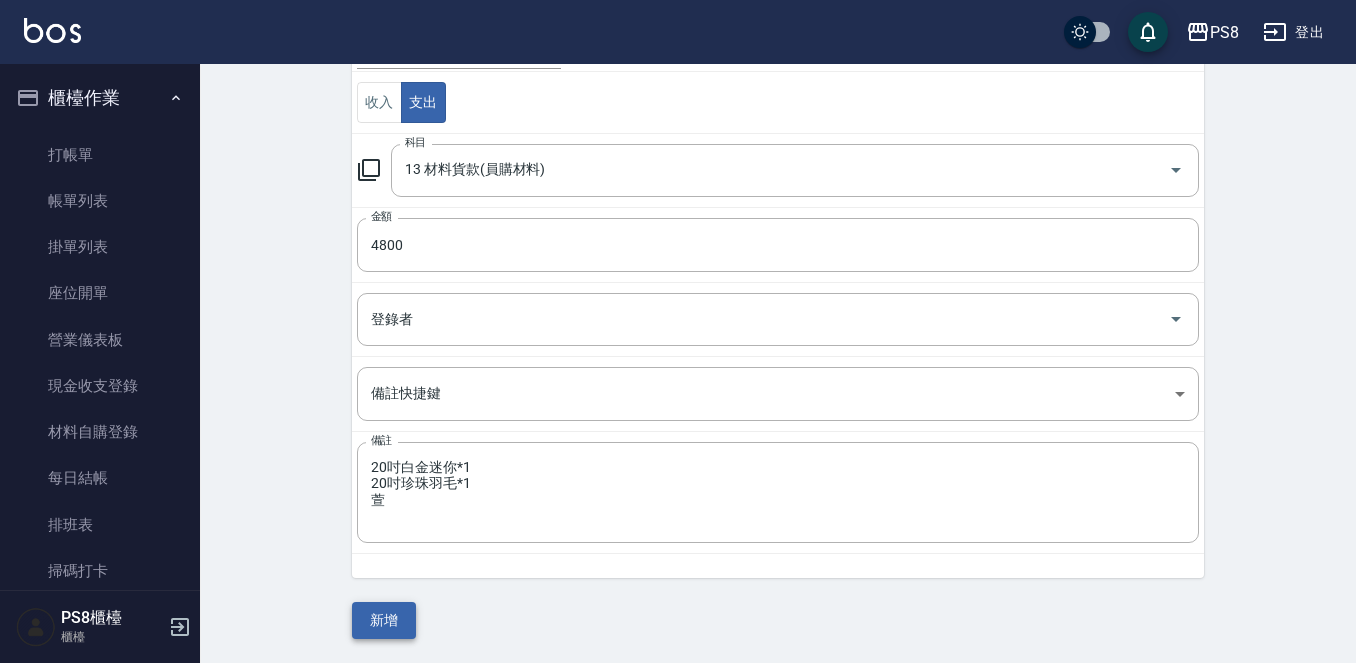 click on "新增" at bounding box center [384, 620] 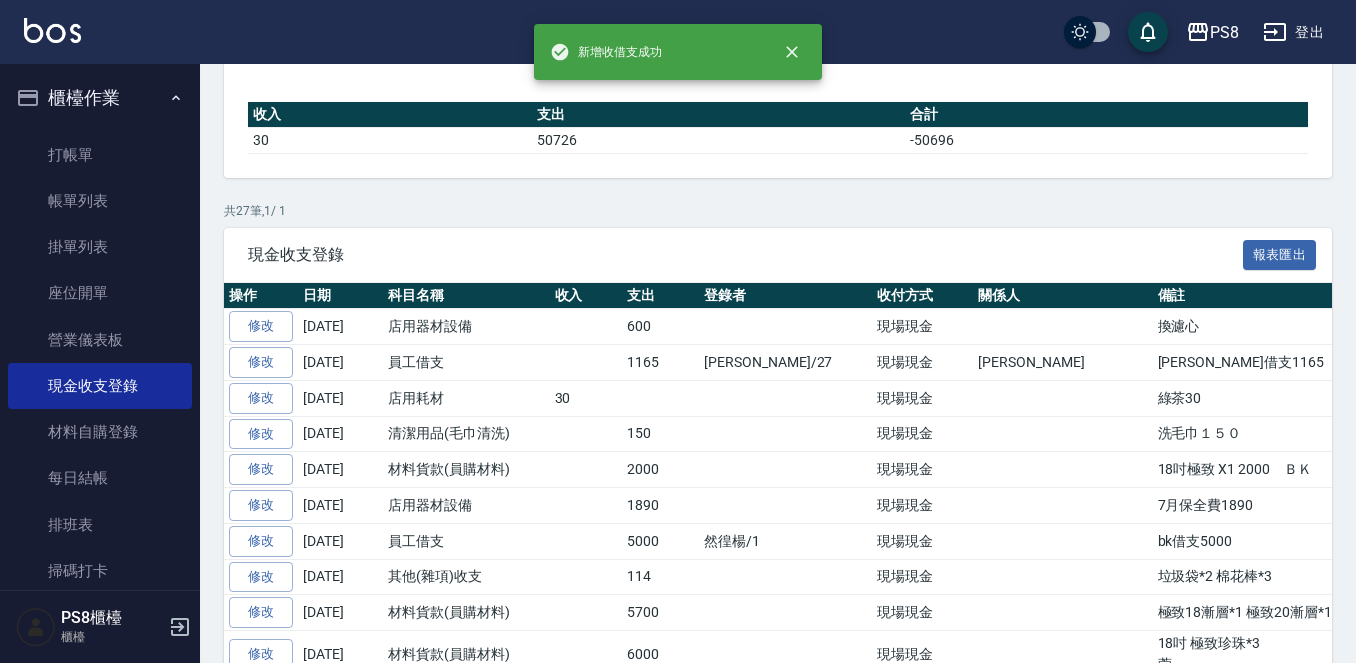 scroll, scrollTop: 0, scrollLeft: 0, axis: both 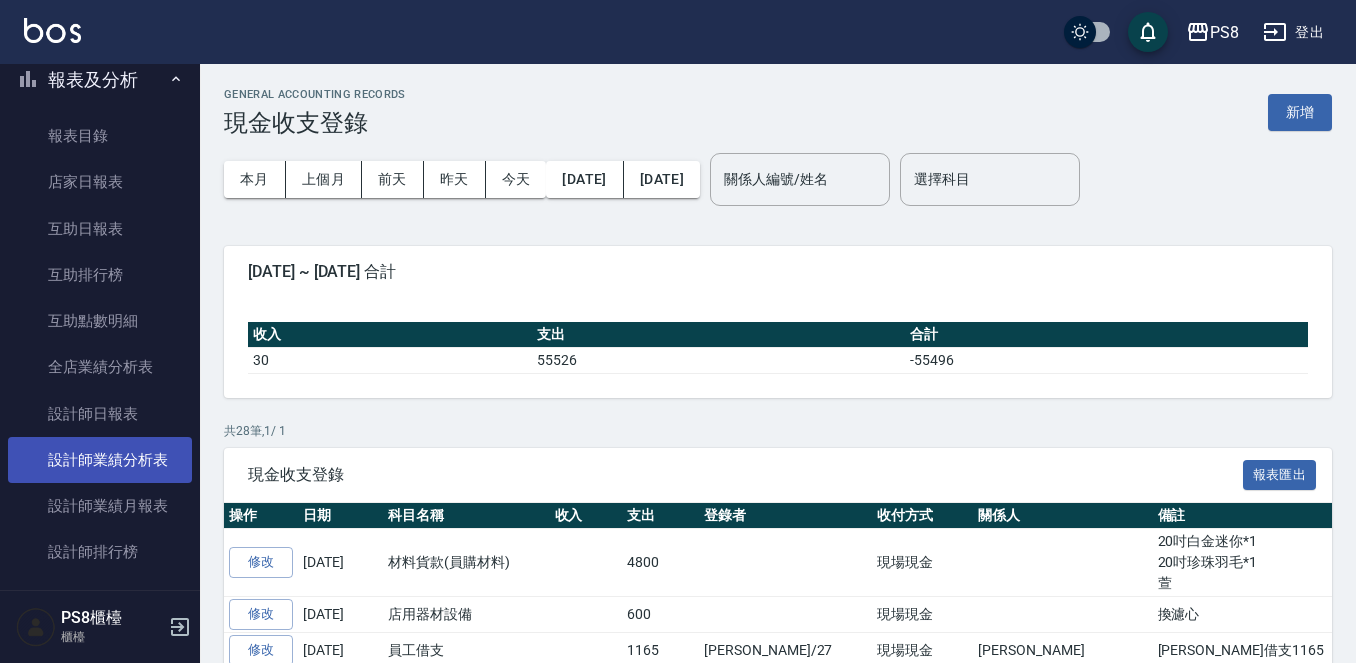 click on "設計師業績分析表" at bounding box center (100, 460) 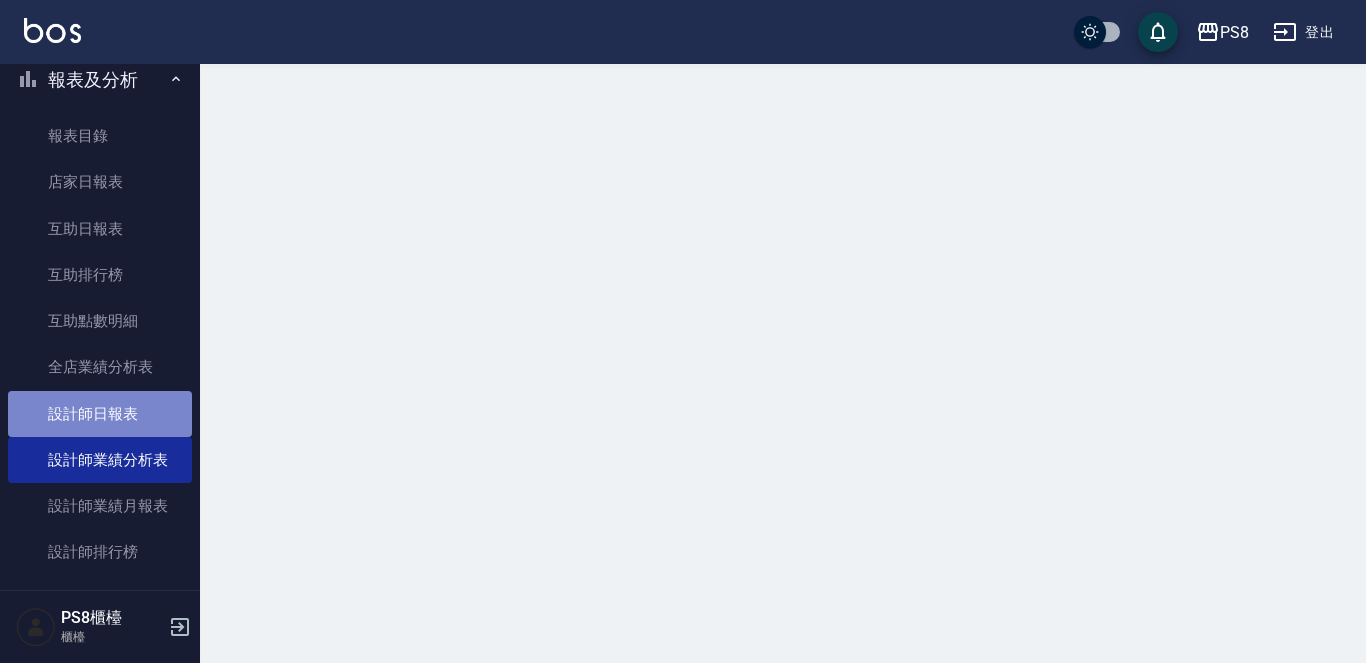 click on "設計師日報表" at bounding box center [100, 414] 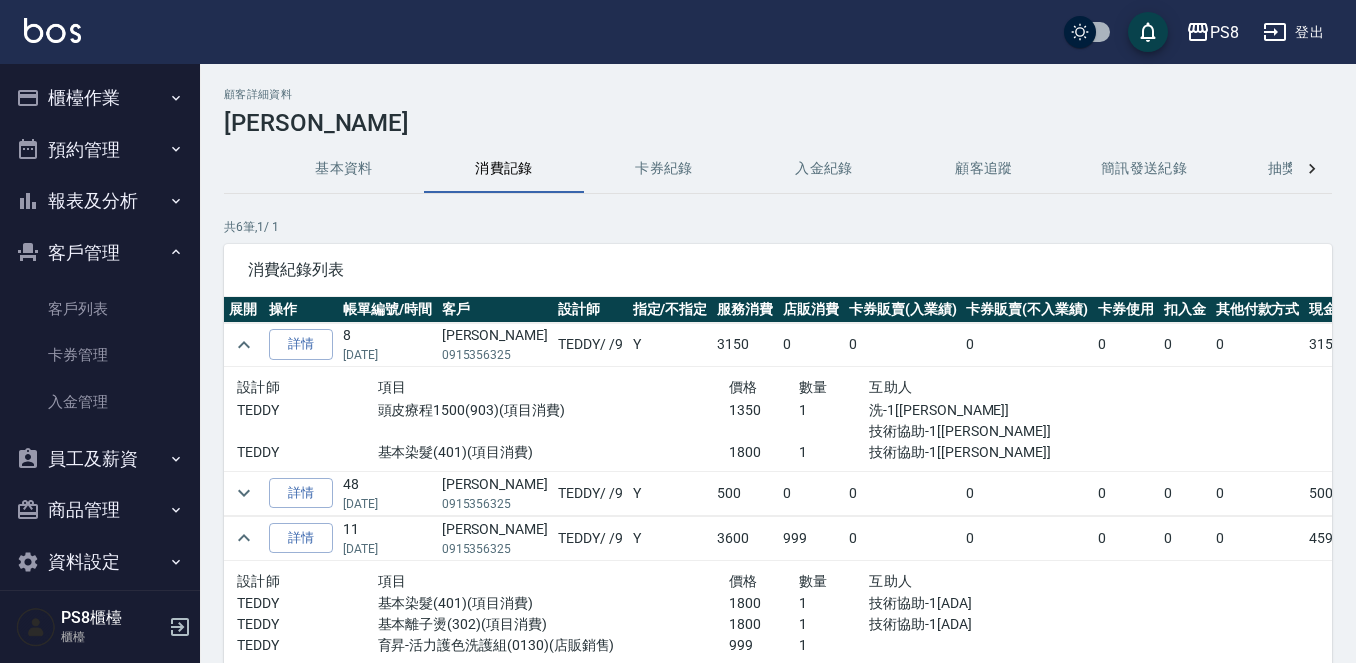 scroll, scrollTop: 0, scrollLeft: 0, axis: both 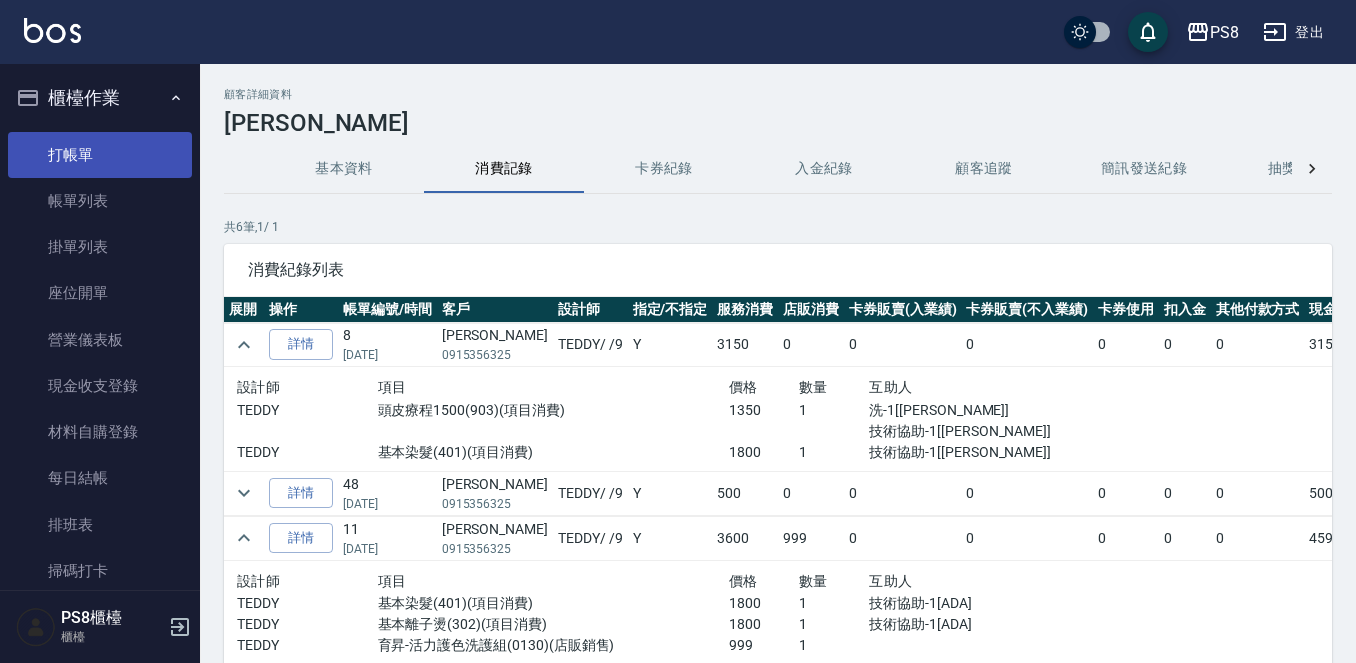 click on "打帳單" at bounding box center (100, 155) 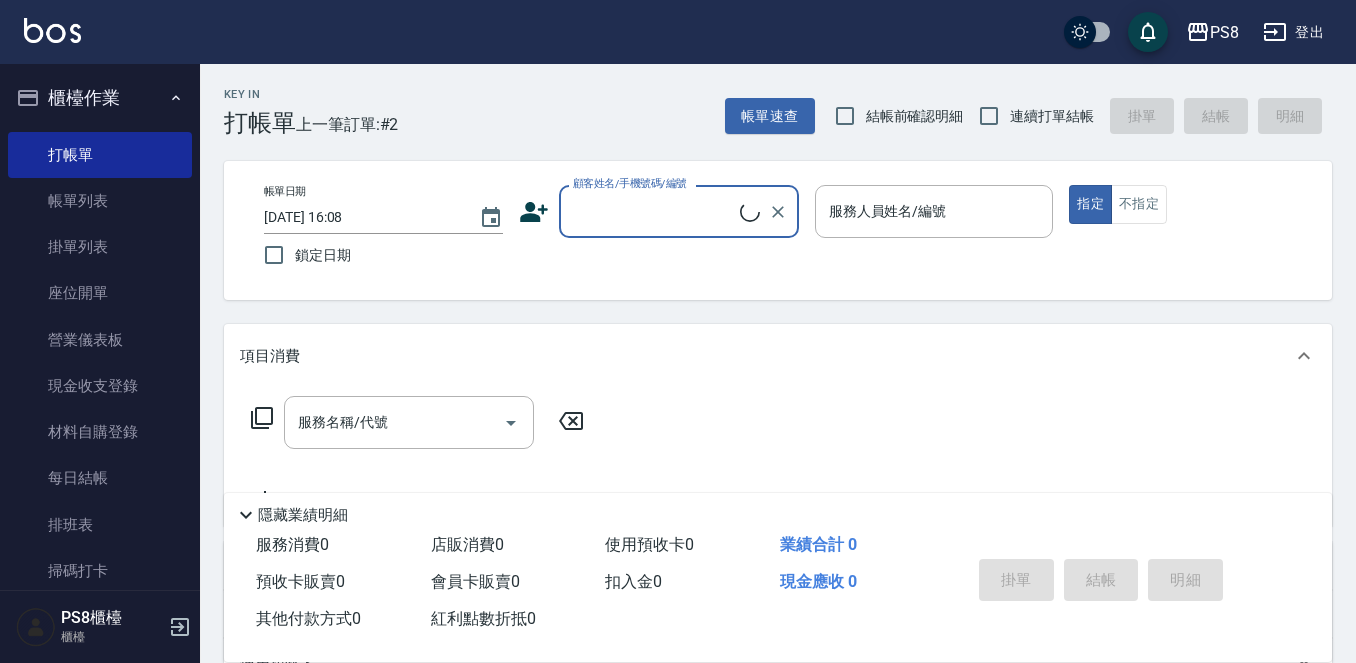 click on "顧客姓名/手機號碼/編號" at bounding box center [630, 183] 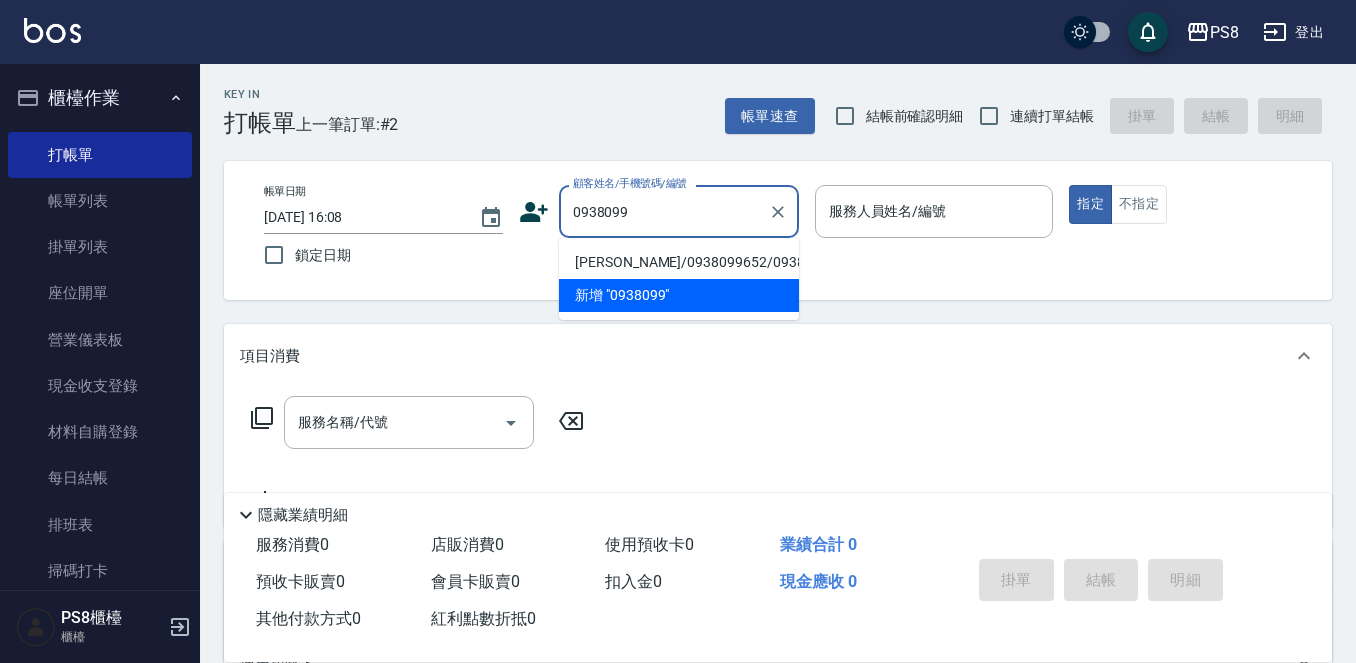 click on "鄭岐彖/0938099652/0938099652" at bounding box center [679, 262] 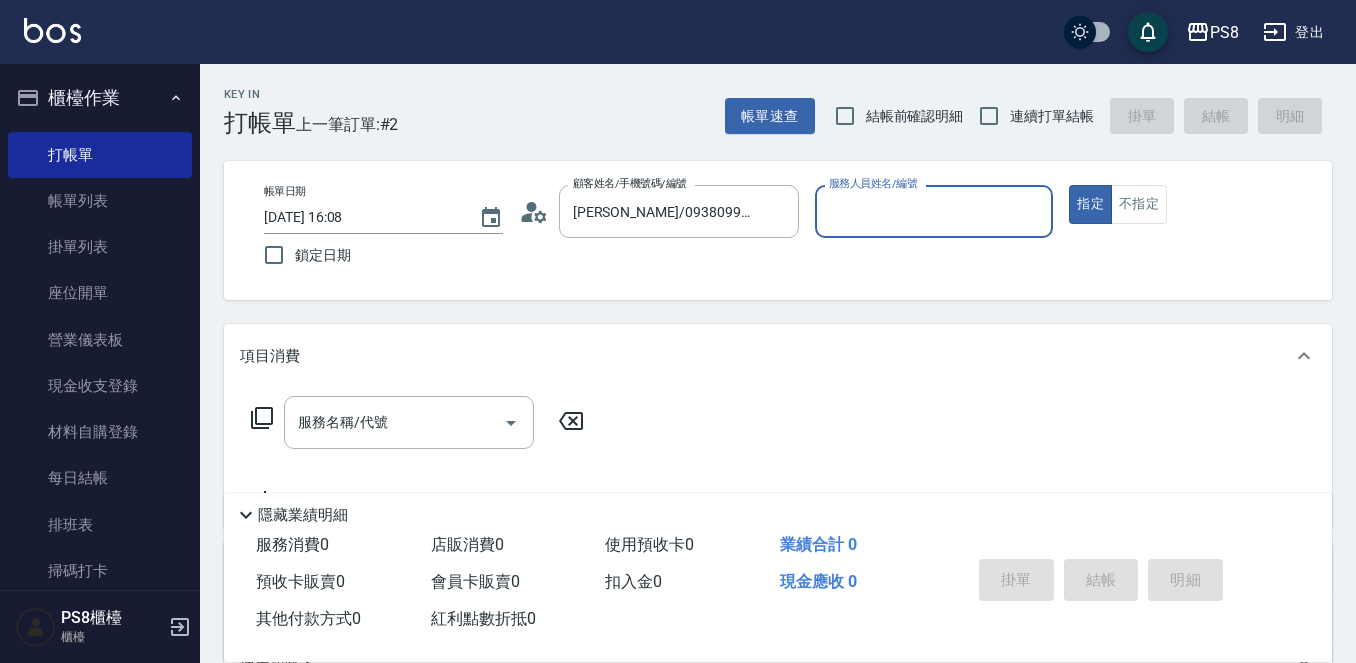 click 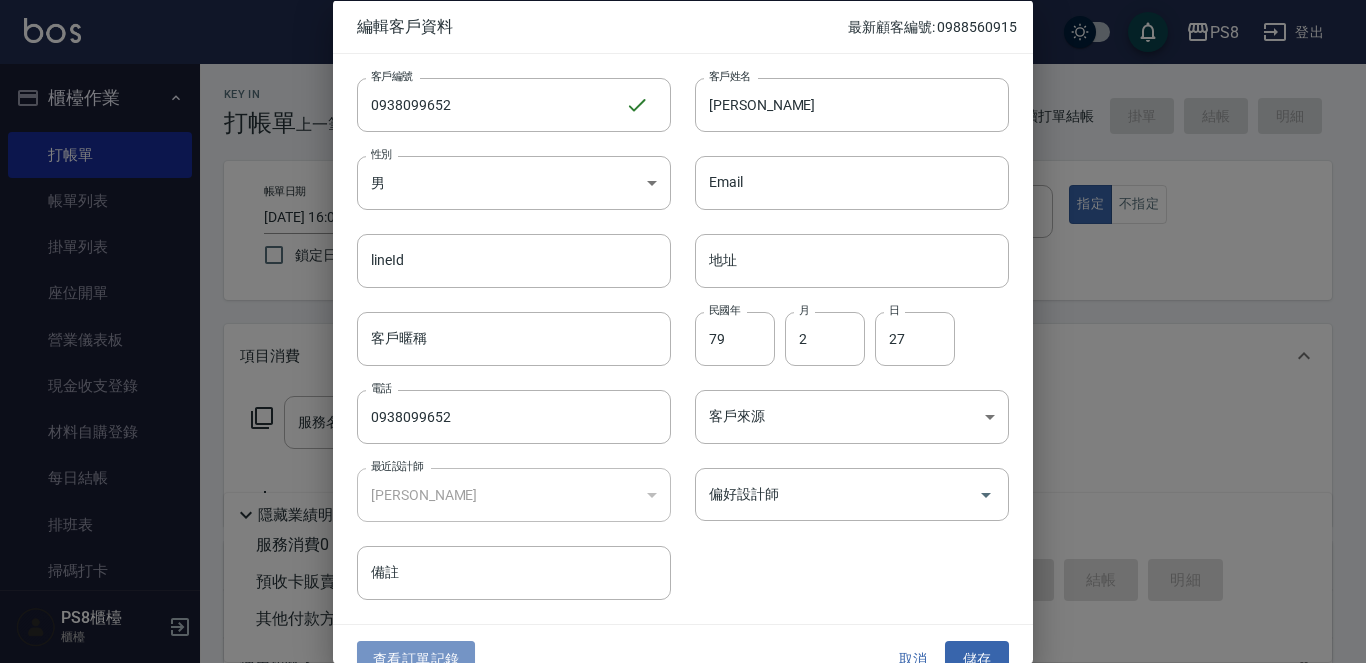 click on "查看訂單記錄" at bounding box center (416, 659) 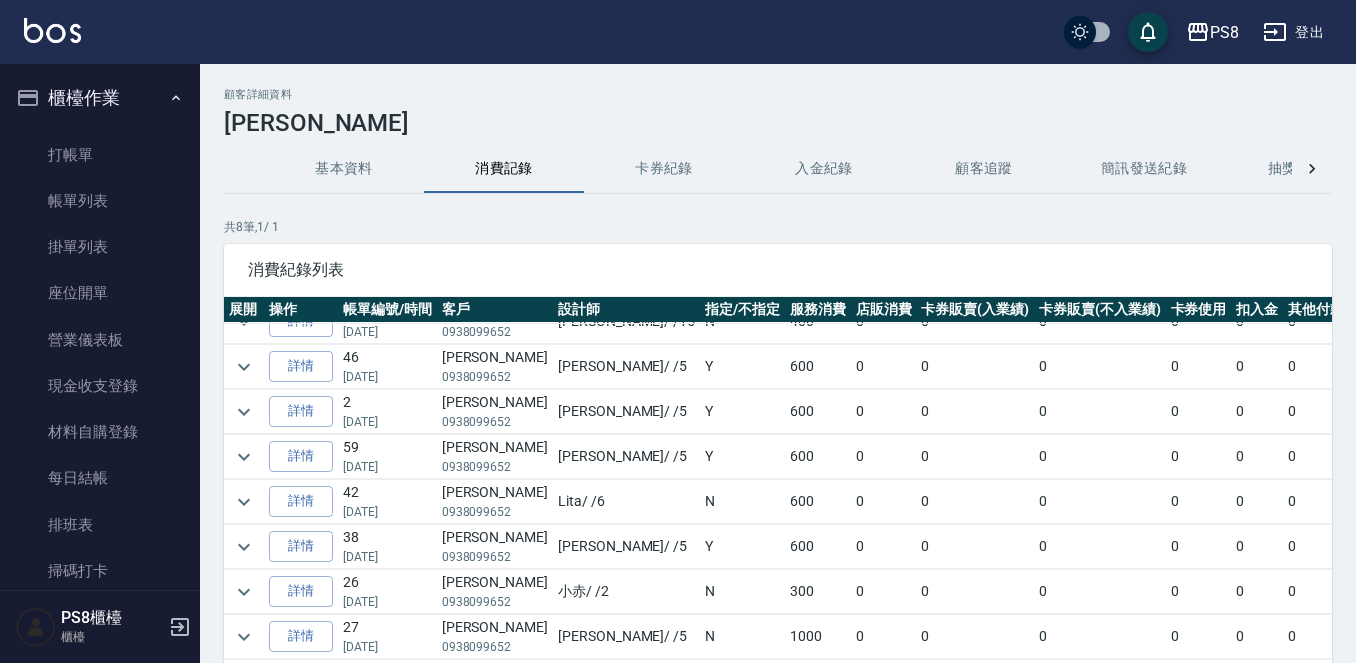scroll, scrollTop: 40, scrollLeft: 0, axis: vertical 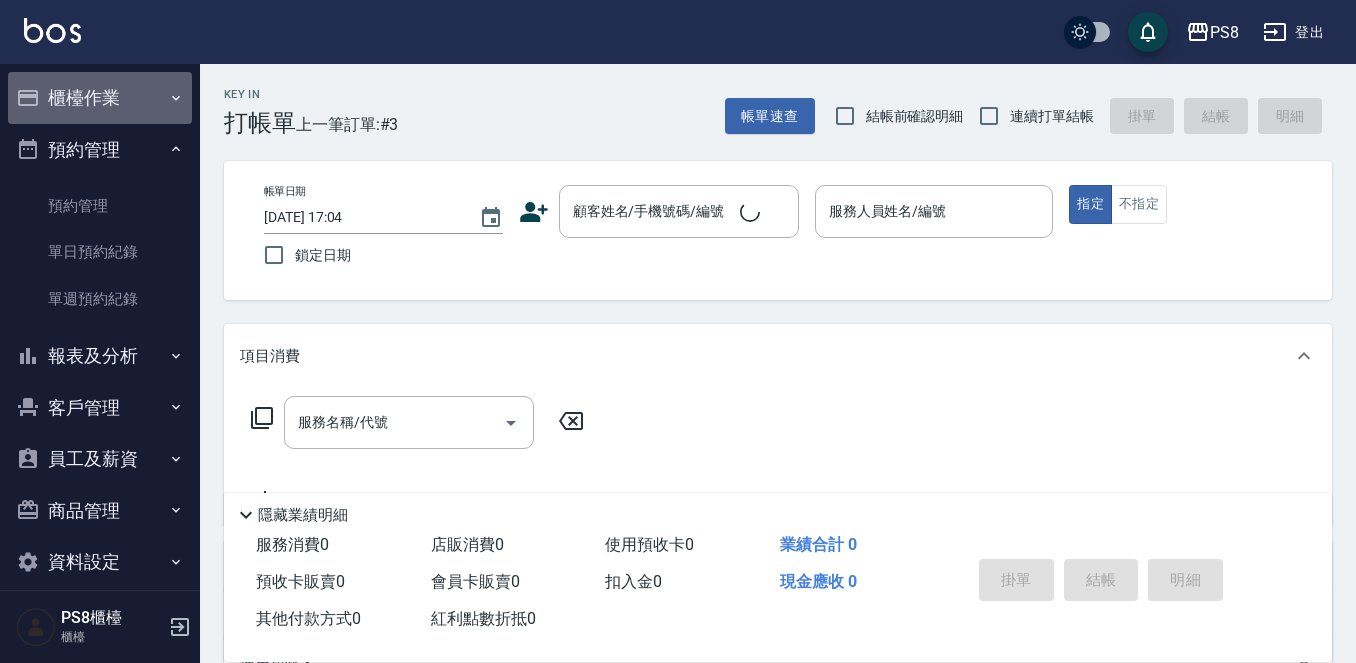 click on "櫃檯作業" at bounding box center (100, 98) 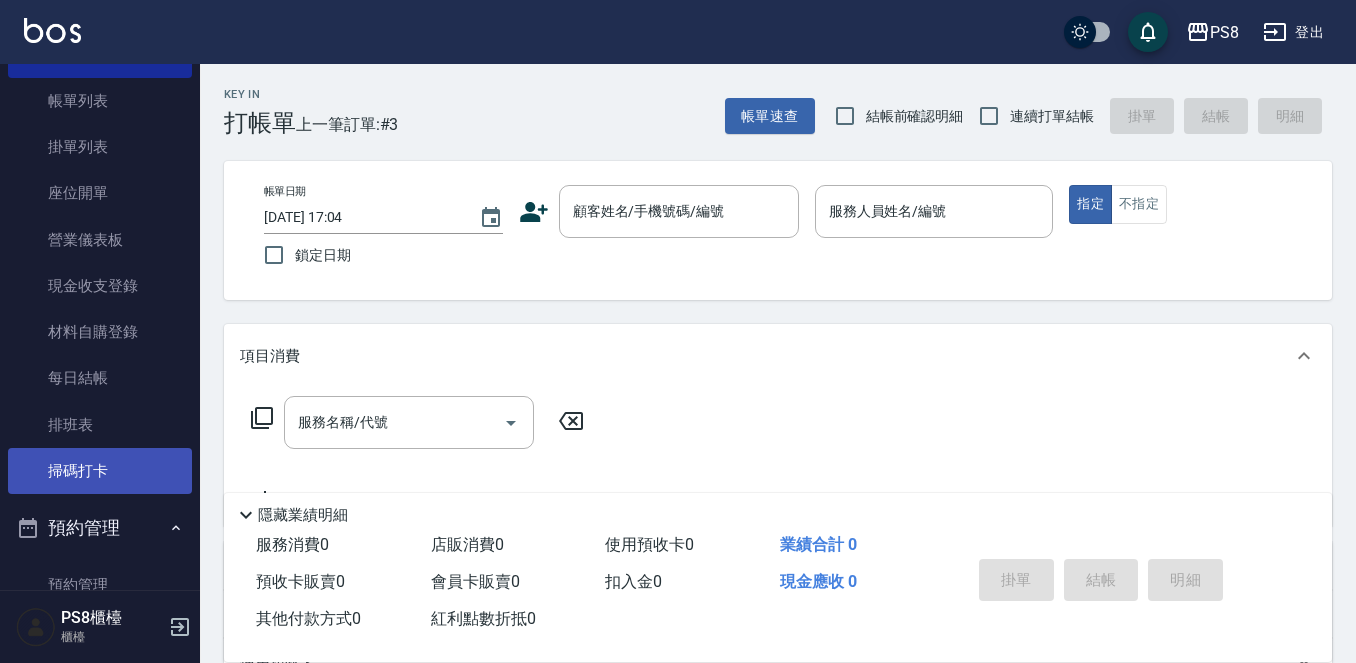 scroll, scrollTop: 200, scrollLeft: 0, axis: vertical 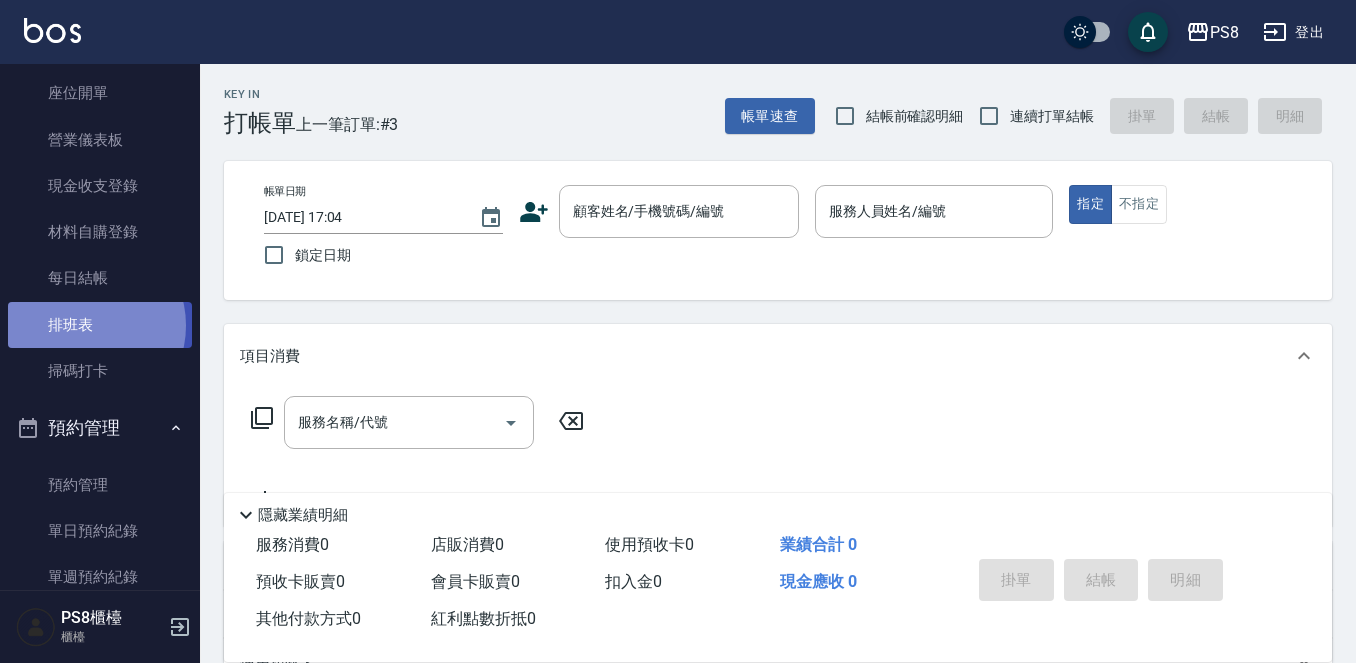 click on "排班表" at bounding box center [100, 325] 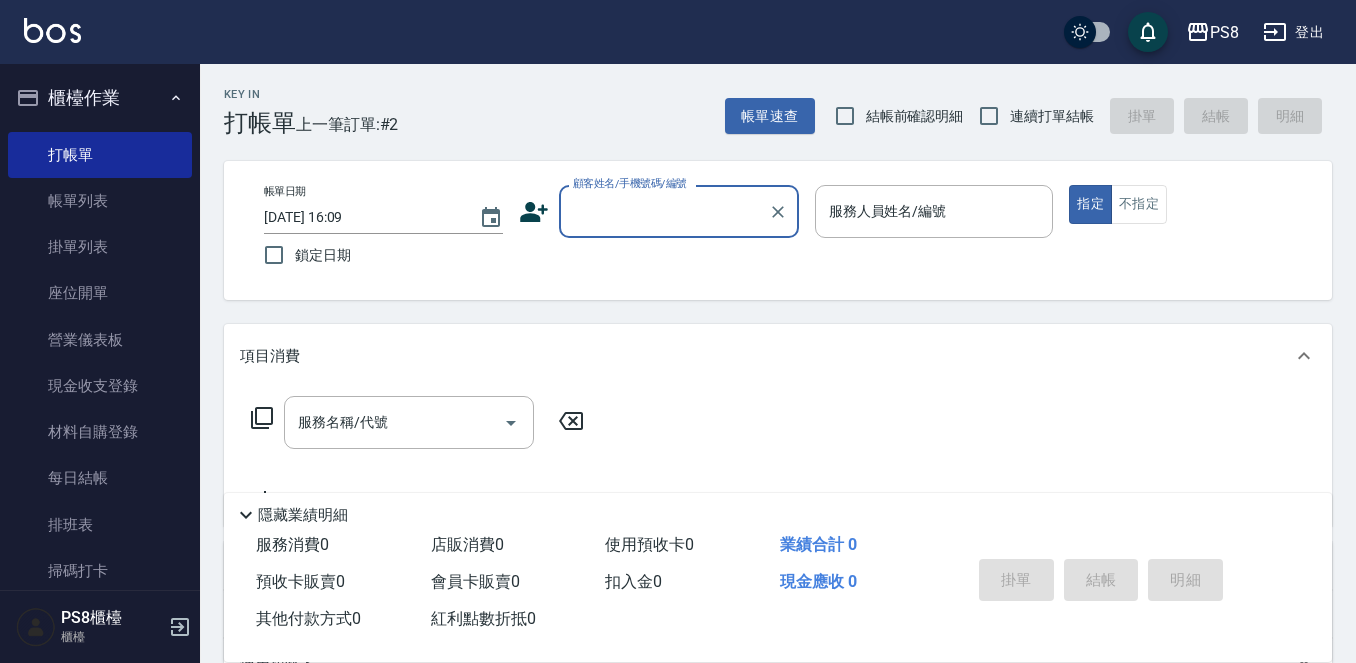 scroll, scrollTop: 0, scrollLeft: 0, axis: both 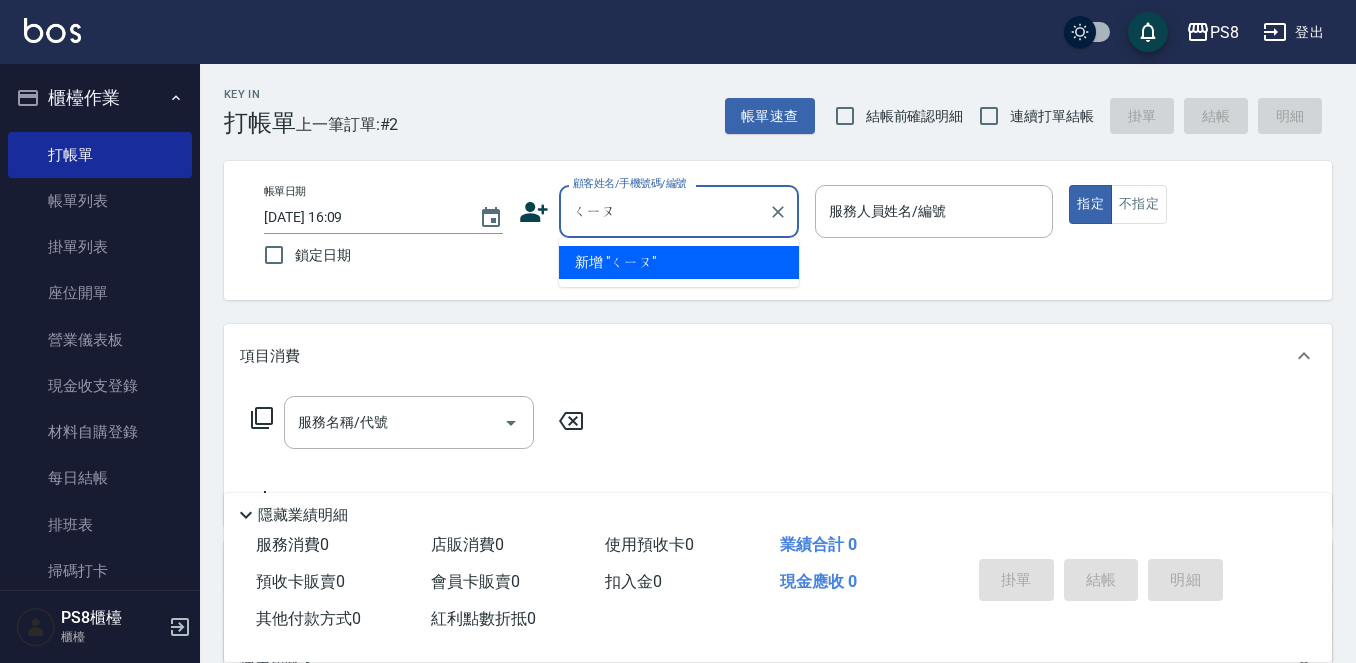 type on "球" 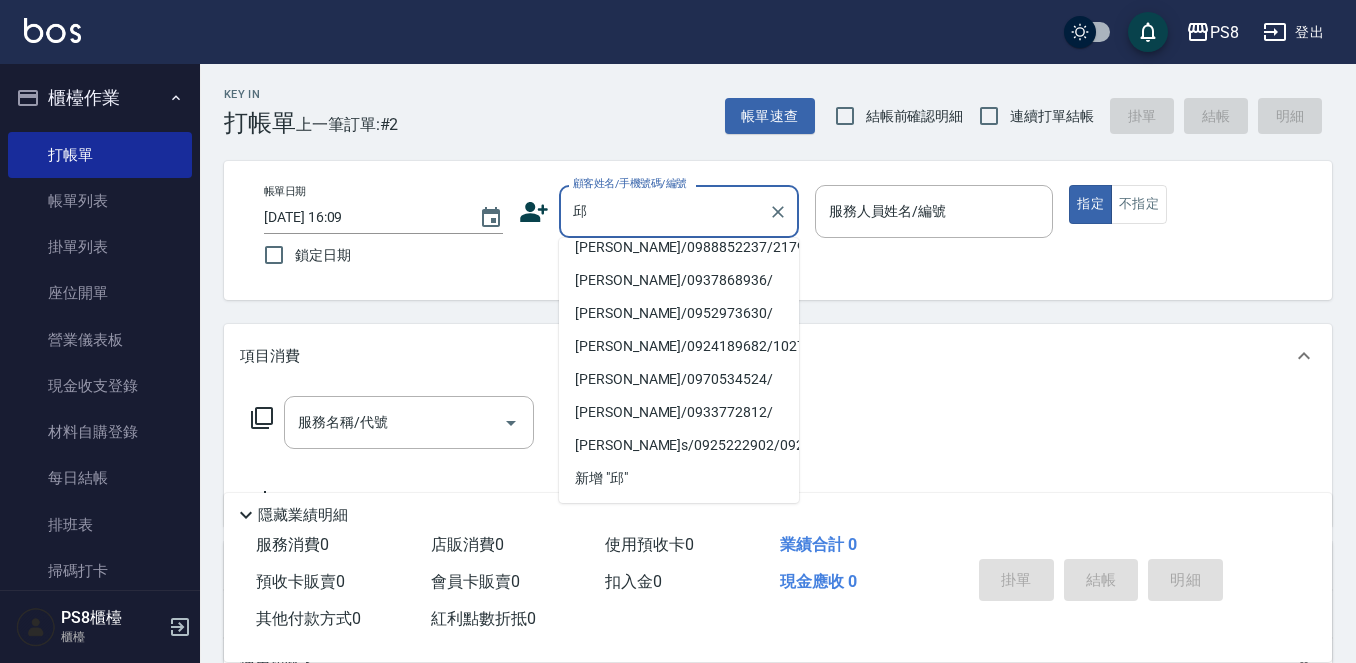 scroll, scrollTop: 570, scrollLeft: 0, axis: vertical 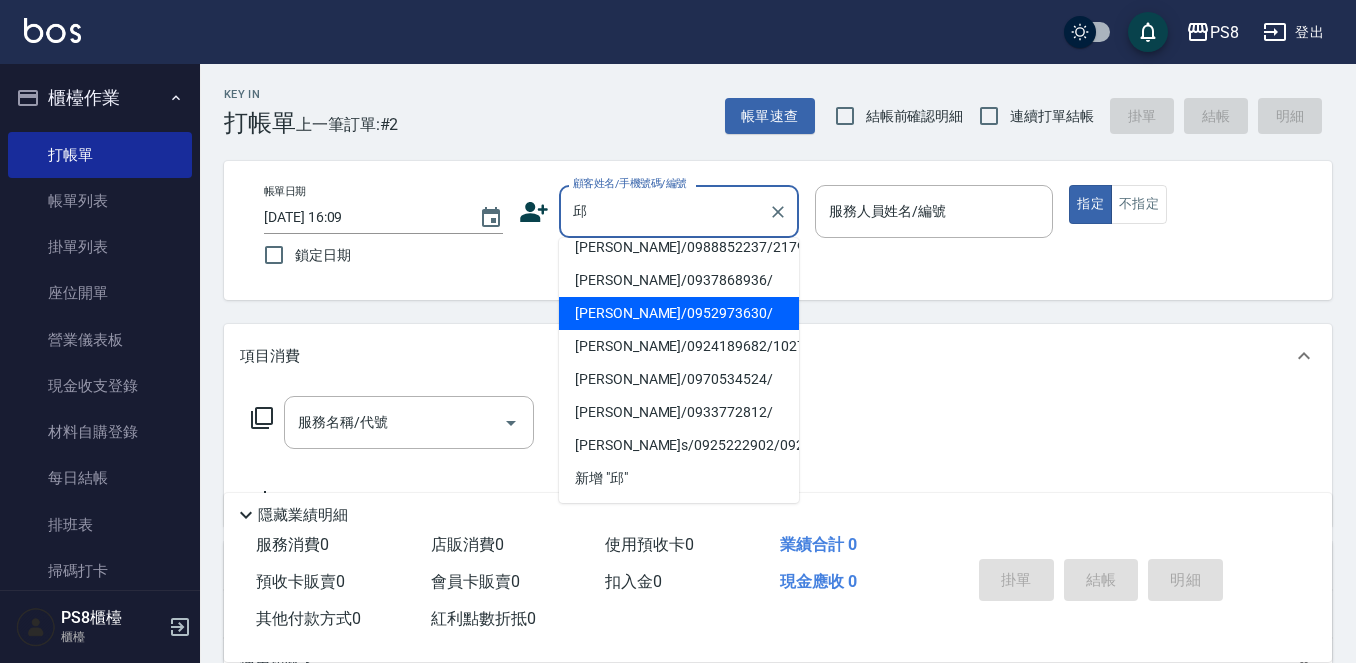 click on "邱" at bounding box center (664, 211) 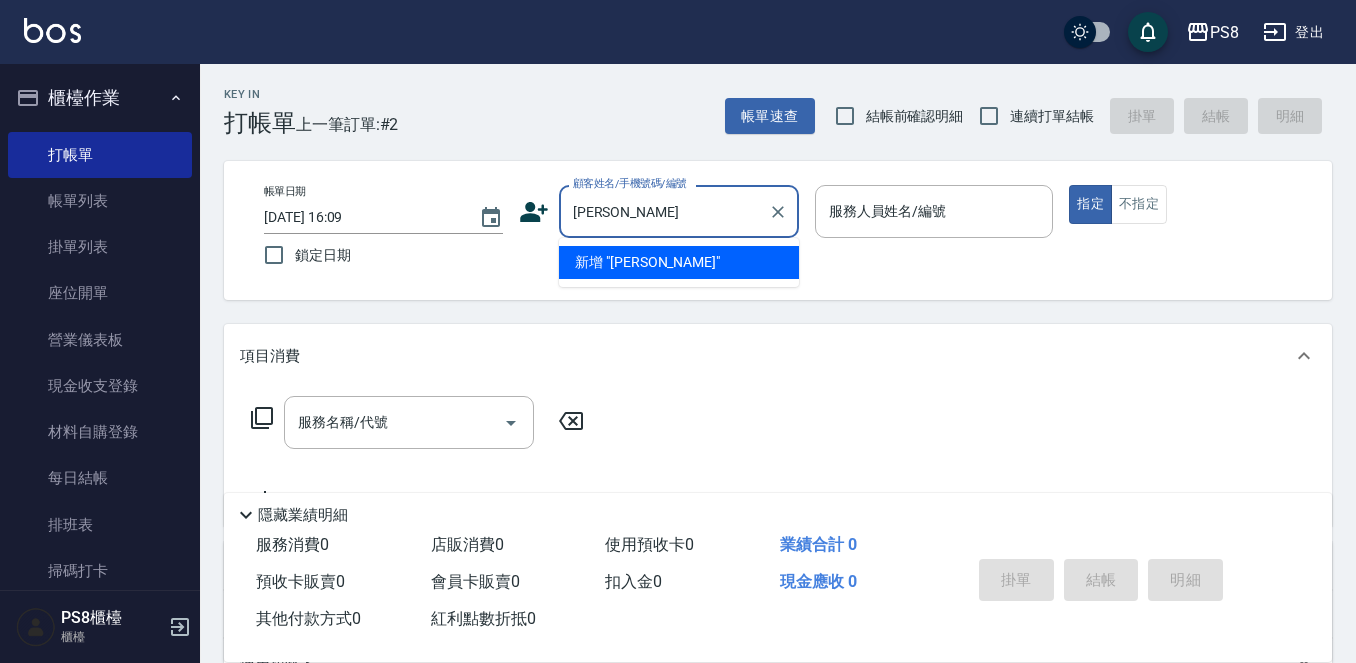 scroll, scrollTop: 0, scrollLeft: 0, axis: both 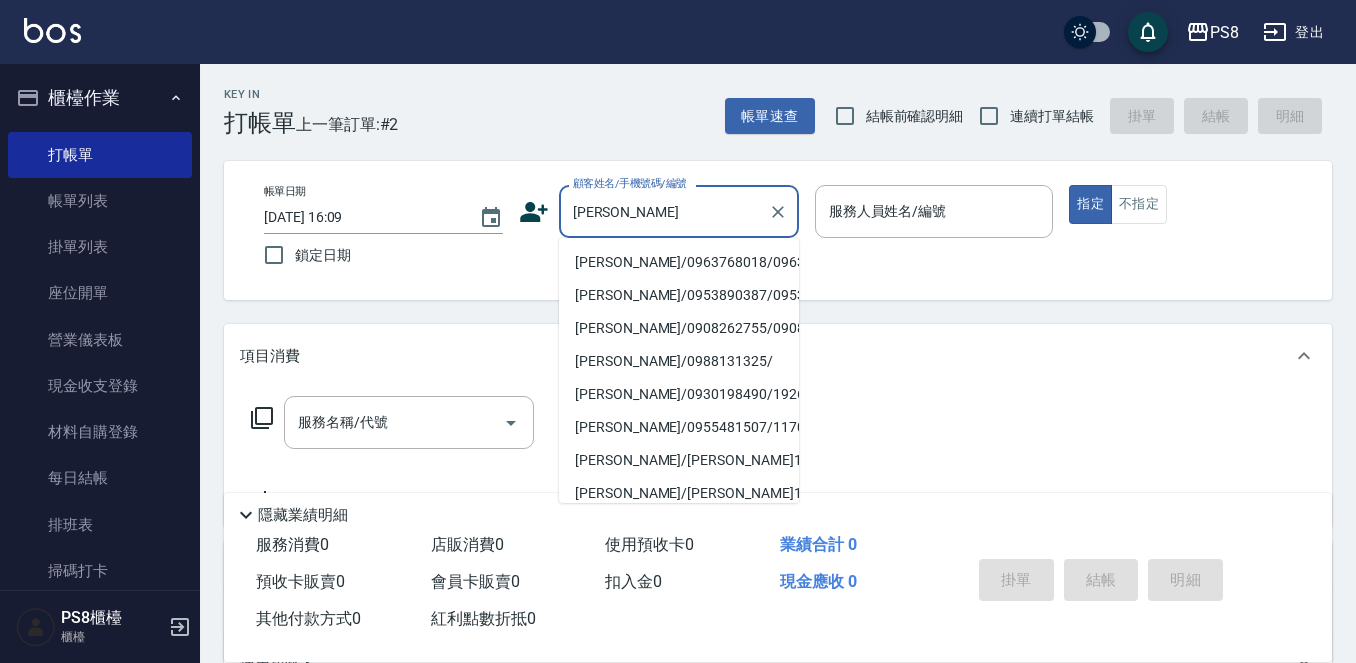 click on "[PERSON_NAME]/0963768018/0963768018" at bounding box center [679, 262] 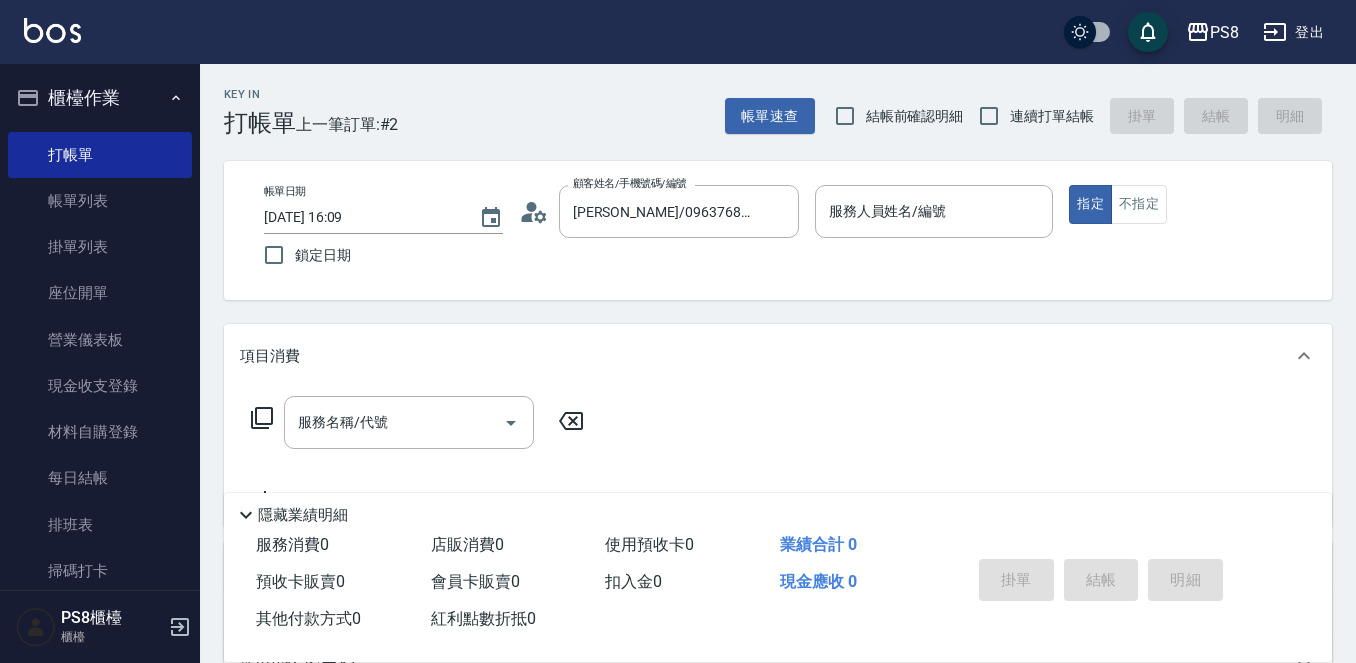 click 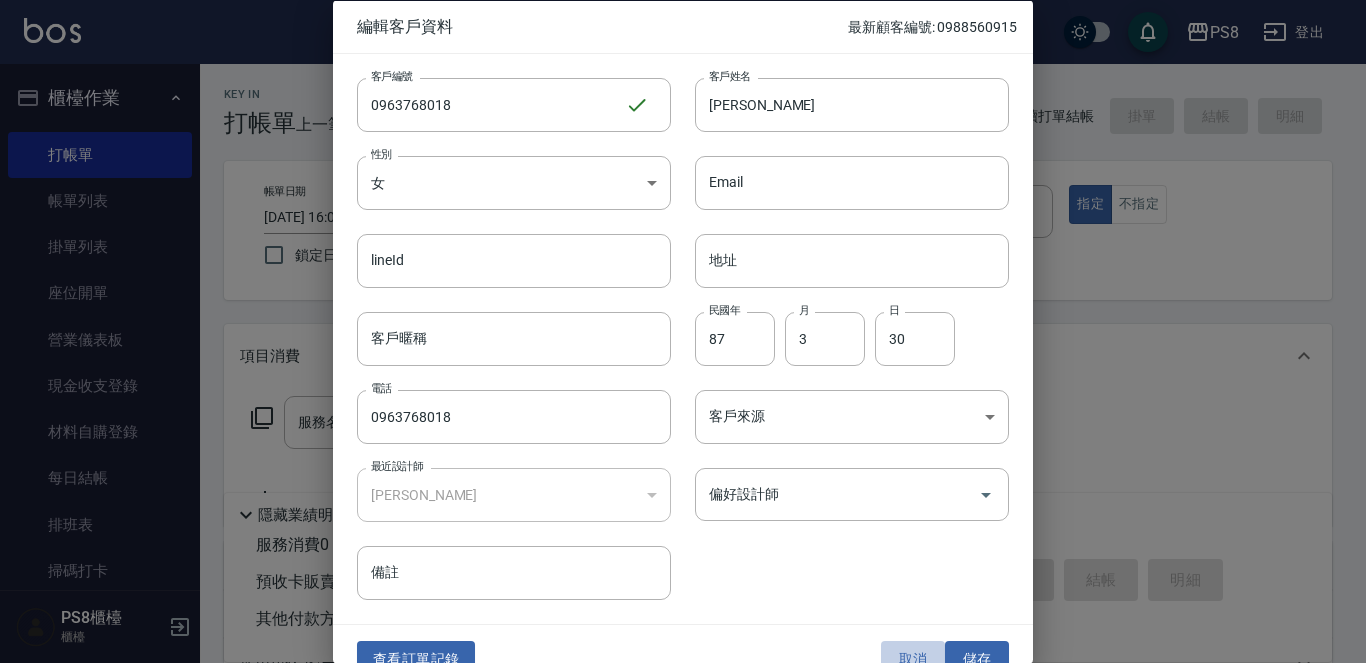 click on "取消" at bounding box center (913, 659) 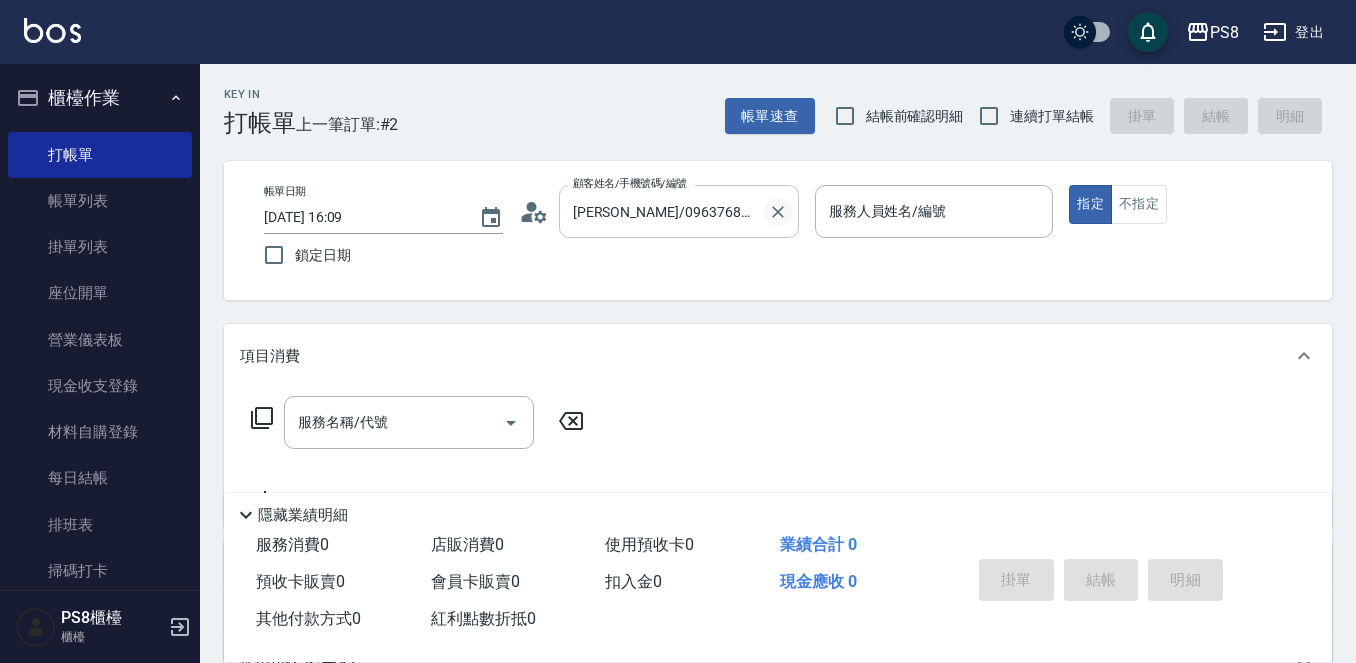 click 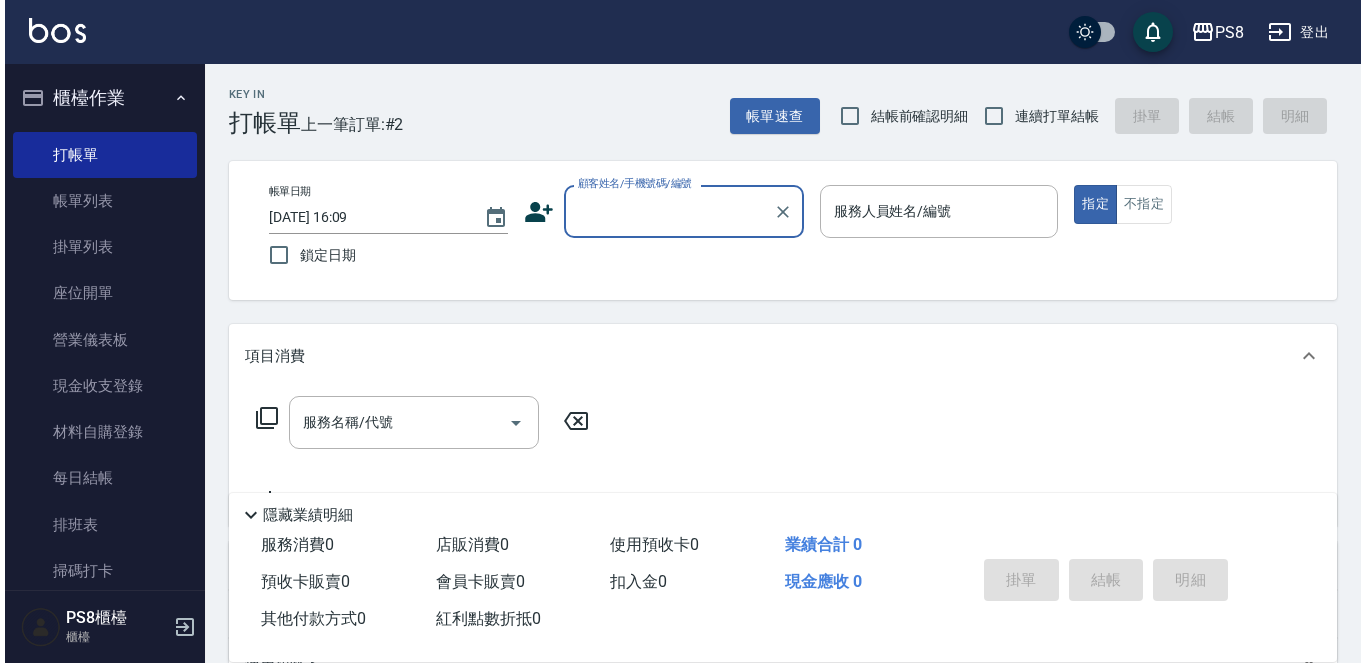 scroll, scrollTop: 0, scrollLeft: 0, axis: both 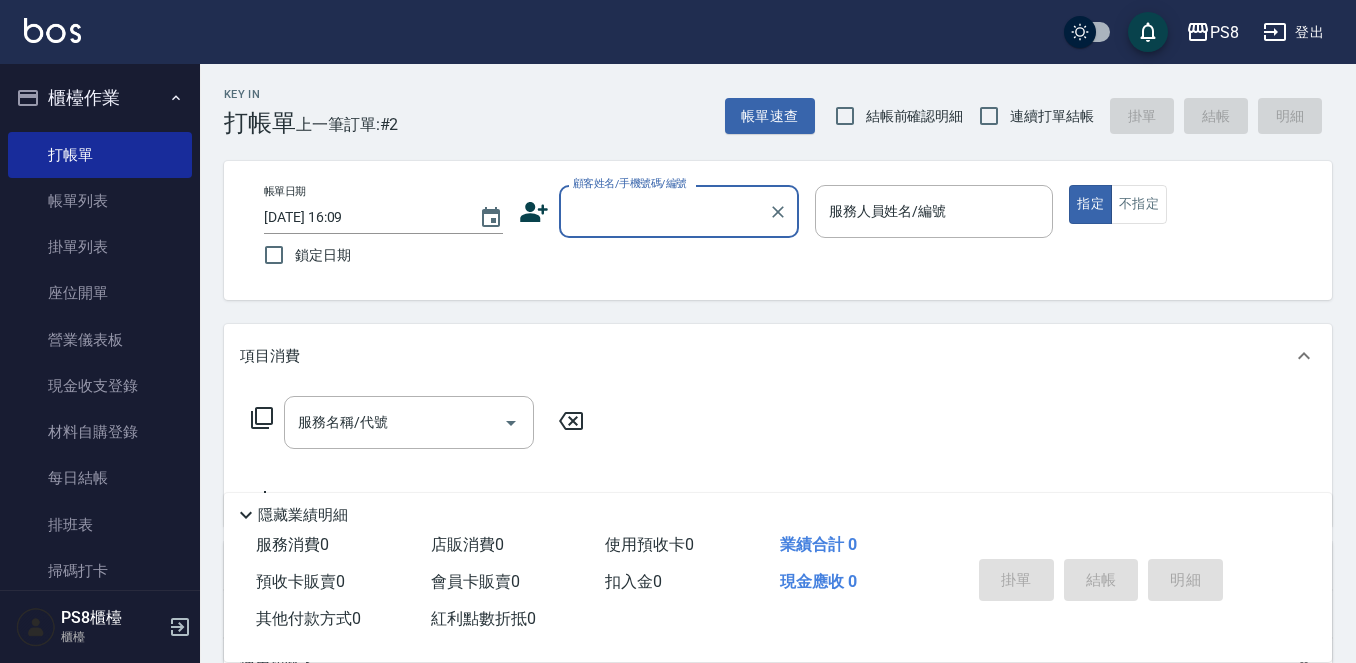 click on "顧客姓名/手機號碼/編號" at bounding box center [664, 211] 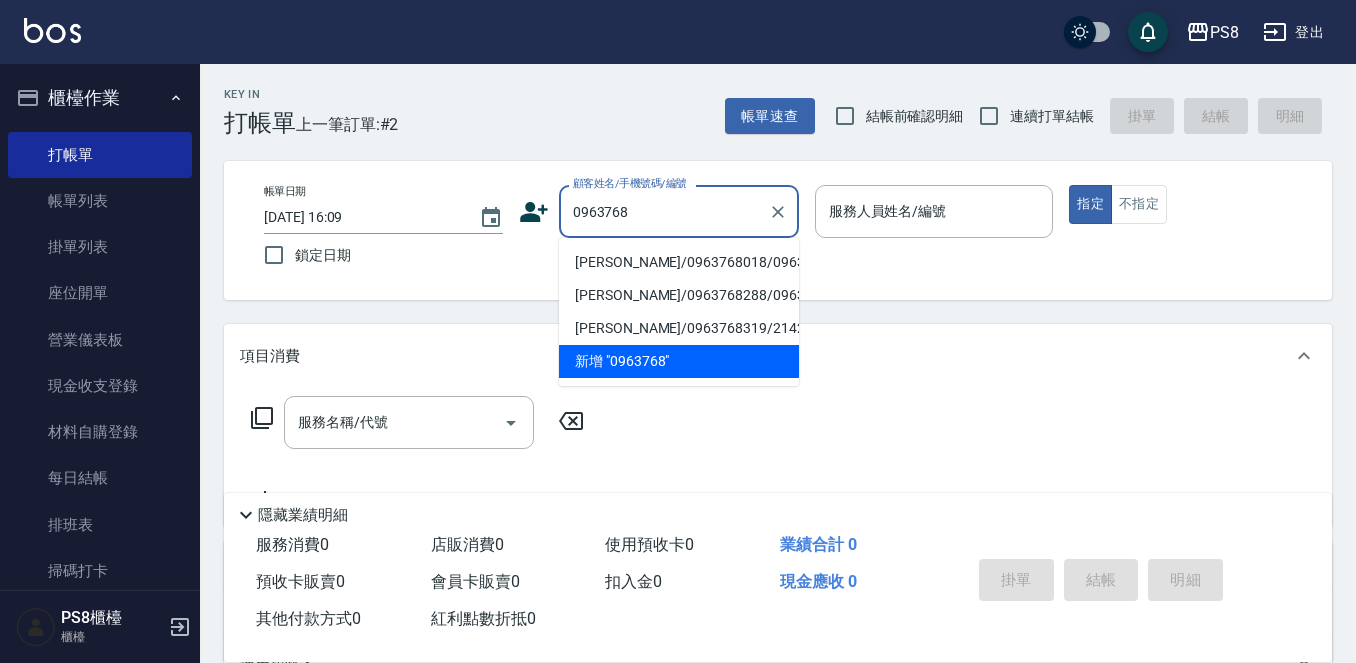 click on "邱于瑄/0963768018/0963768018" at bounding box center (679, 262) 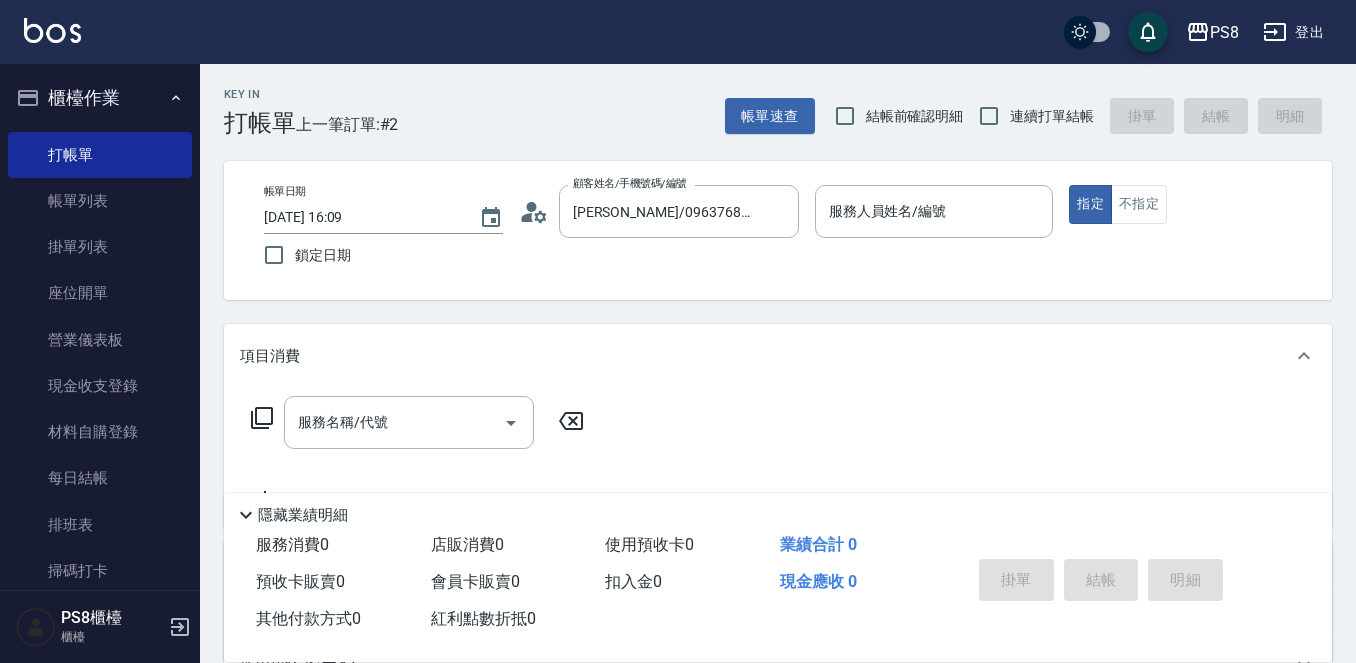 click 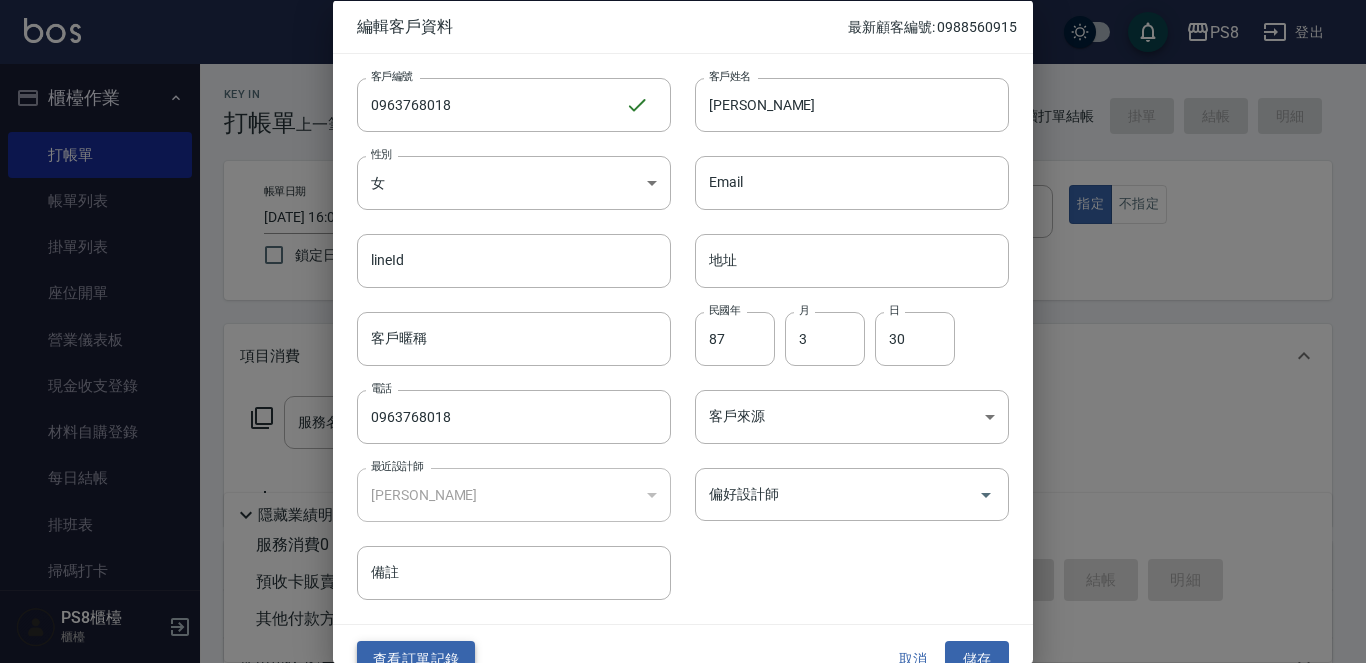 click on "查看訂單記錄" at bounding box center [416, 659] 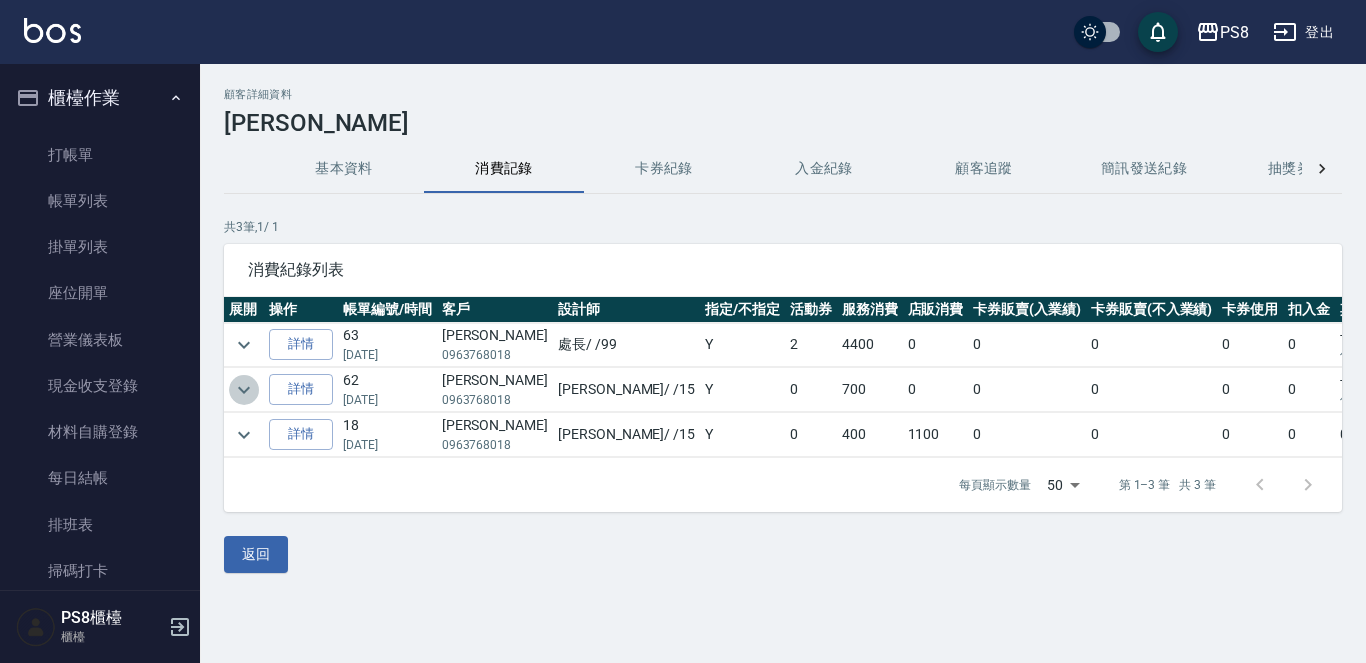 click 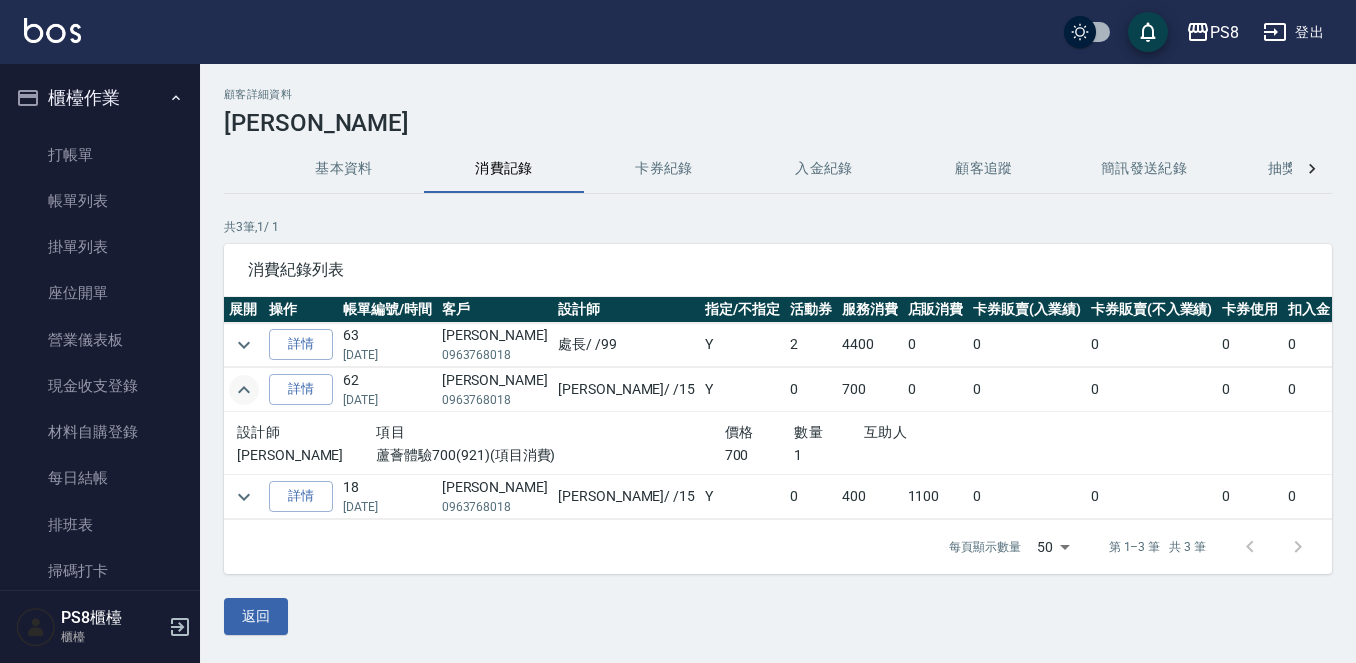 scroll, scrollTop: 11, scrollLeft: 0, axis: vertical 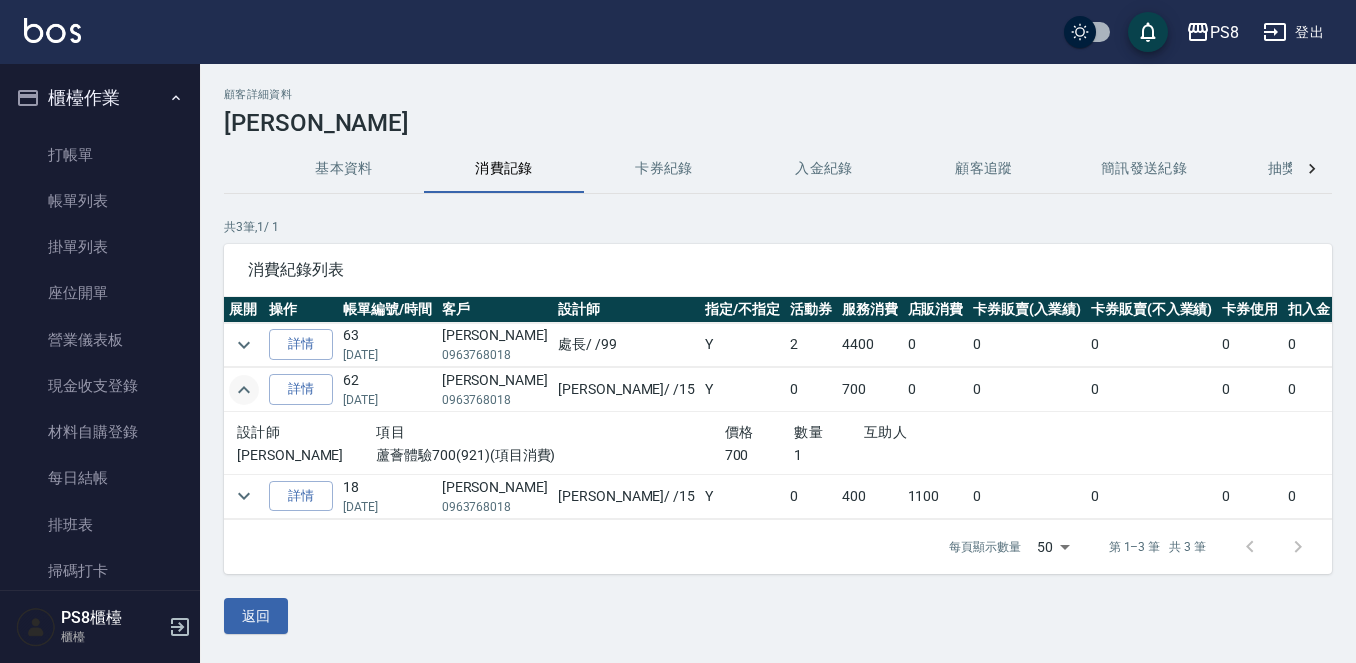 click at bounding box center [244, 496] 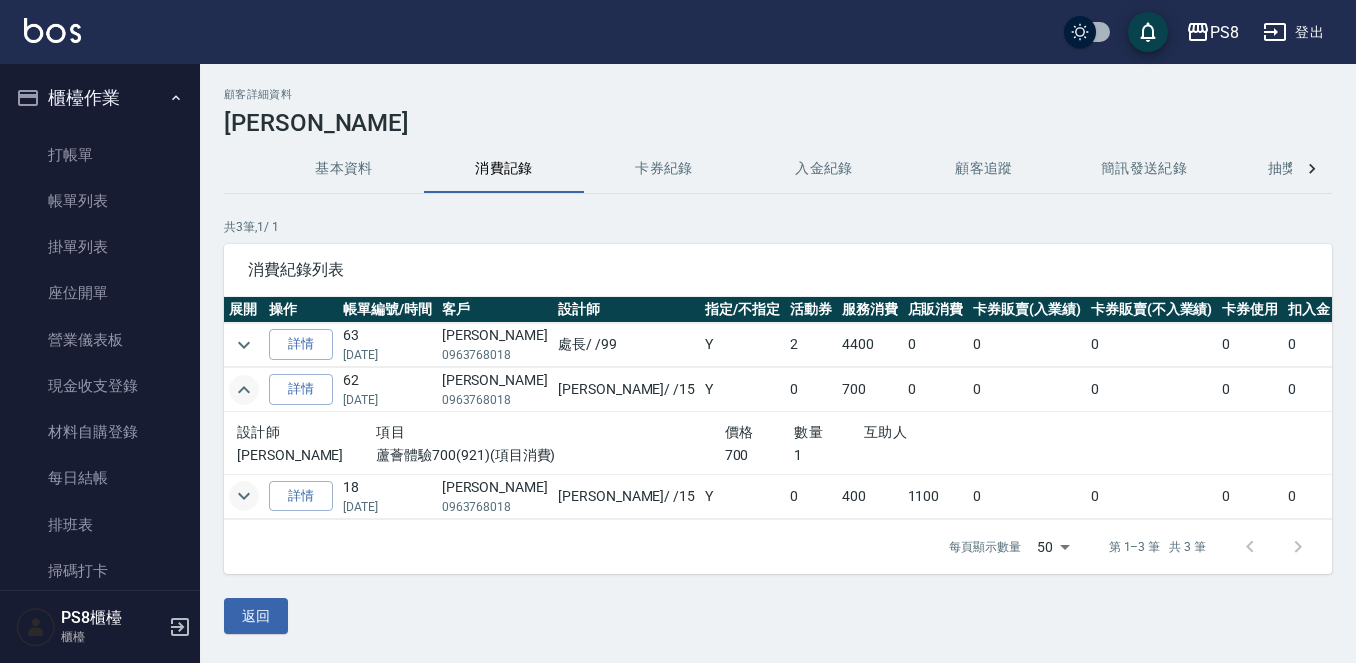 click 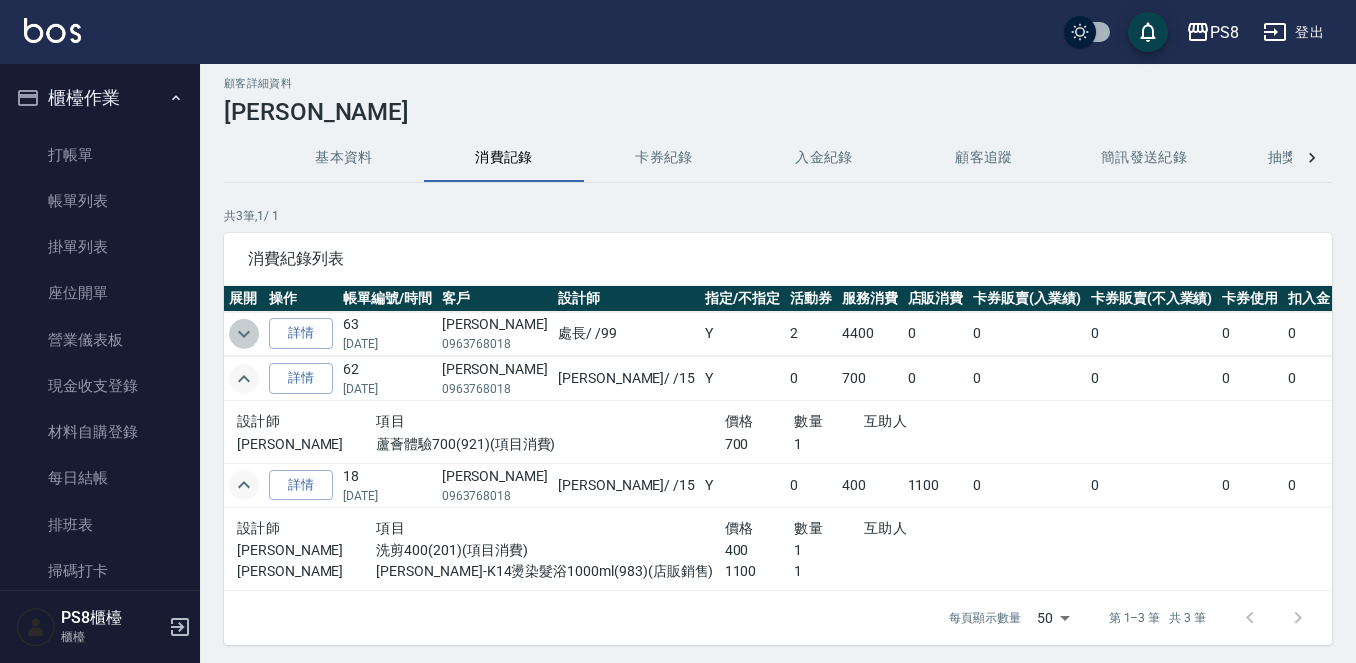 click 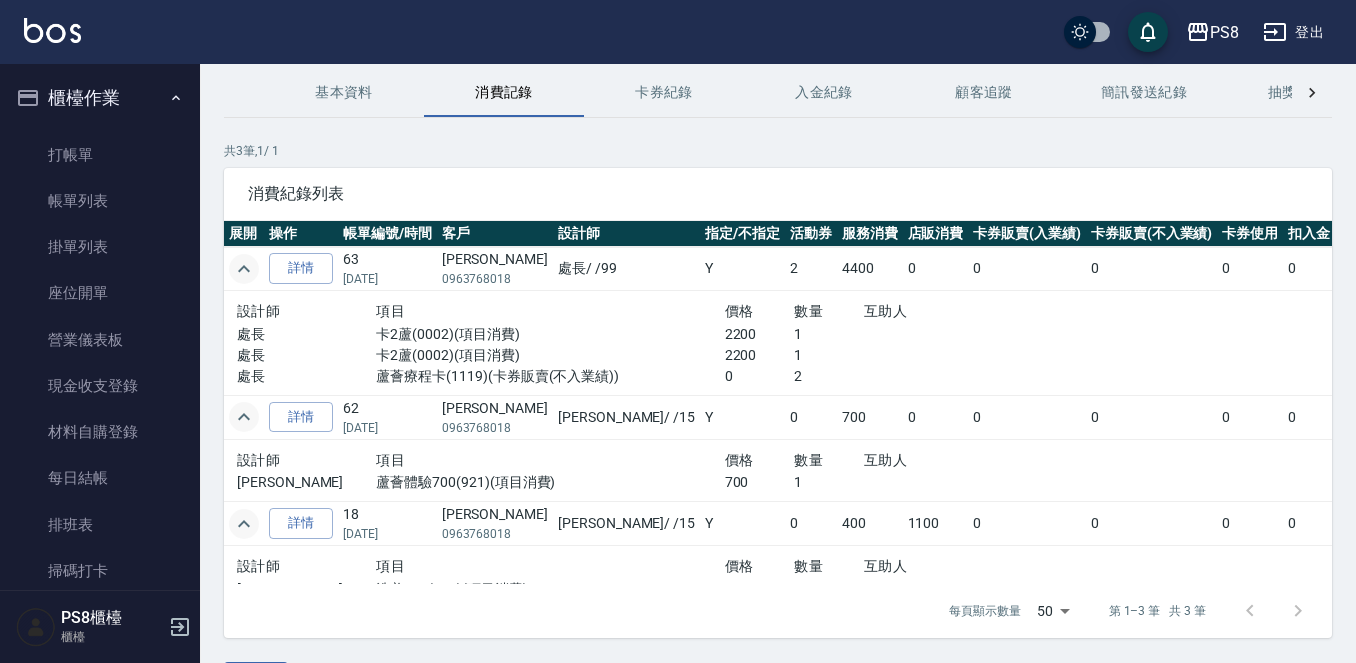 scroll, scrollTop: 111, scrollLeft: 0, axis: vertical 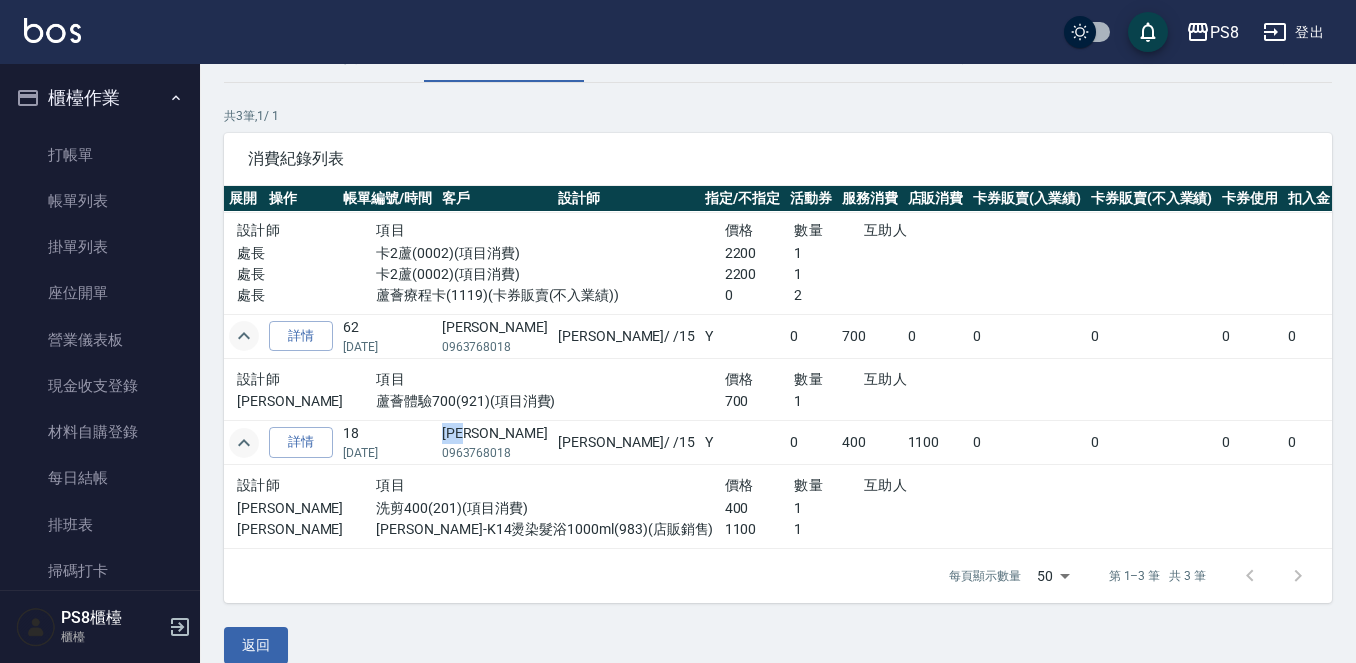 drag, startPoint x: 488, startPoint y: 409, endPoint x: 443, endPoint y: 412, distance: 45.099888 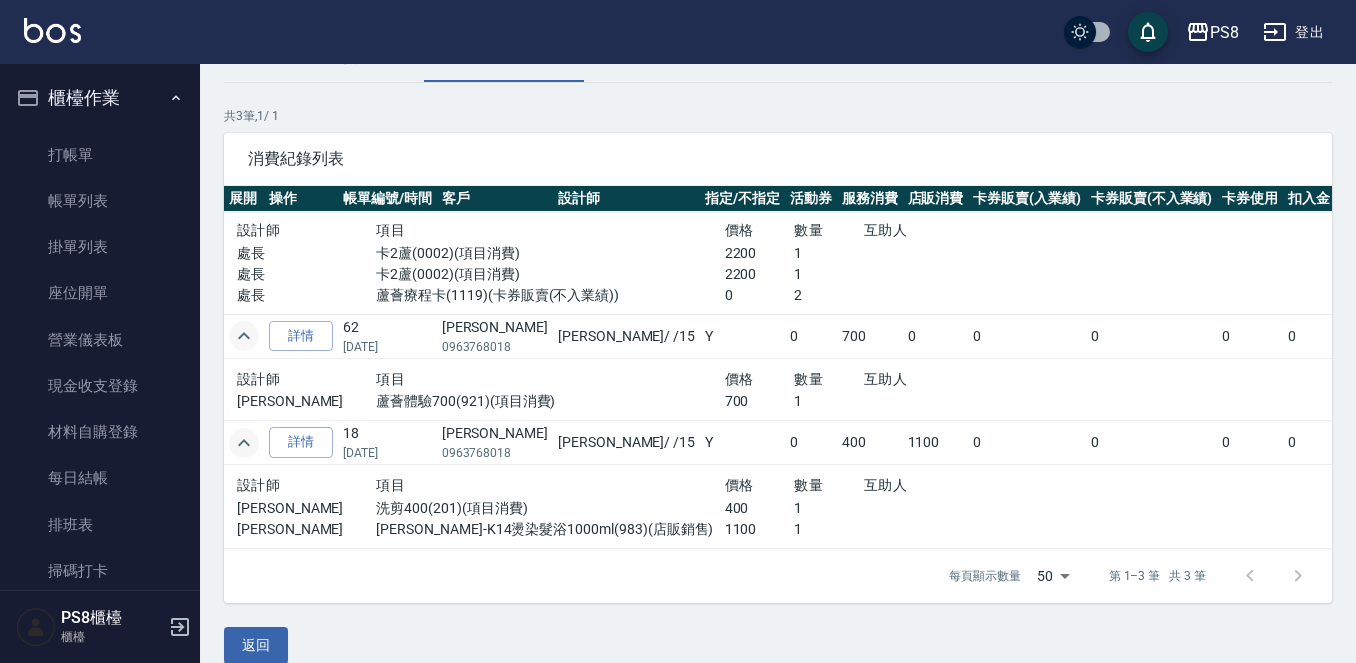 click on "消費紀錄列表" at bounding box center [778, 159] 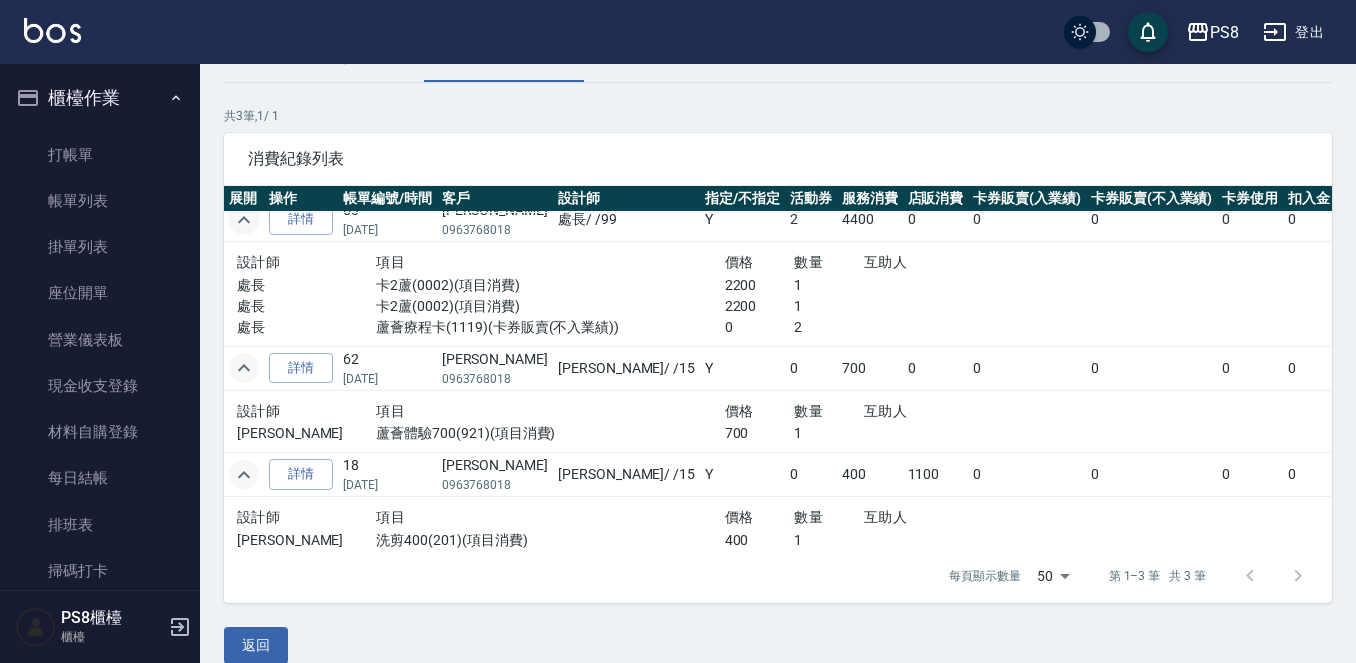 scroll, scrollTop: 0, scrollLeft: 0, axis: both 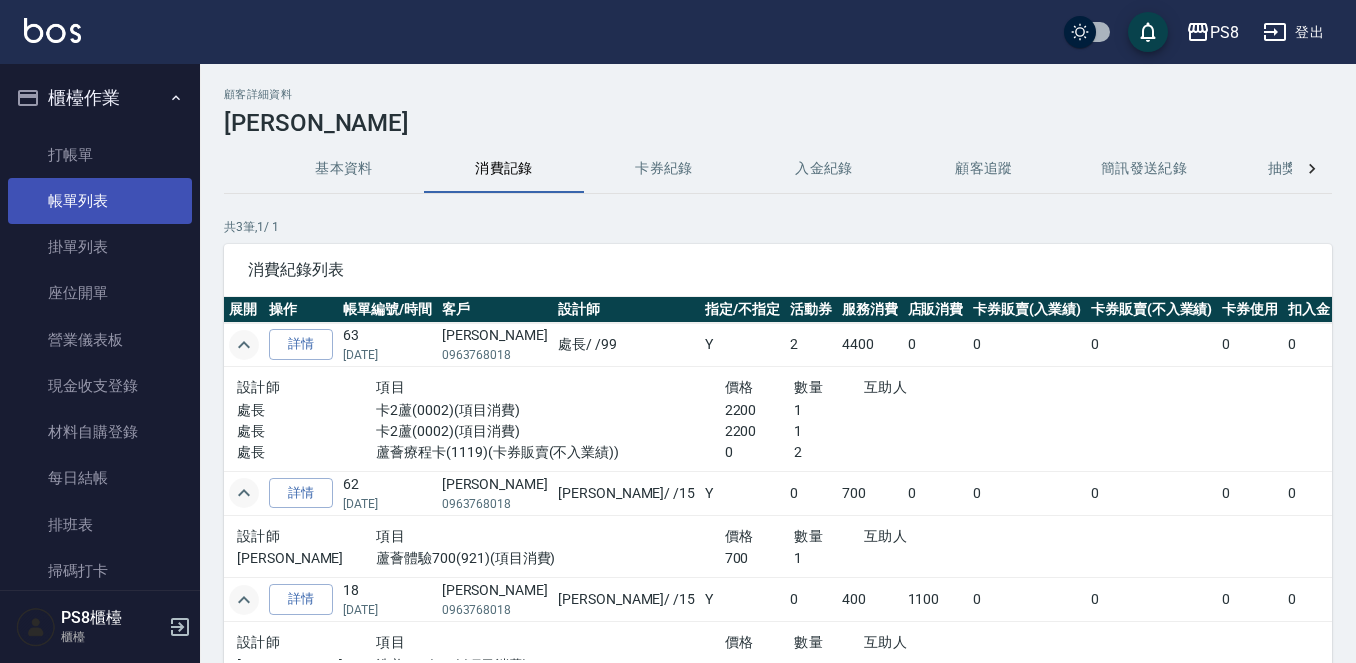 click on "帳單列表" at bounding box center [100, 201] 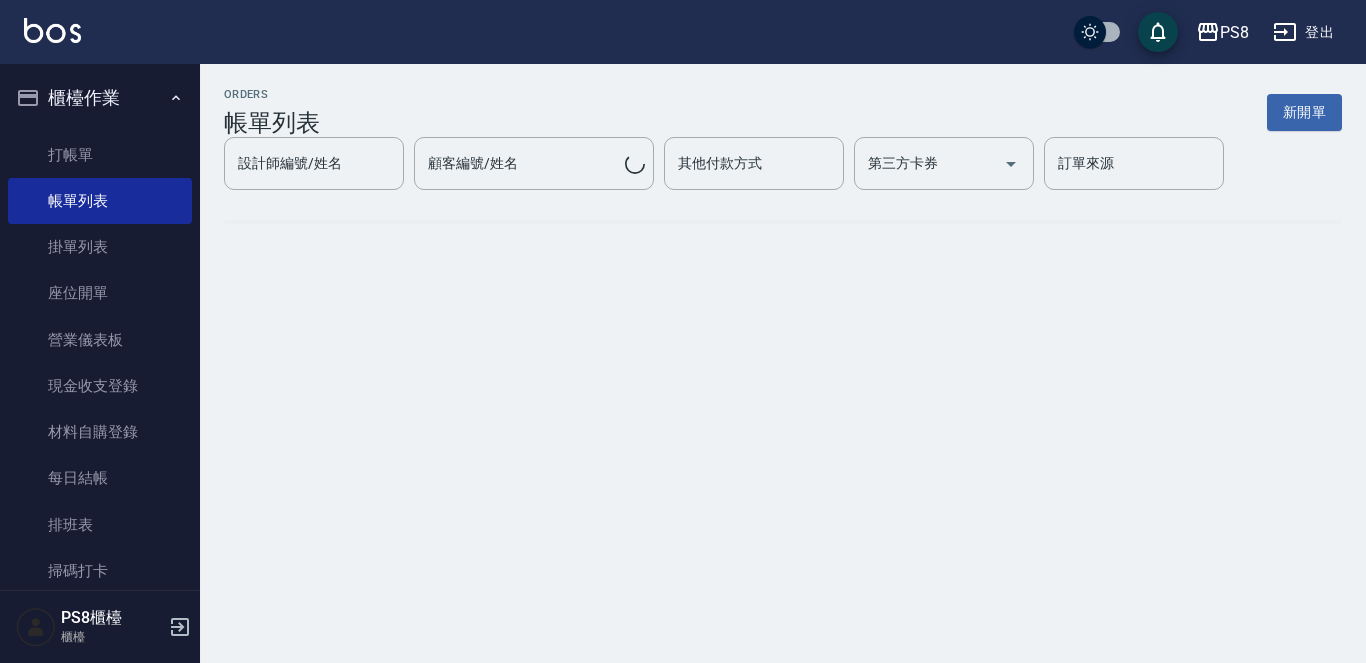 click on "櫃檯作業" at bounding box center (100, 98) 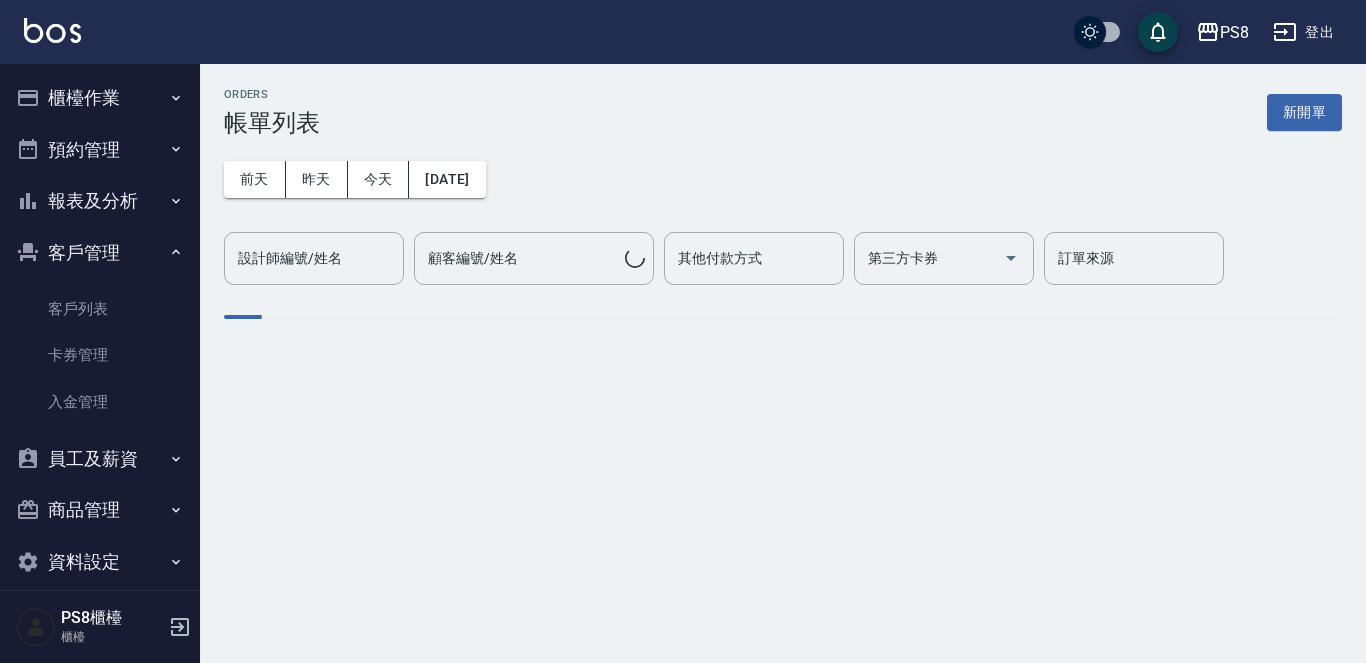 click on "客戶管理" at bounding box center (100, 253) 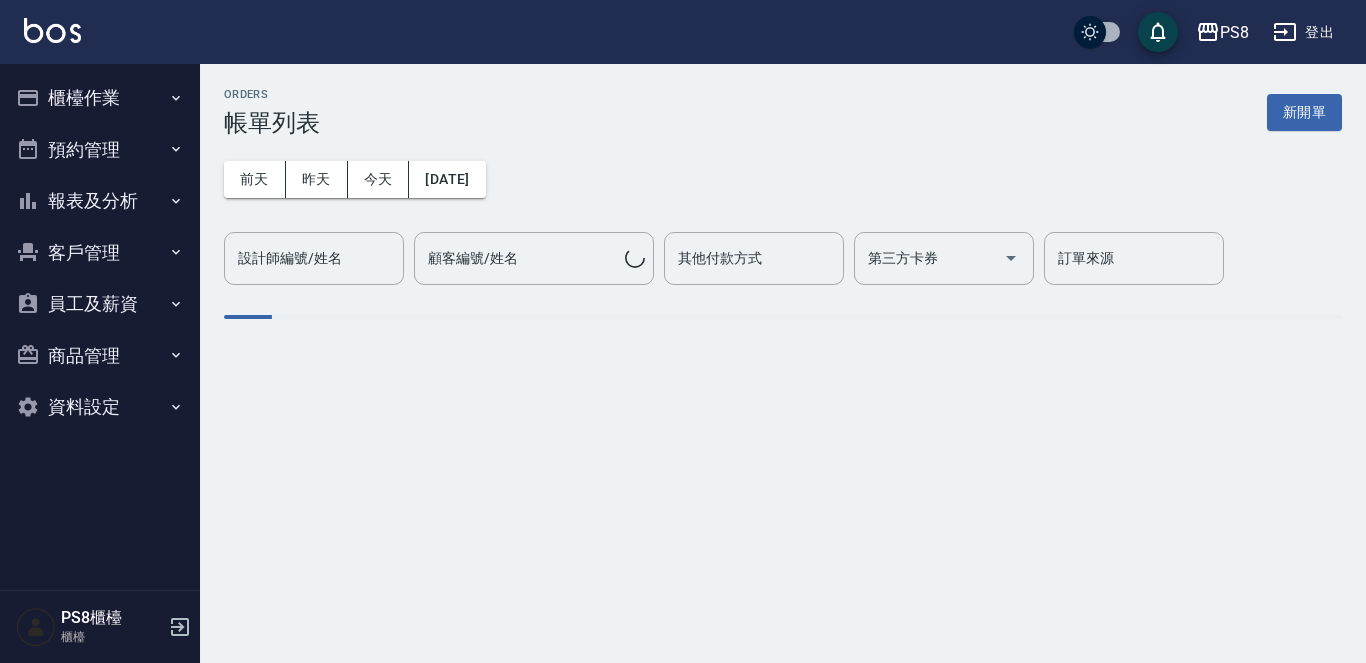 click on "櫃檯作業" at bounding box center (100, 98) 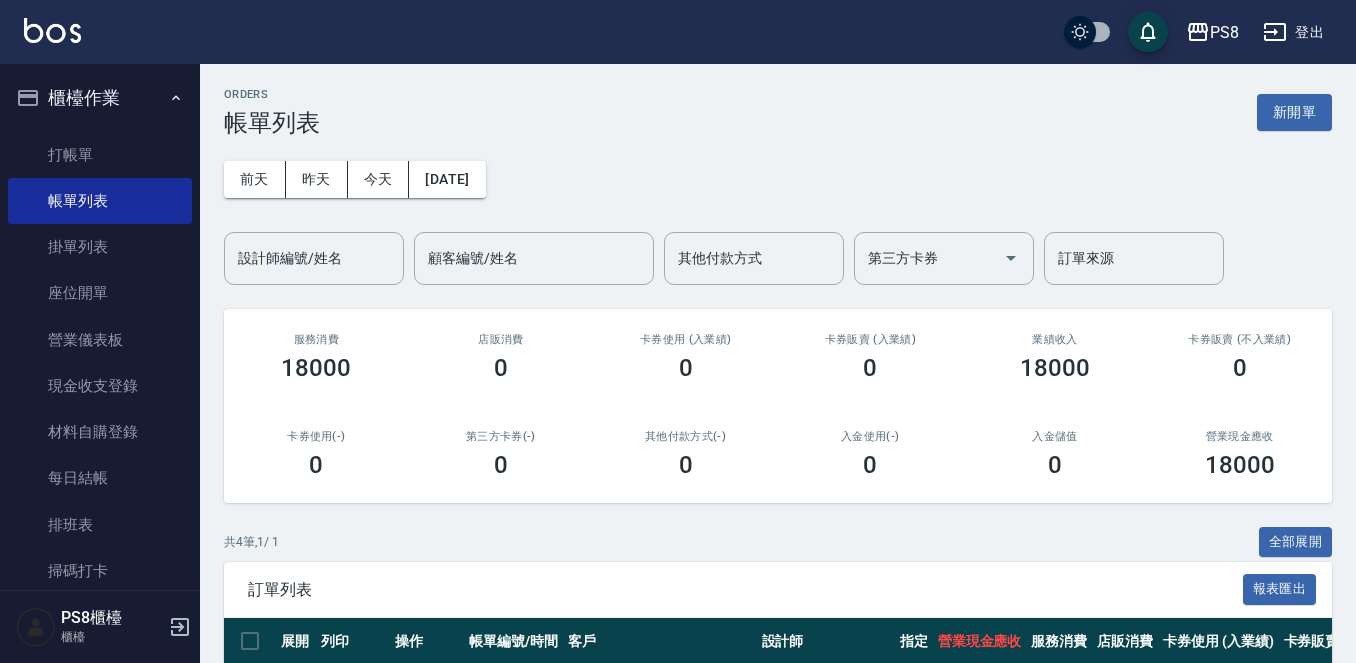 click on "打帳單" at bounding box center (100, 155) 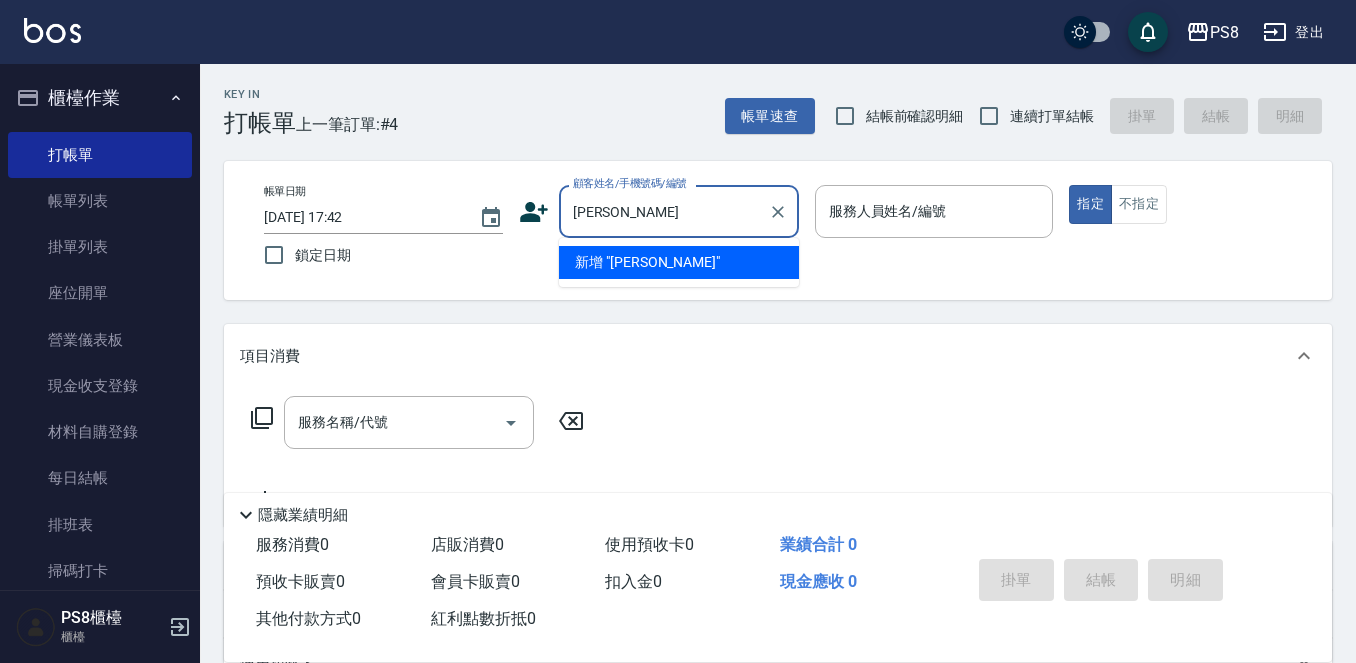 type on "邱于瑄" 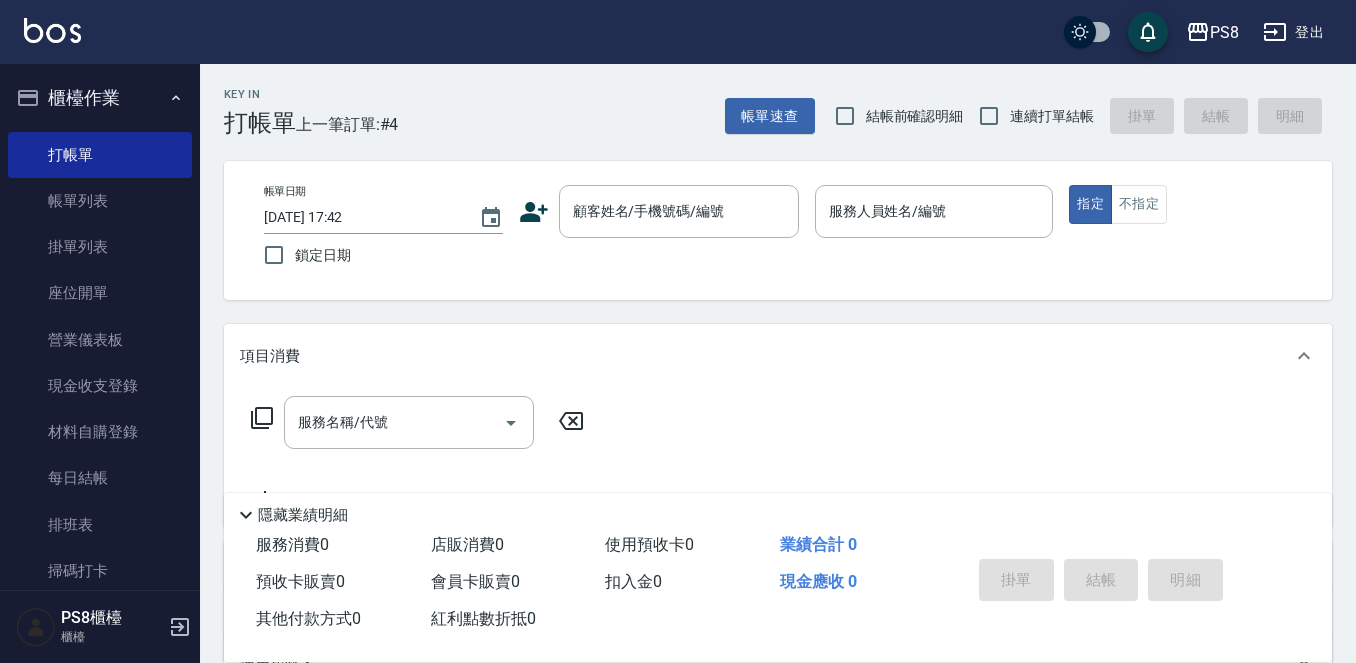 click on "Key In 打帳單 上一筆訂單:#4 帳單速查 結帳前確認明細 連續打單結帳 掛單 結帳 明細" at bounding box center [766, 100] 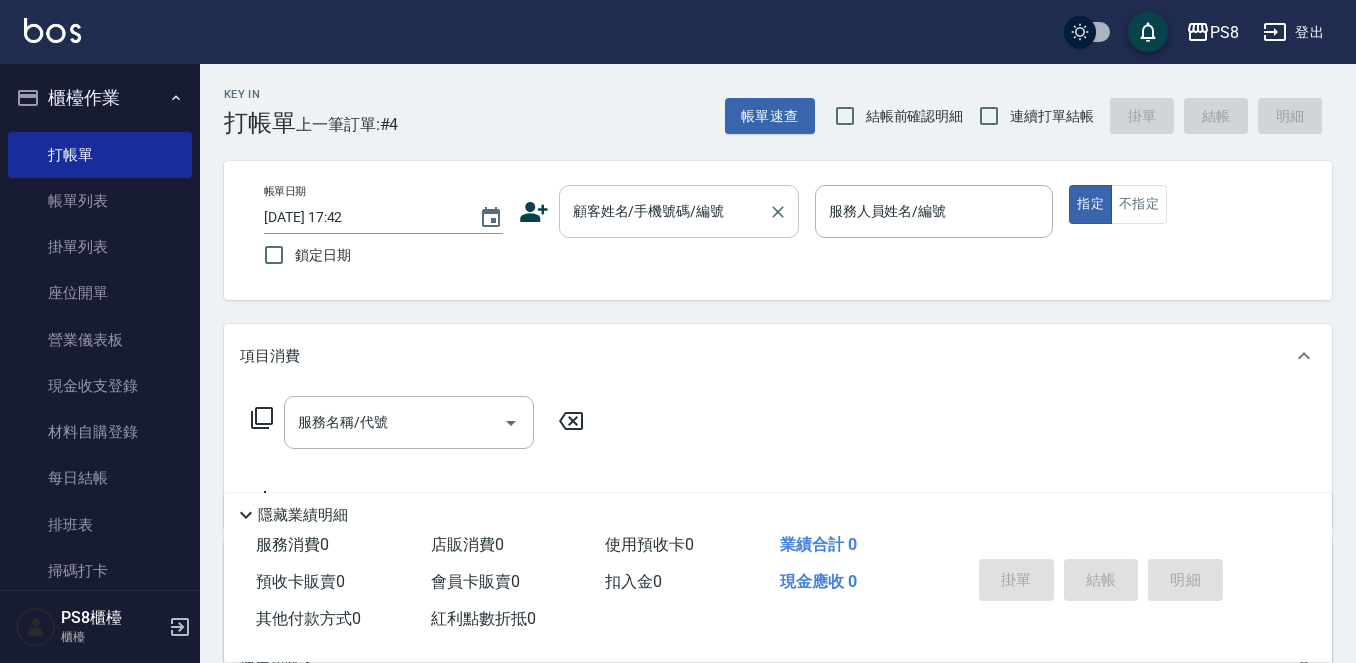 click on "顧客姓名/手機號碼/編號" at bounding box center [664, 211] 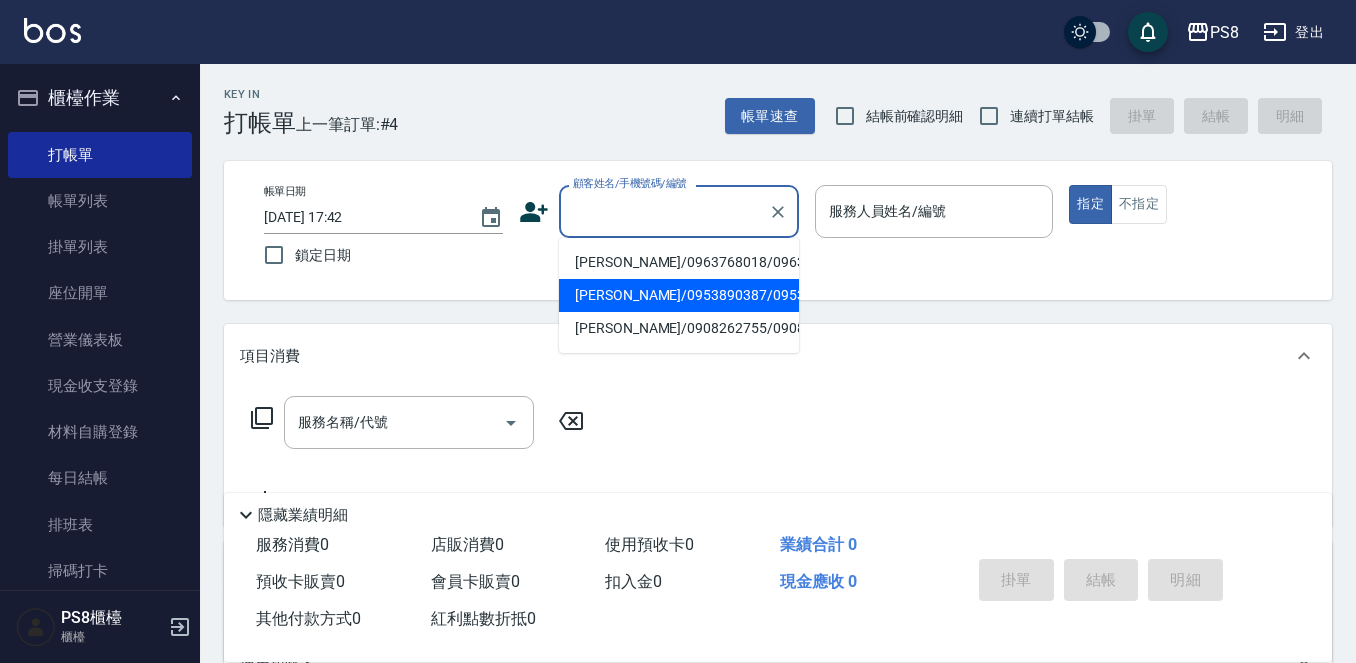 click on "邱于瑄/0953890387/0953890387" at bounding box center (679, 295) 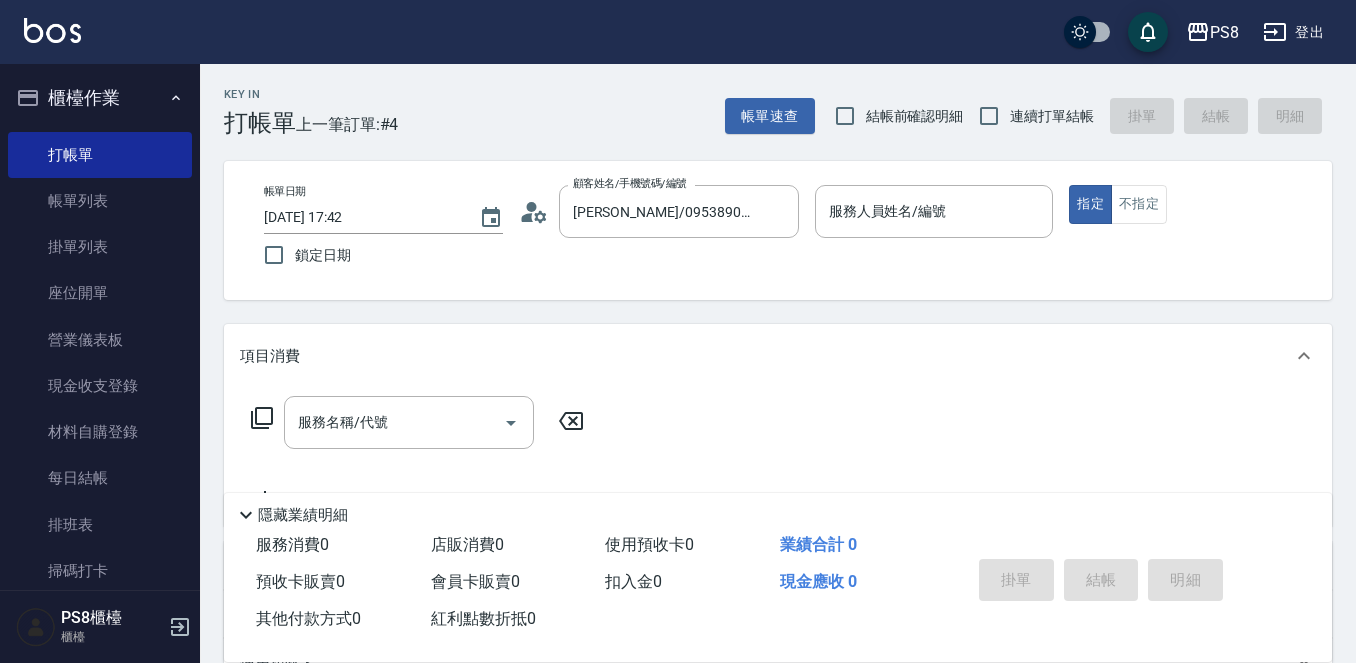 click 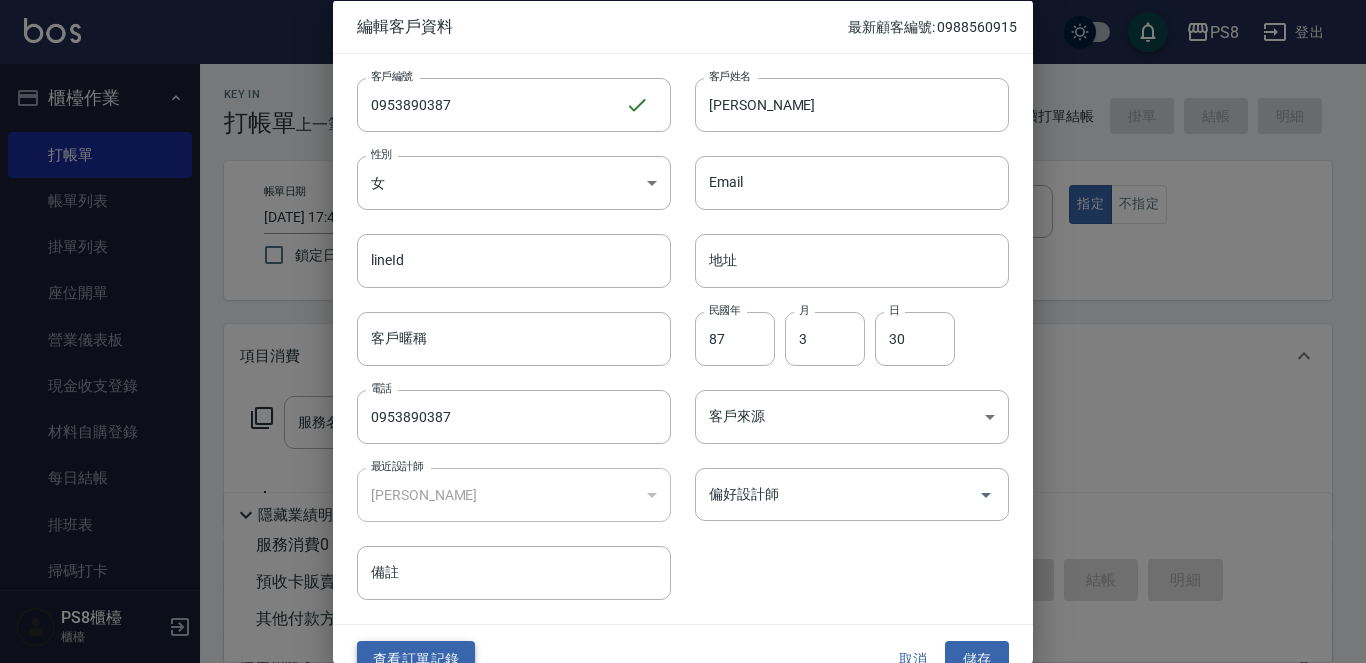 click on "查看訂單記錄" at bounding box center [416, 659] 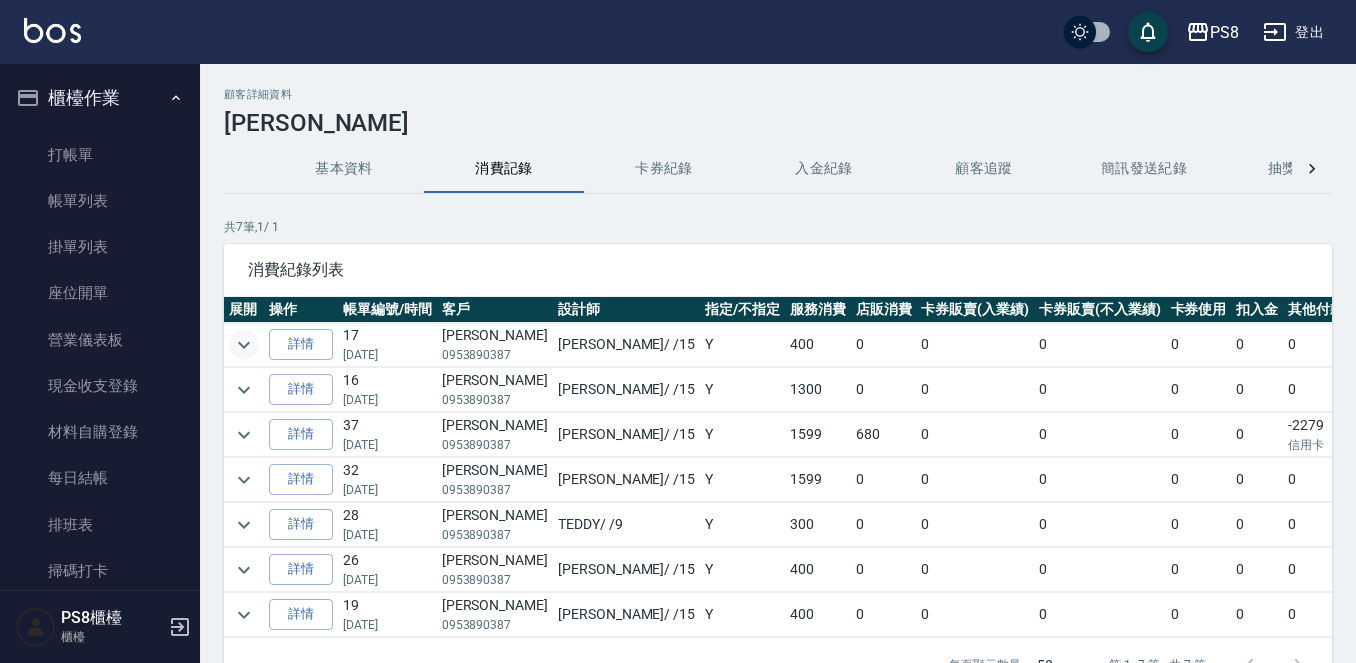 click 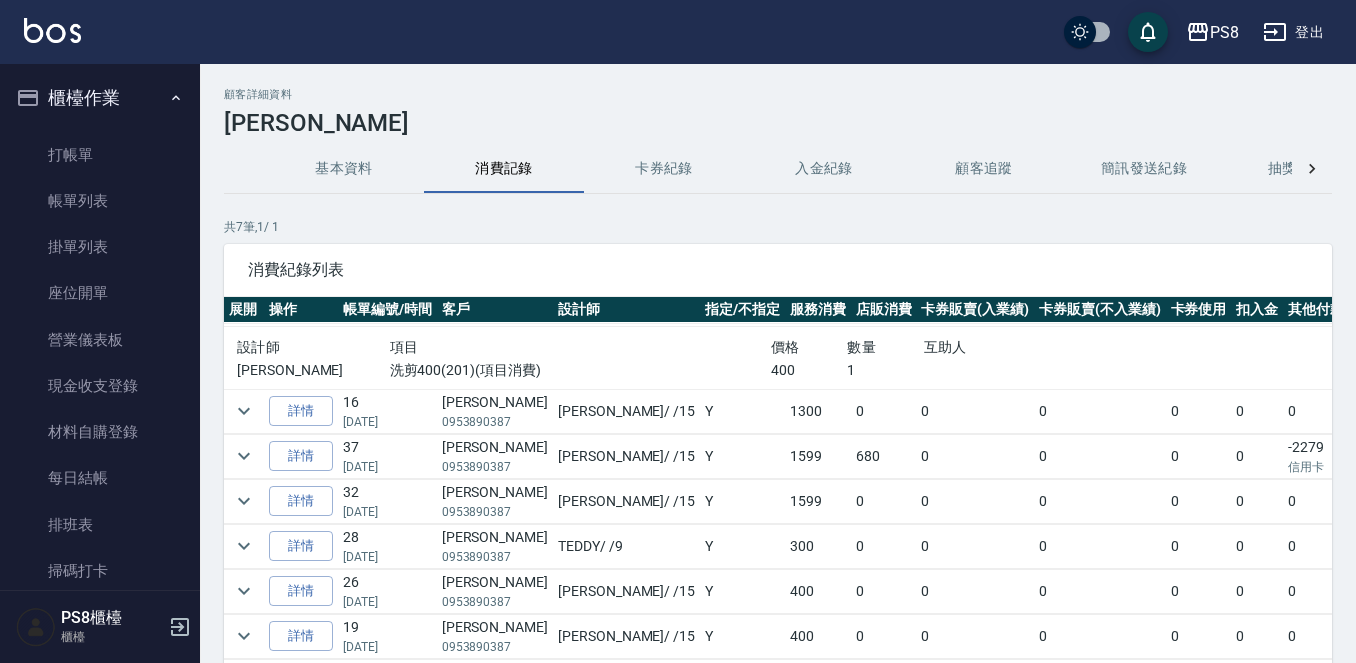 scroll, scrollTop: 57, scrollLeft: 0, axis: vertical 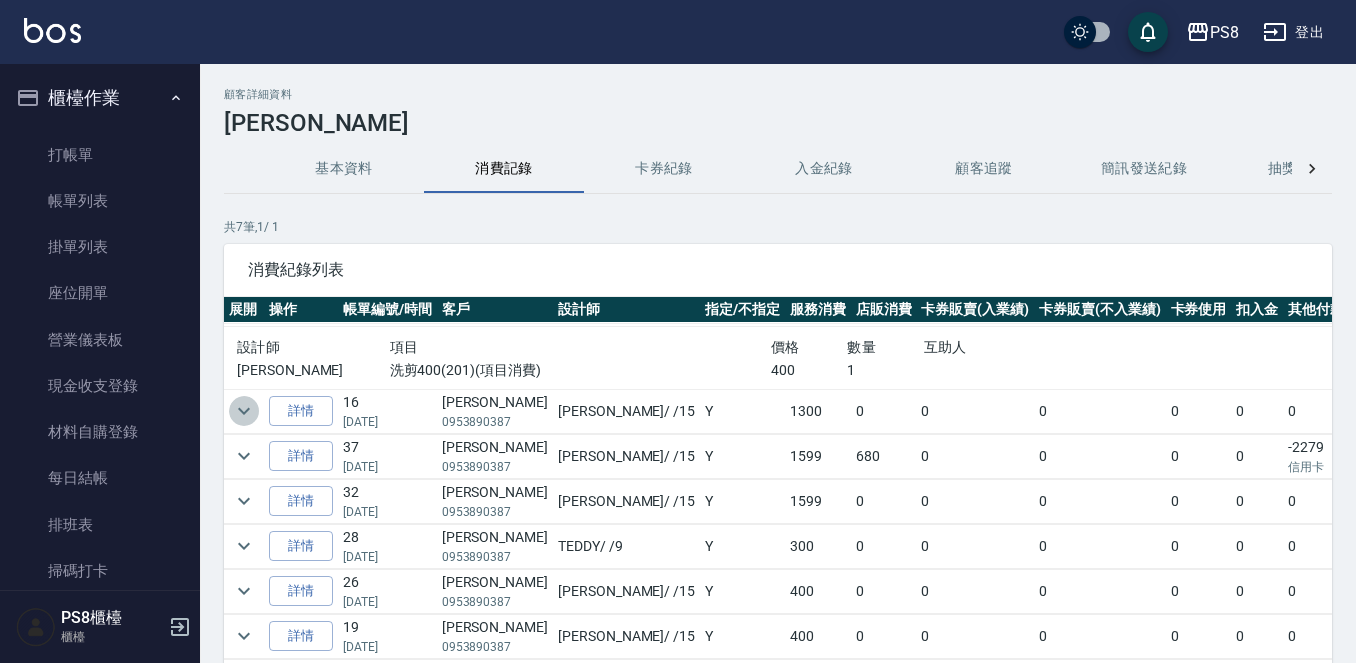 click 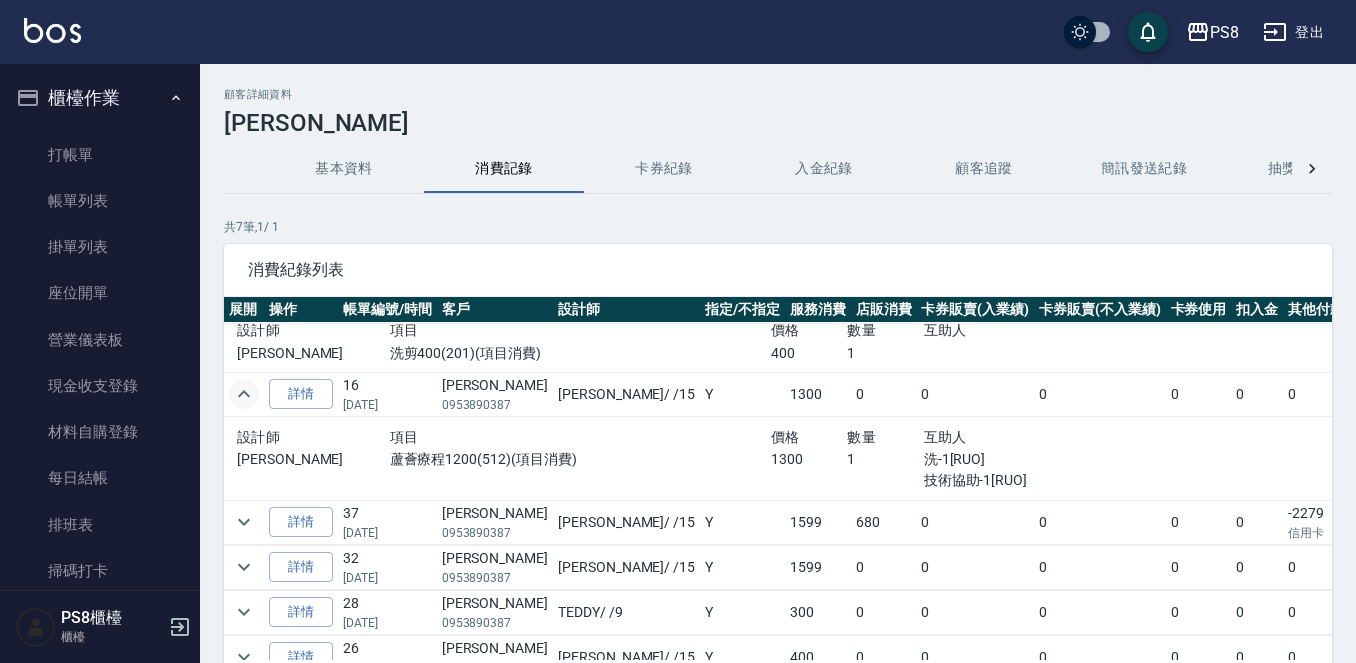 scroll, scrollTop: 139, scrollLeft: 0, axis: vertical 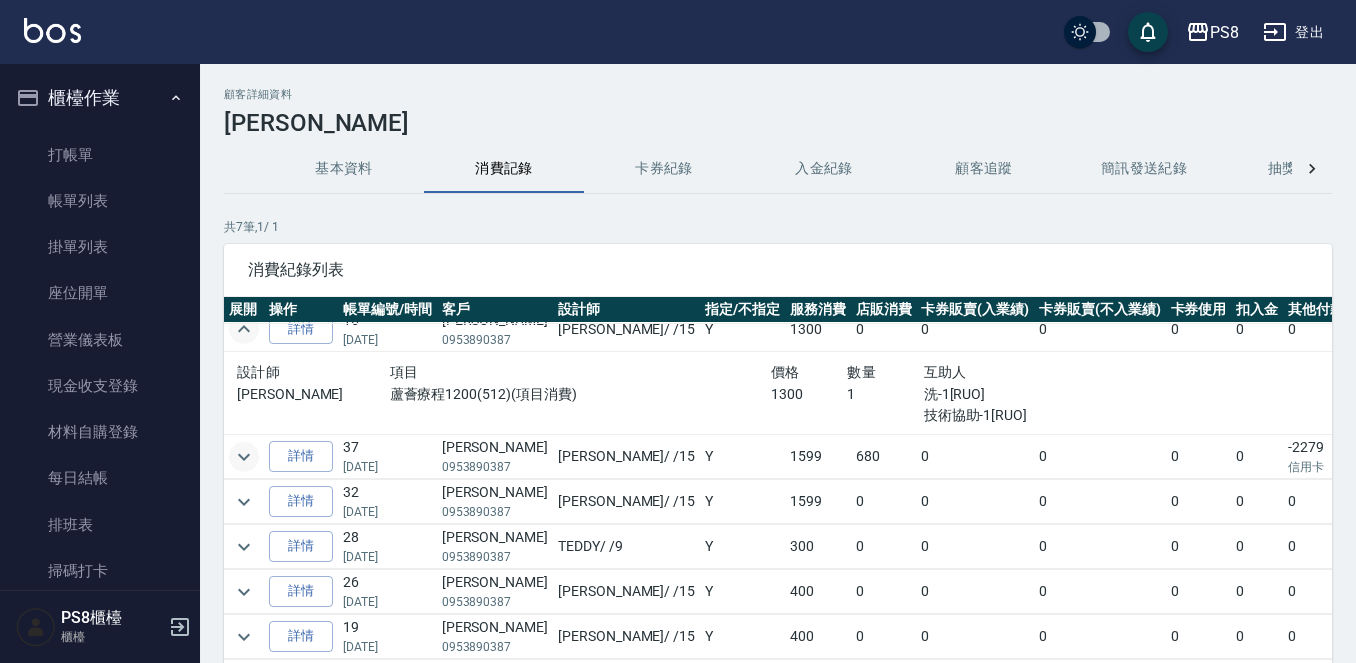 click 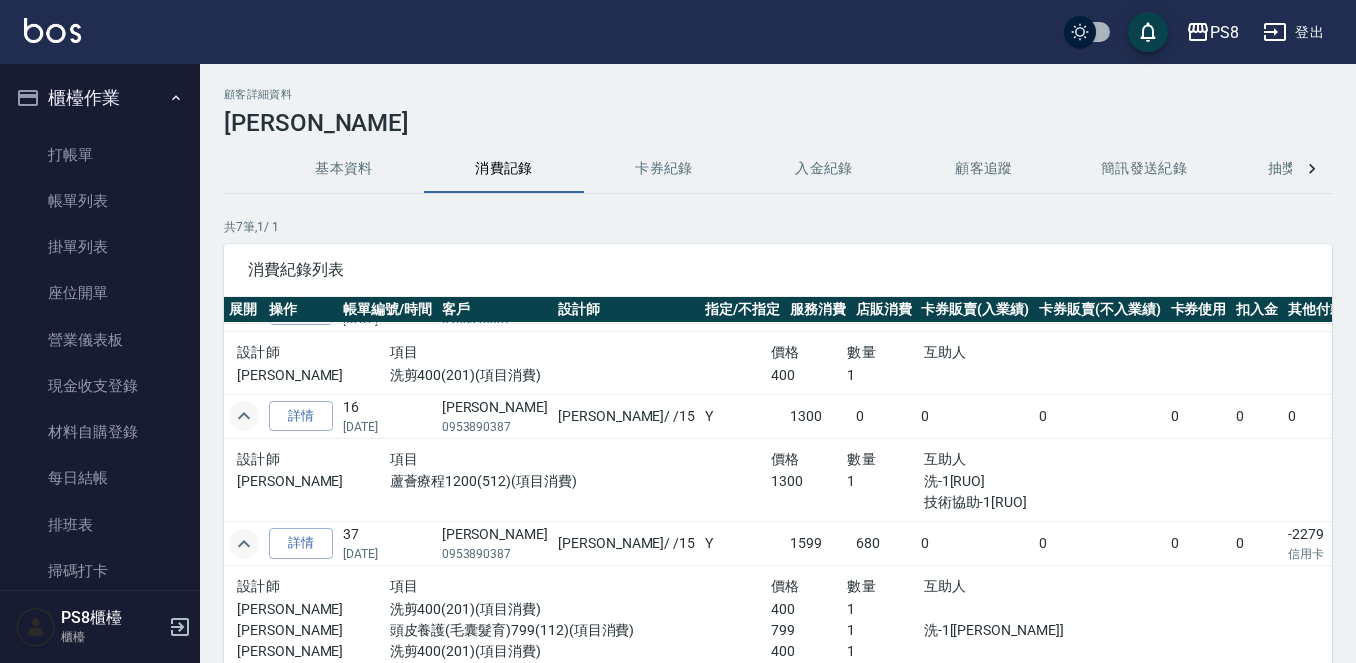 scroll, scrollTop: 0, scrollLeft: 0, axis: both 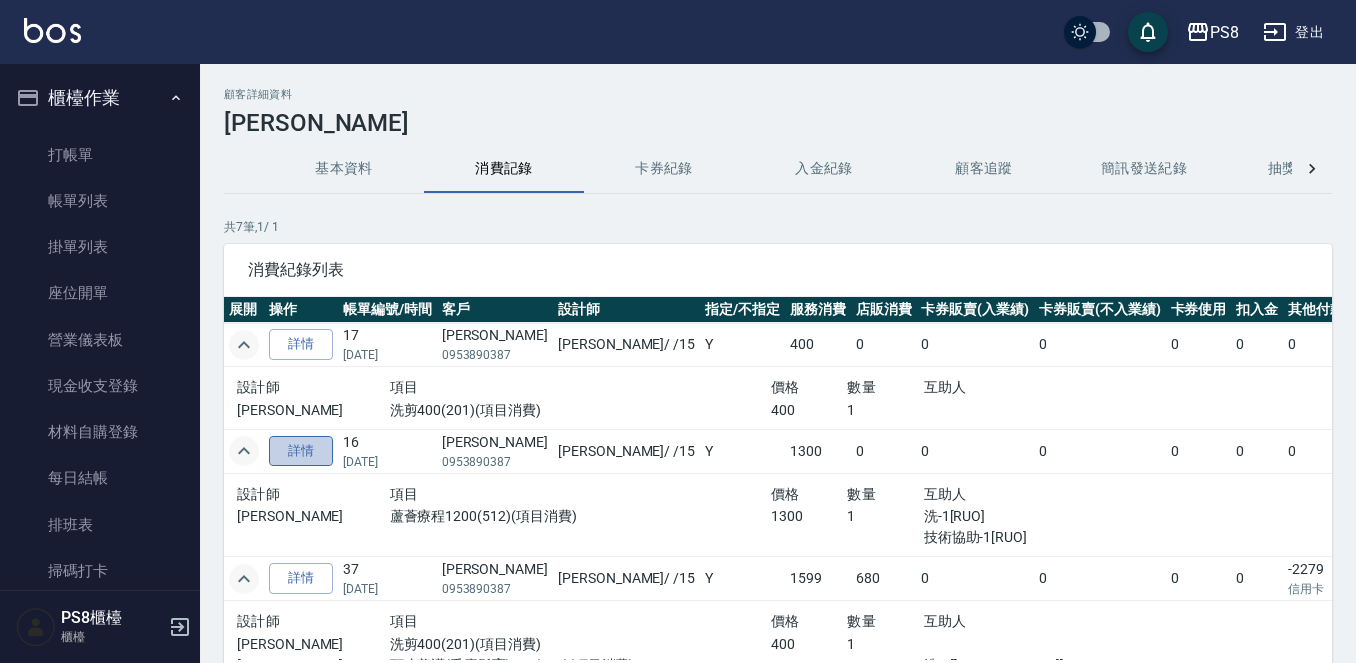 click on "詳情" at bounding box center [301, 451] 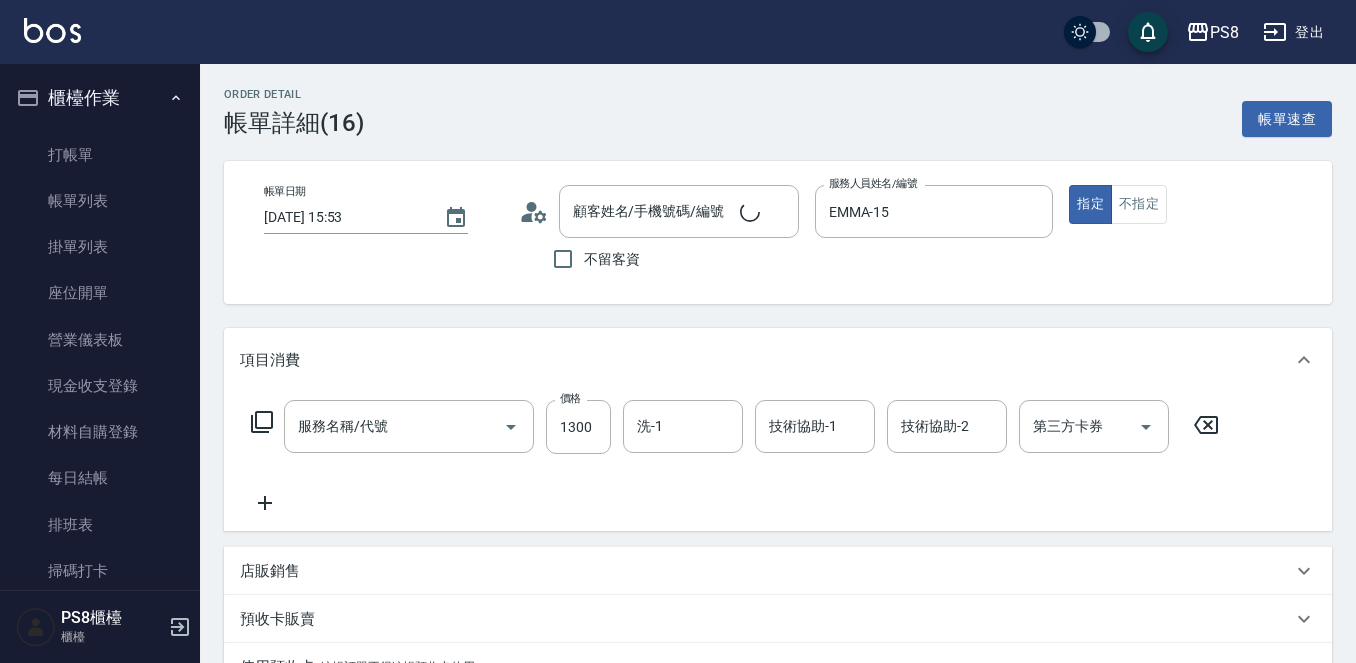 type on "2024/10/11 15:53" 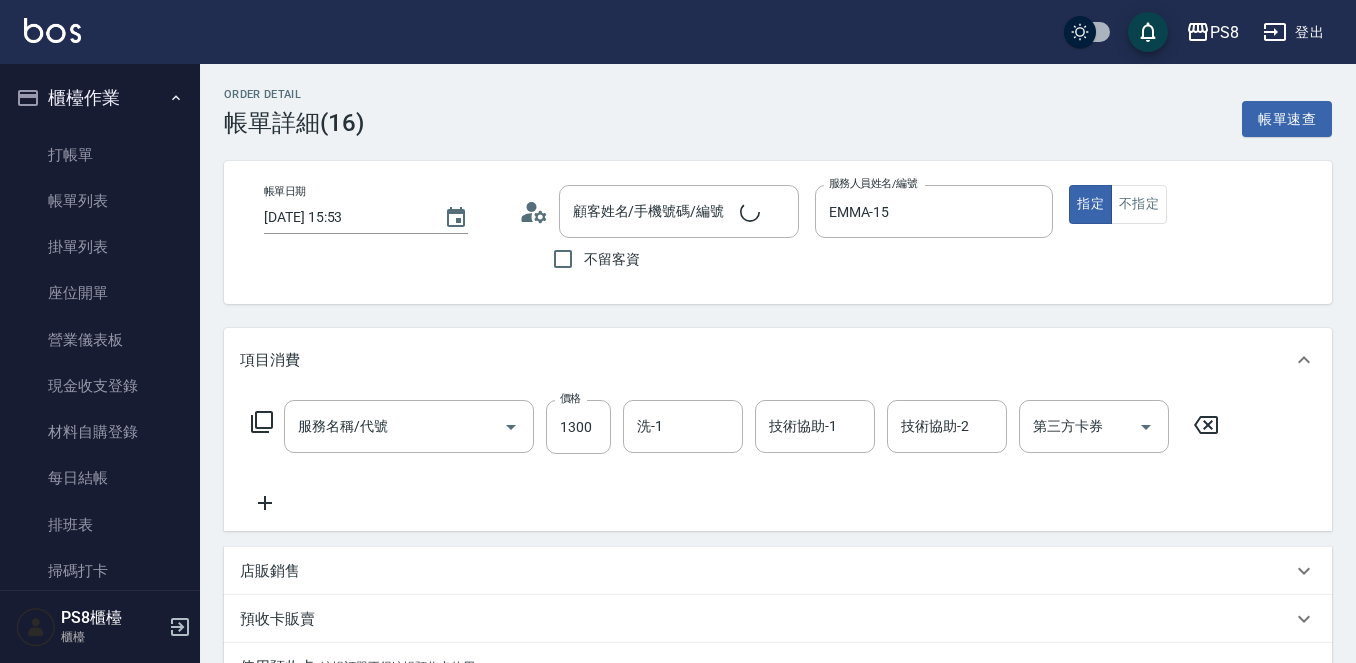 type on "EMMA-15" 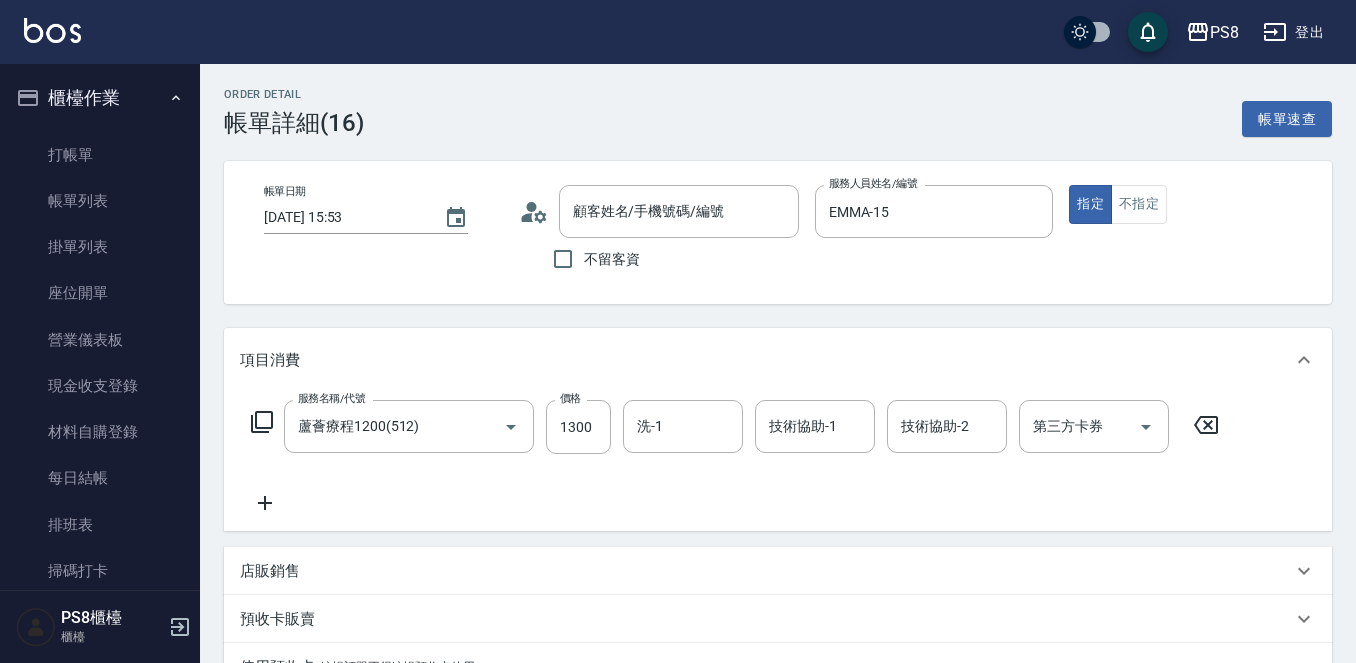 type on "邱于瑄/0953890387/0953890387" 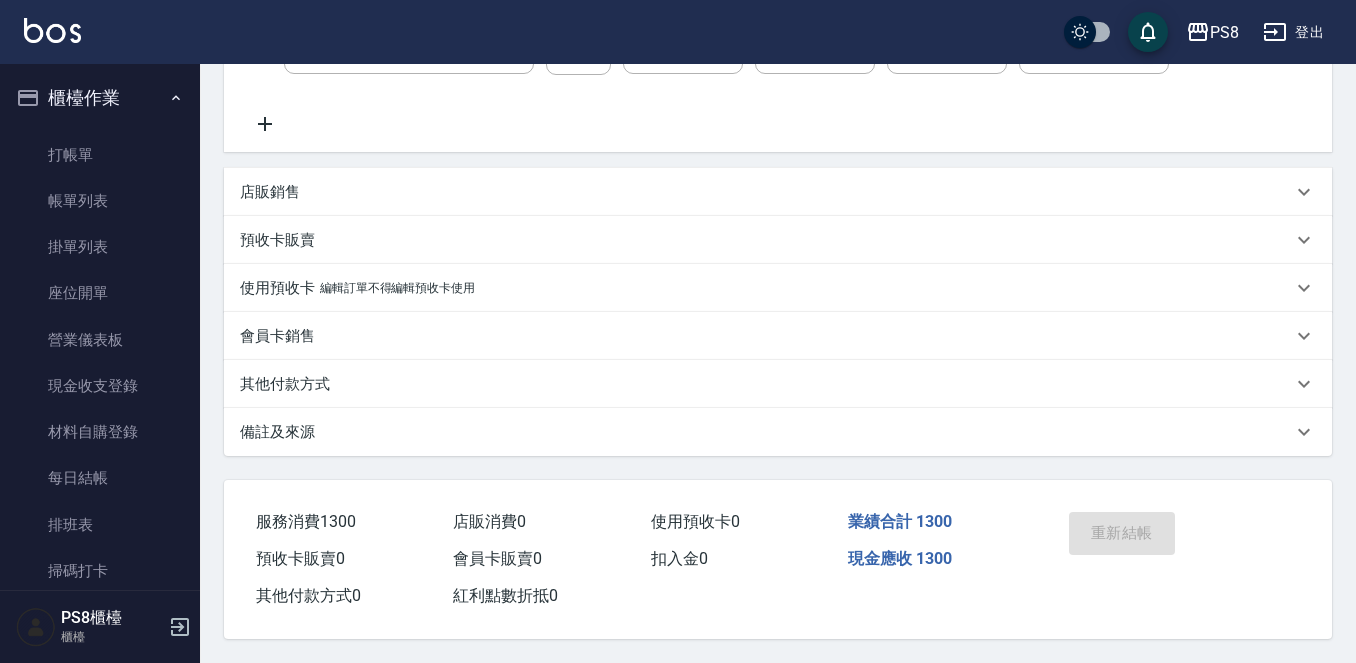 scroll, scrollTop: 0, scrollLeft: 0, axis: both 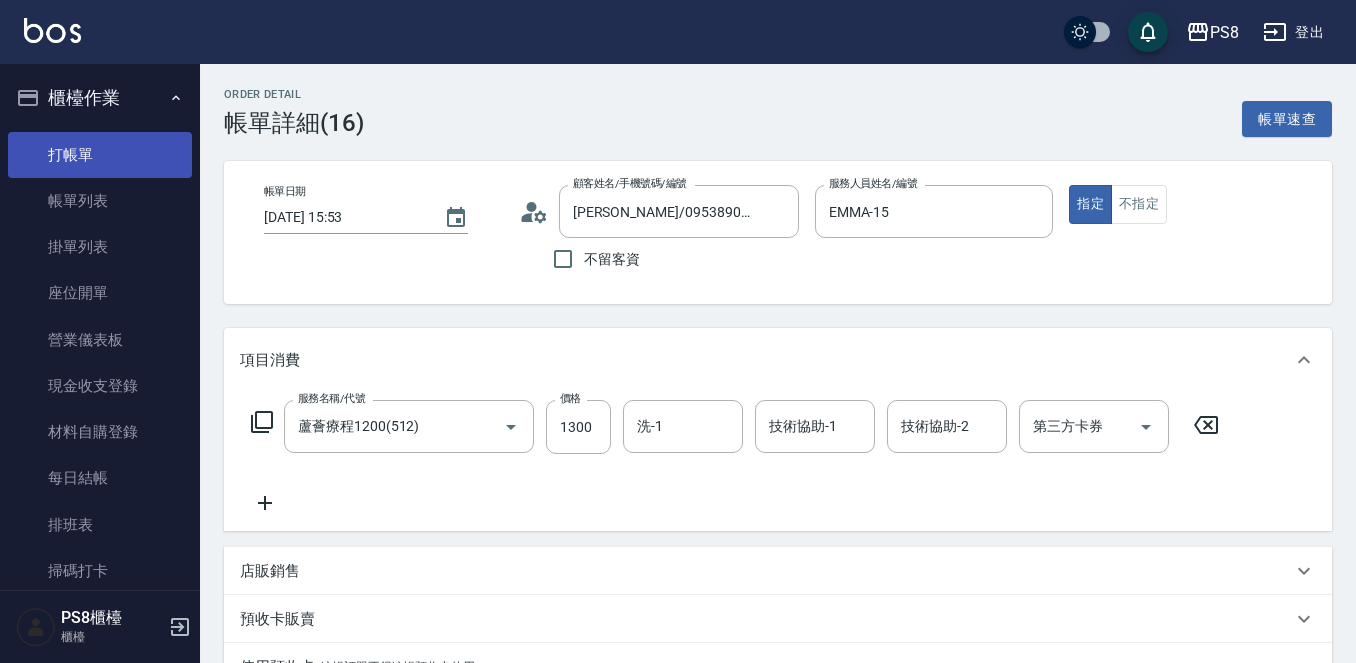 click on "打帳單" at bounding box center [100, 155] 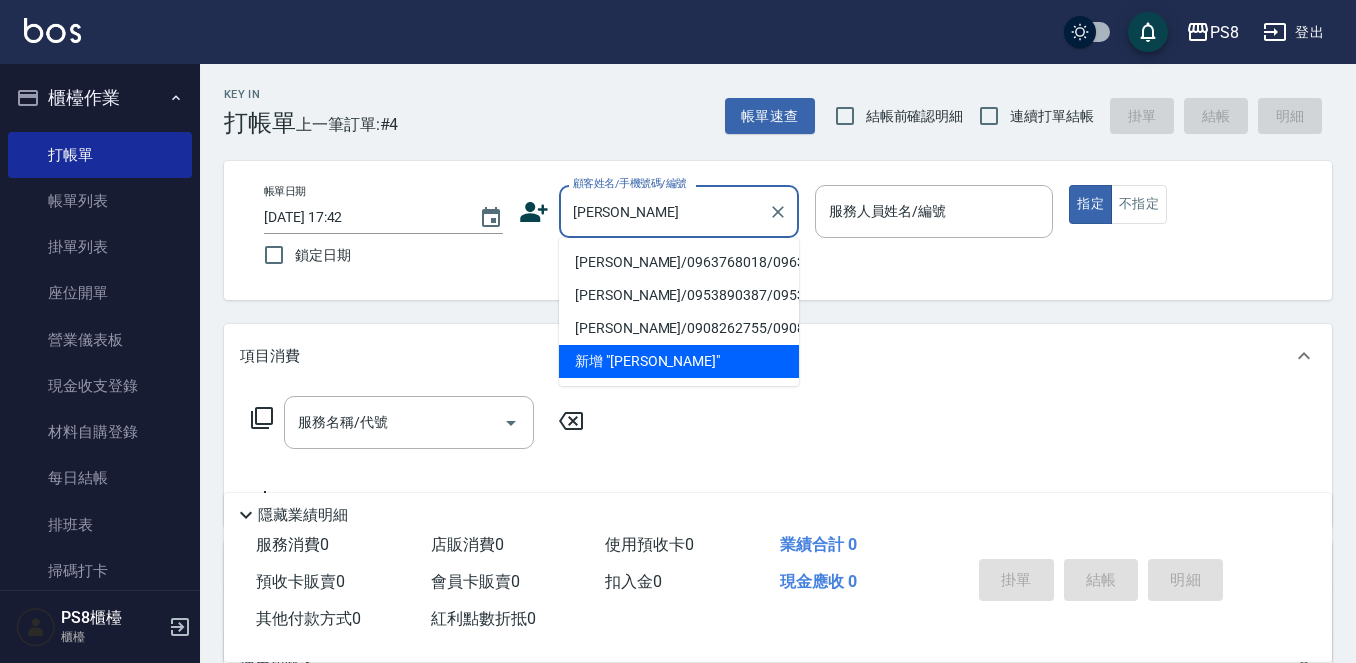 type on "邱于瑄" 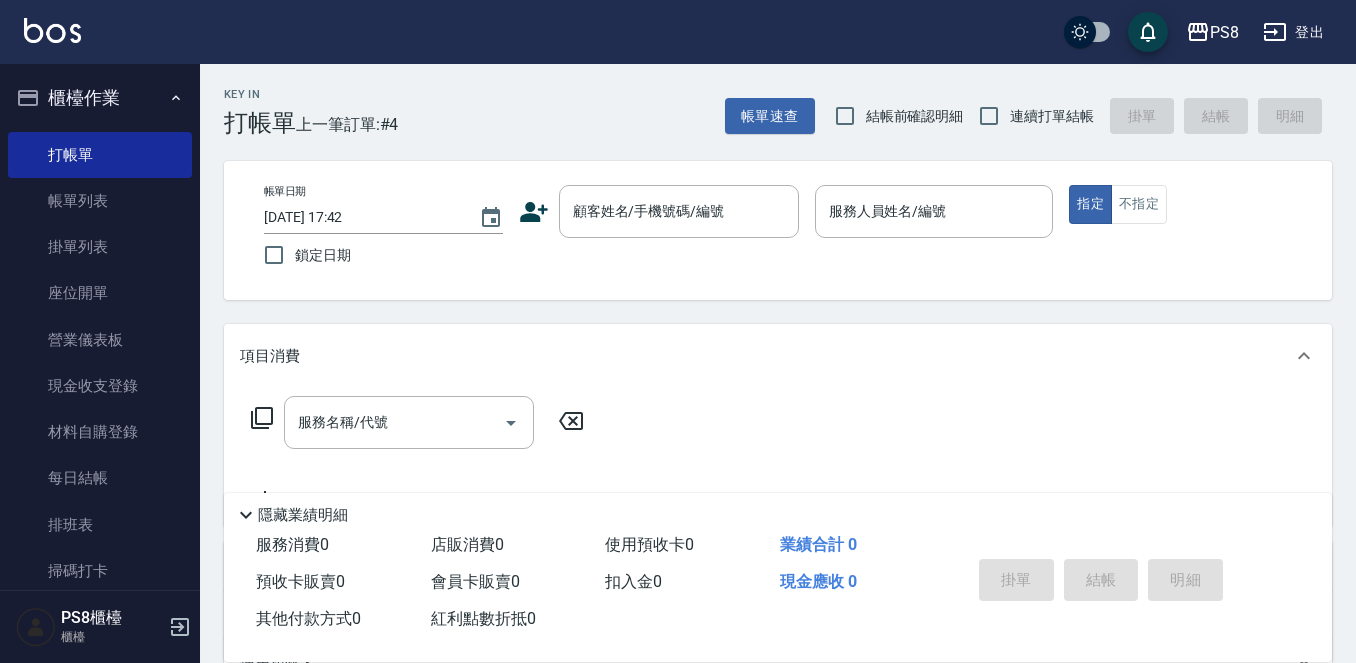 click 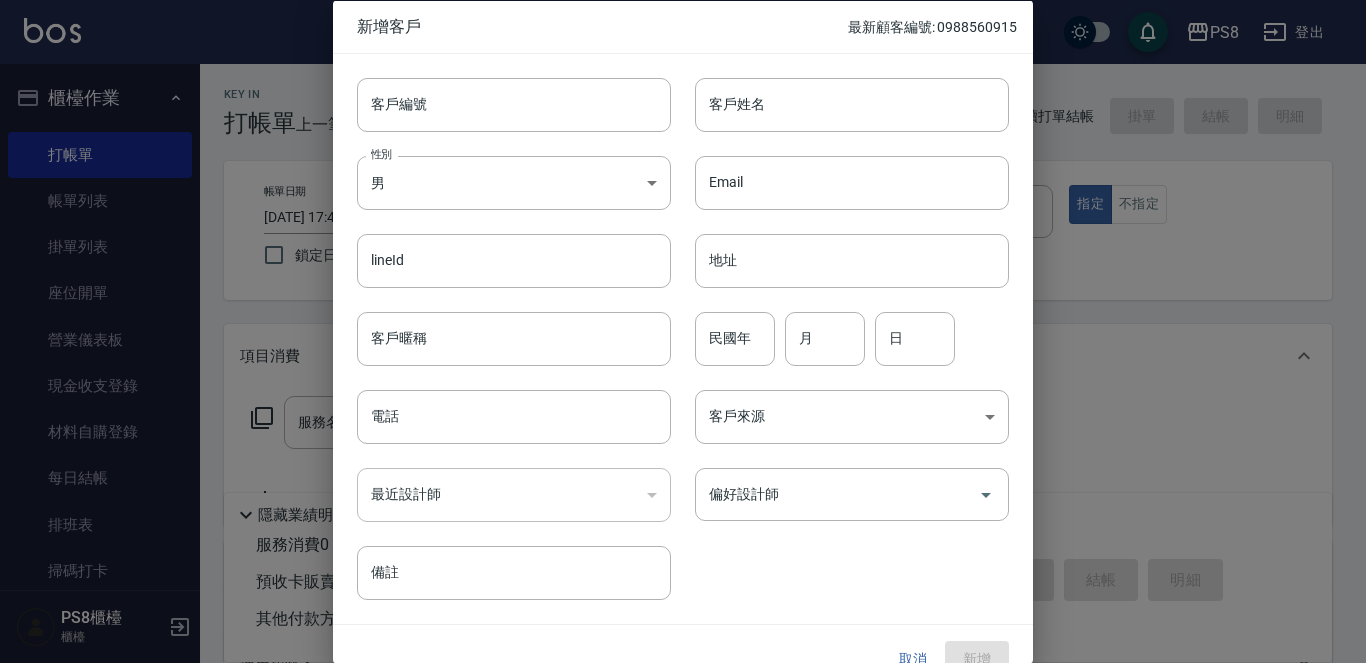 click on "取消" at bounding box center (913, 659) 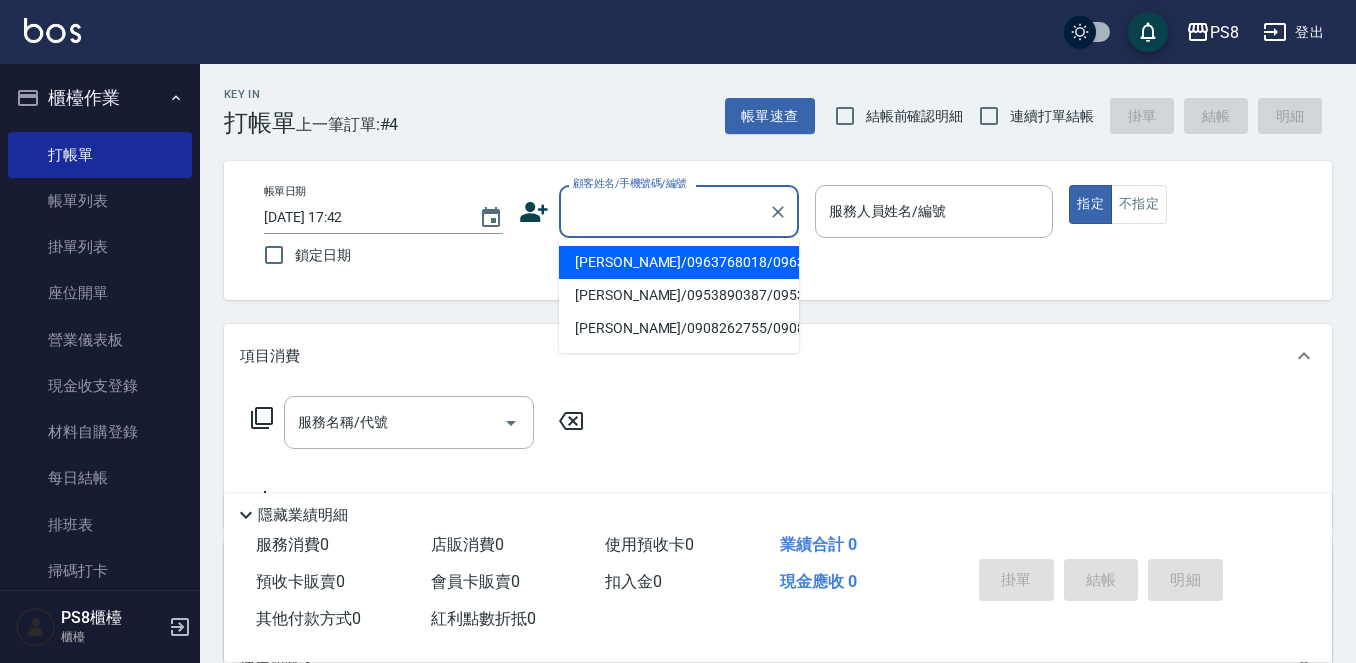 paste on "邱于瑄" 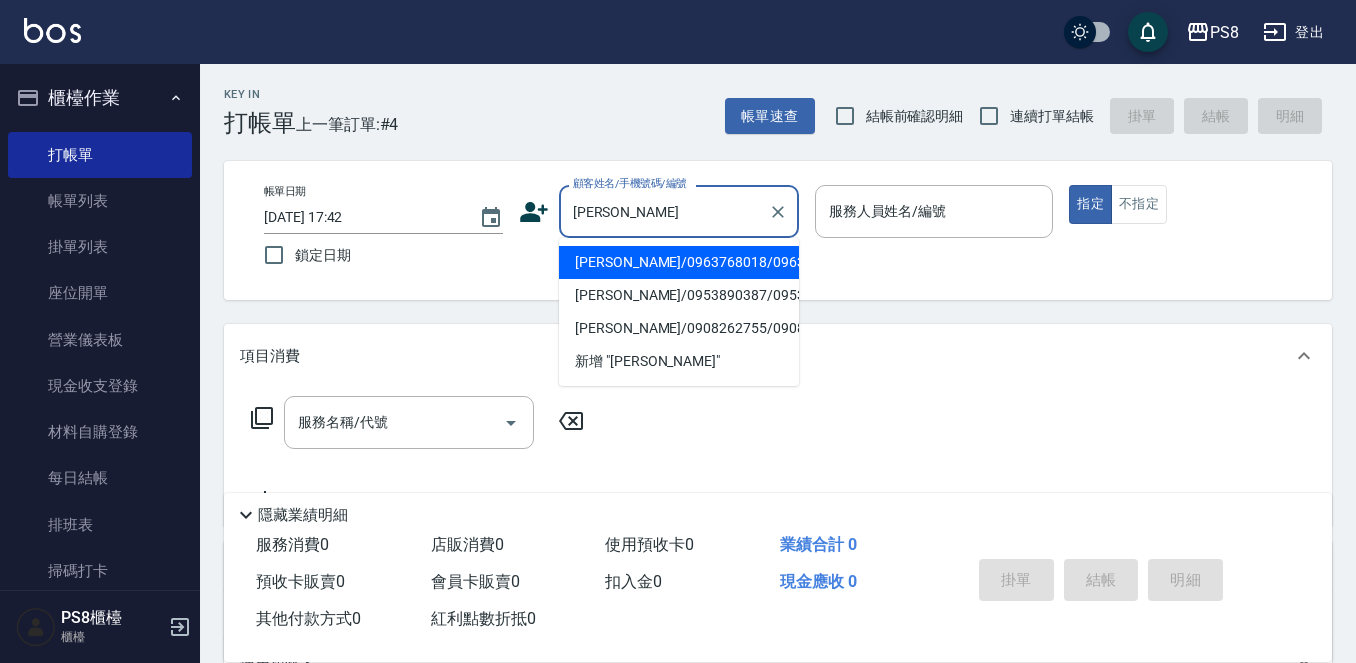 click on "邱于瑄/0963768018/0963768018" at bounding box center (679, 262) 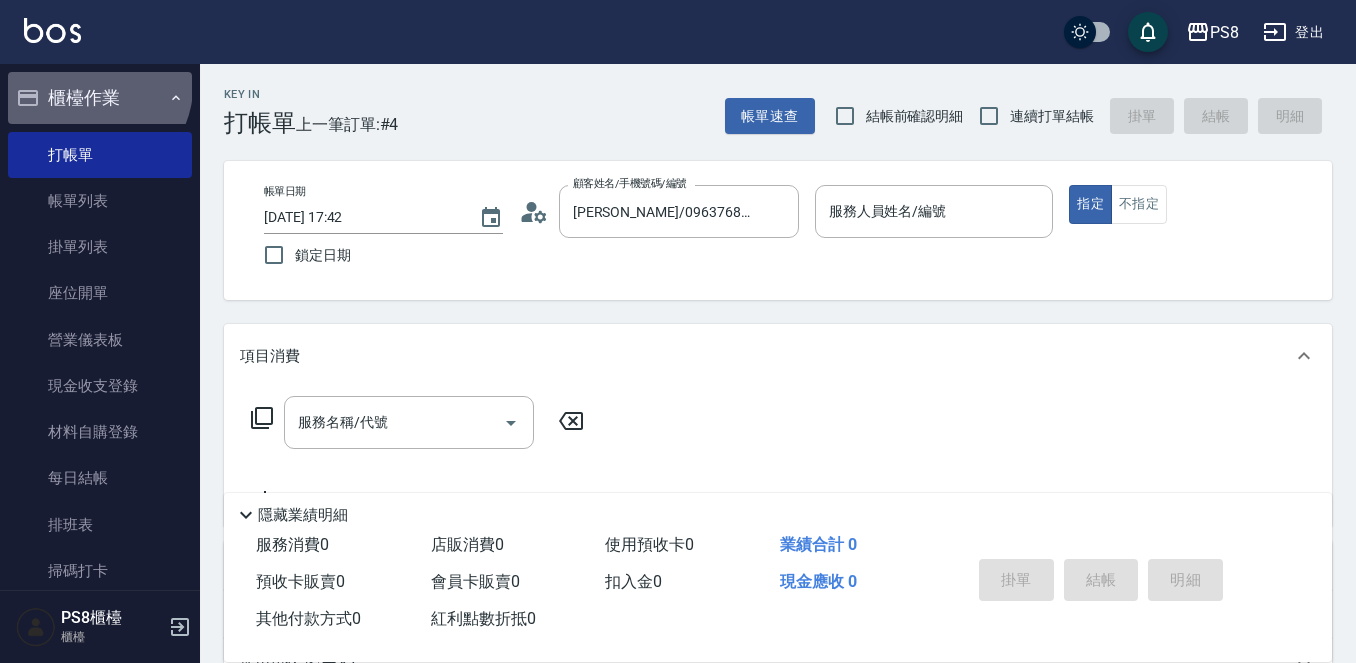 click on "櫃檯作業" at bounding box center (100, 98) 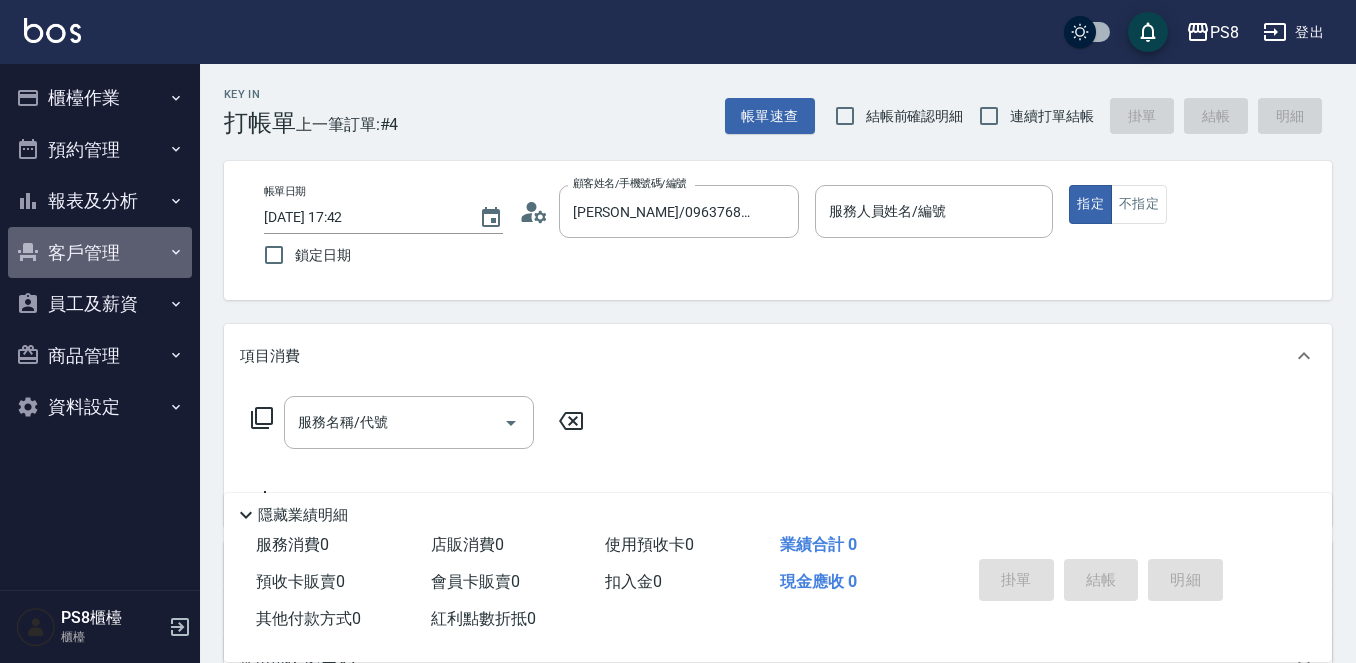 click on "客戶管理" at bounding box center (100, 253) 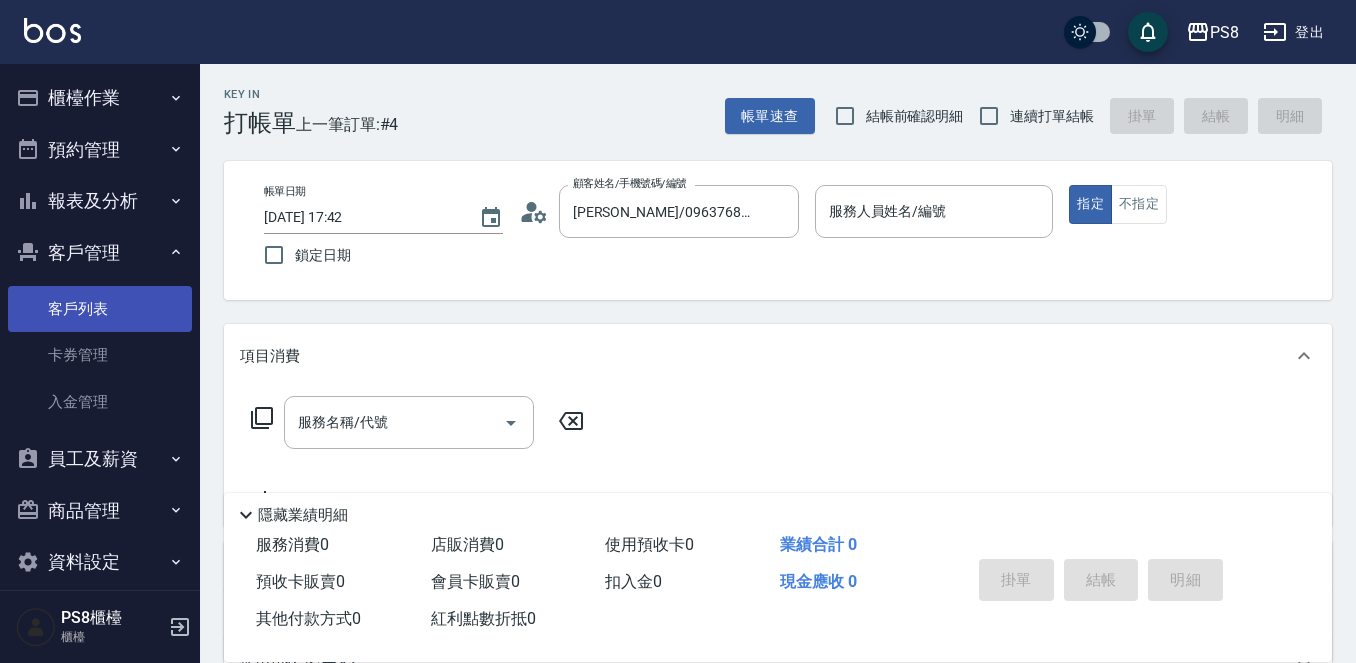 click on "客戶列表" at bounding box center [100, 309] 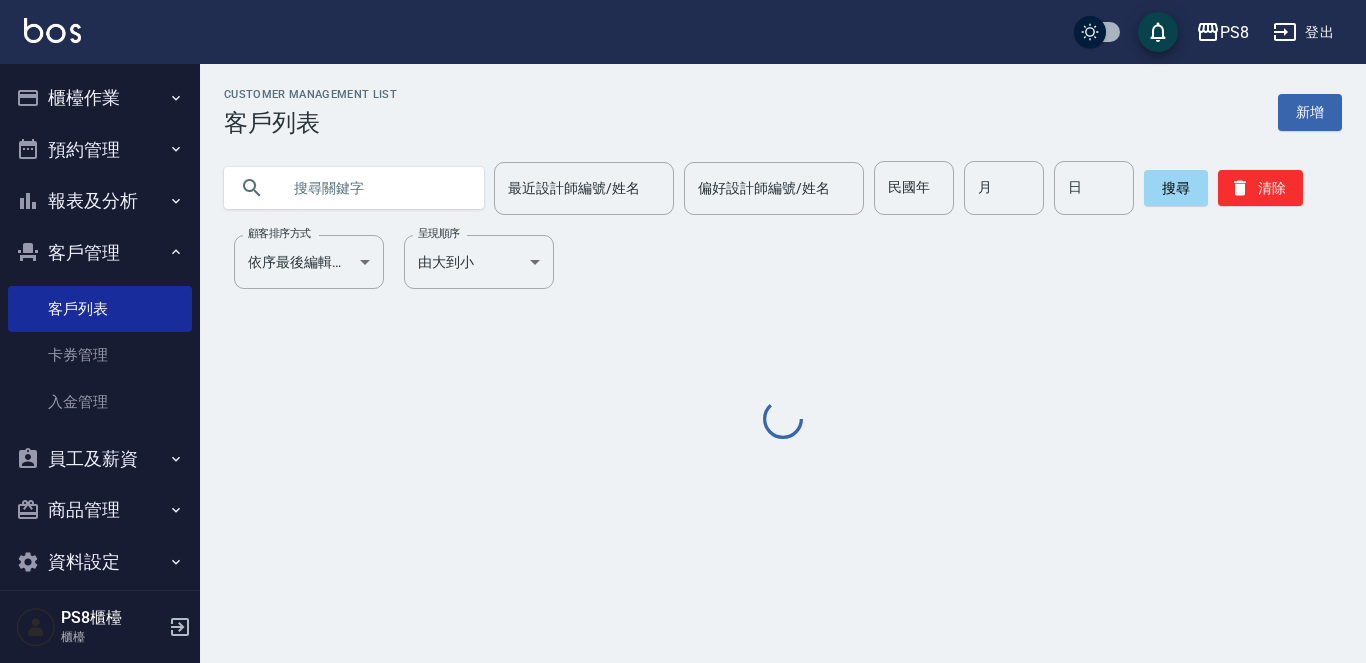 click on "客戶管理" at bounding box center [100, 253] 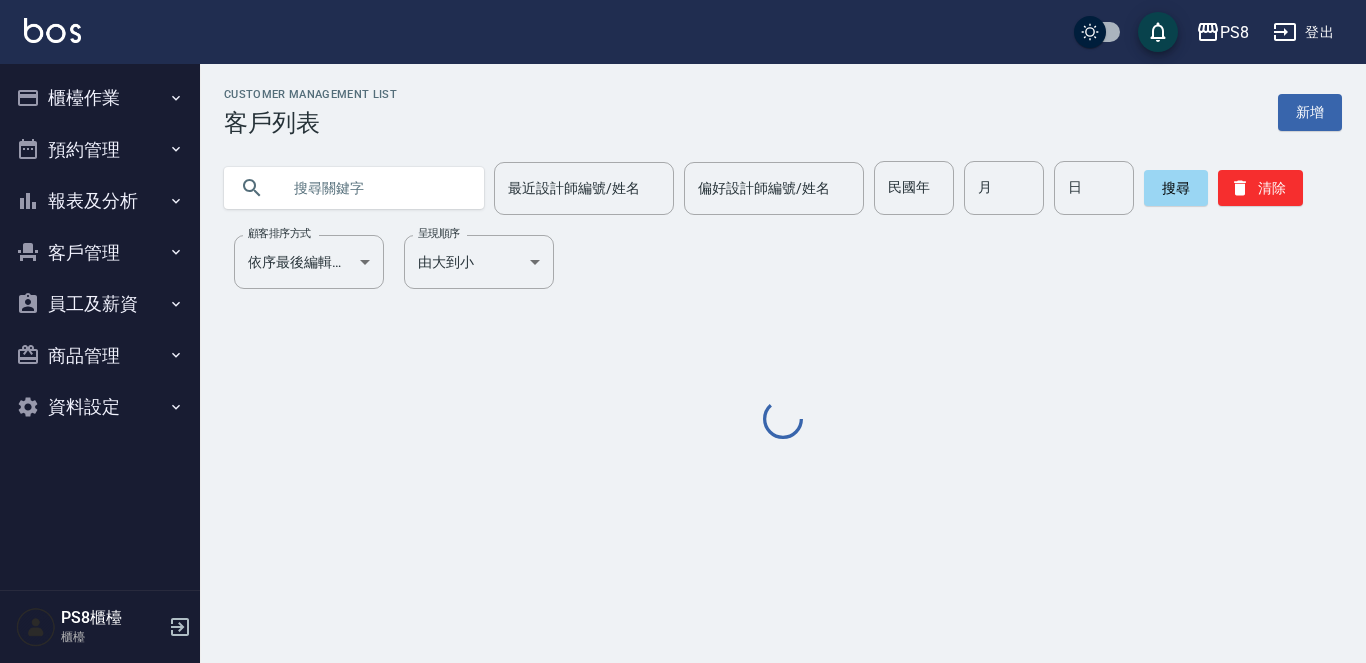 click at bounding box center (374, 188) 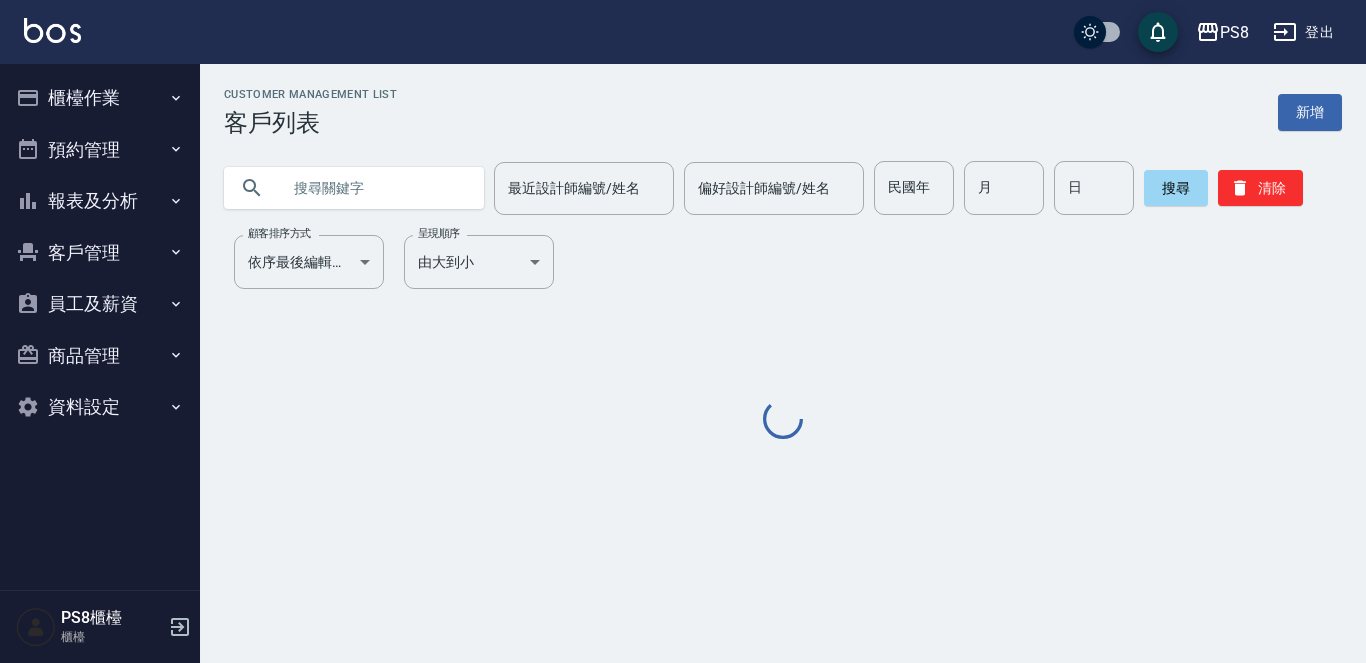 paste on "邱于瑄" 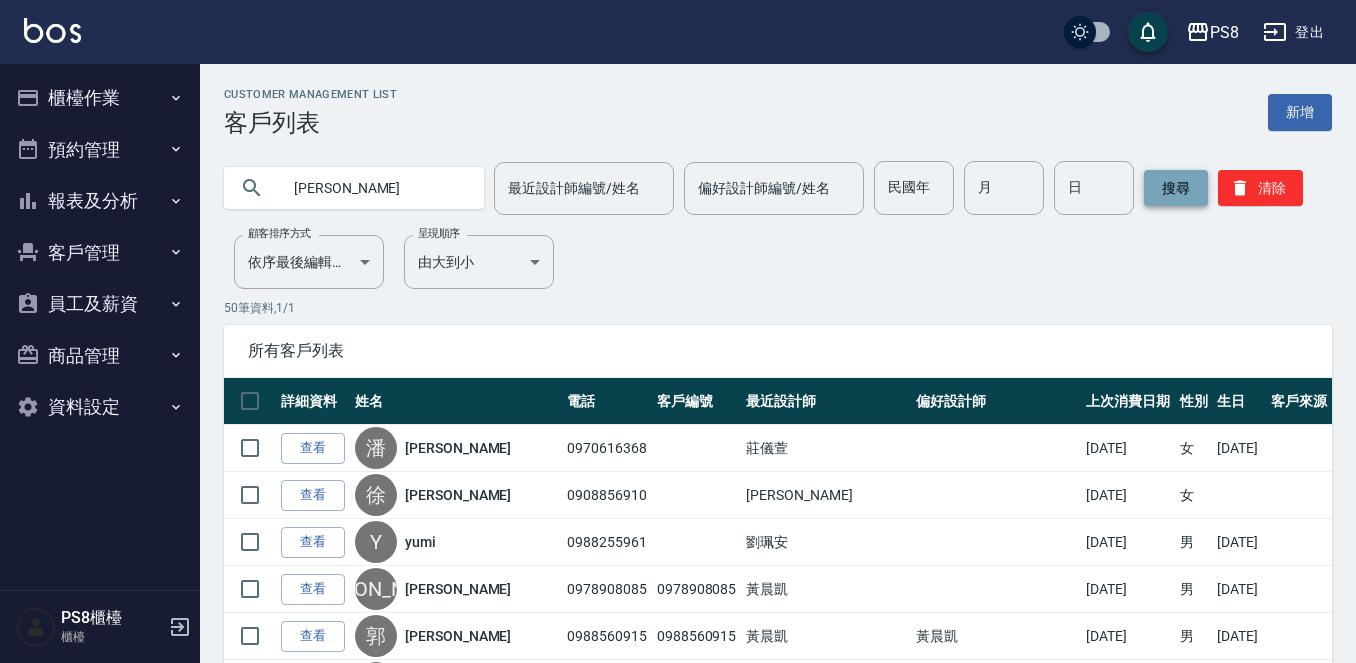 type on "邱于瑄" 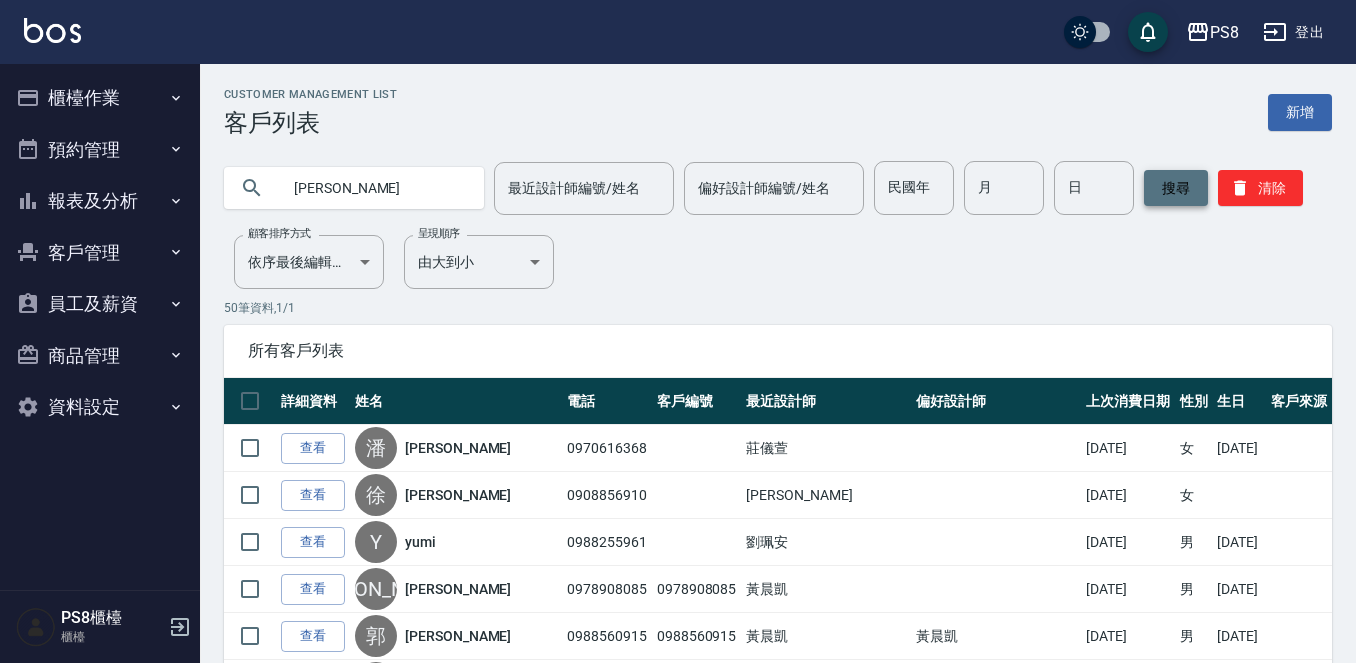 click on "搜尋" at bounding box center (1176, 188) 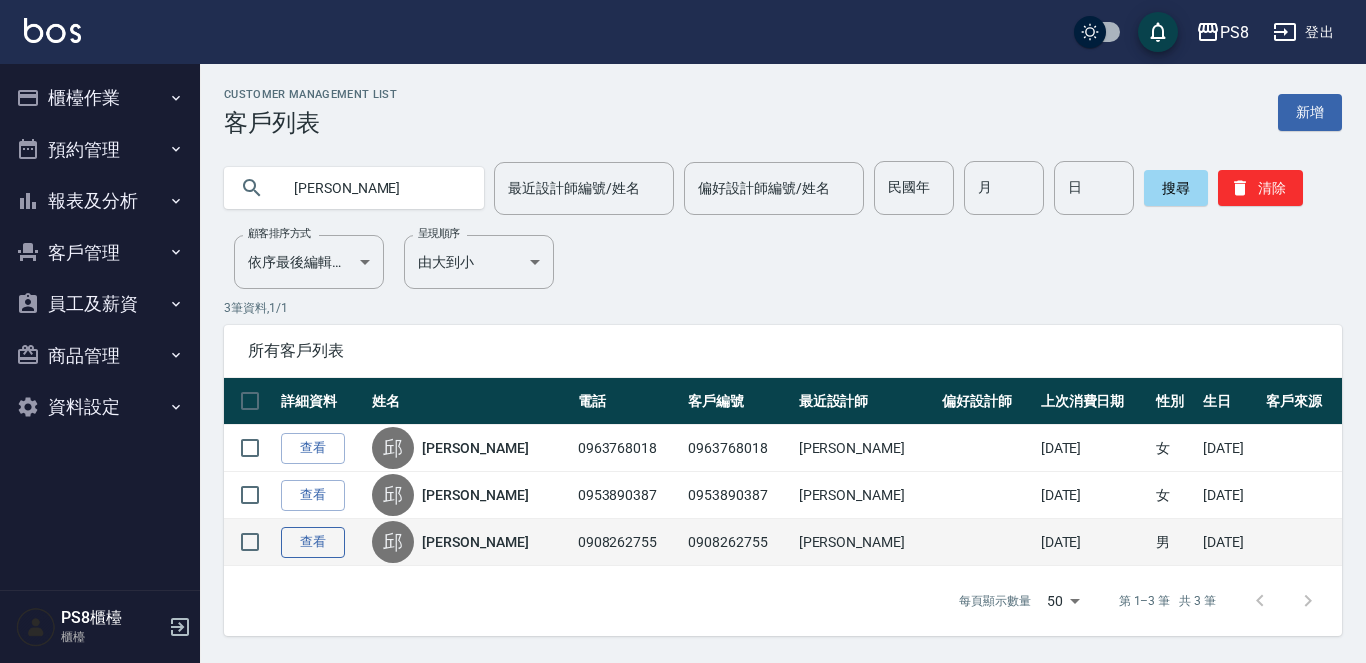 click on "查看" at bounding box center (313, 542) 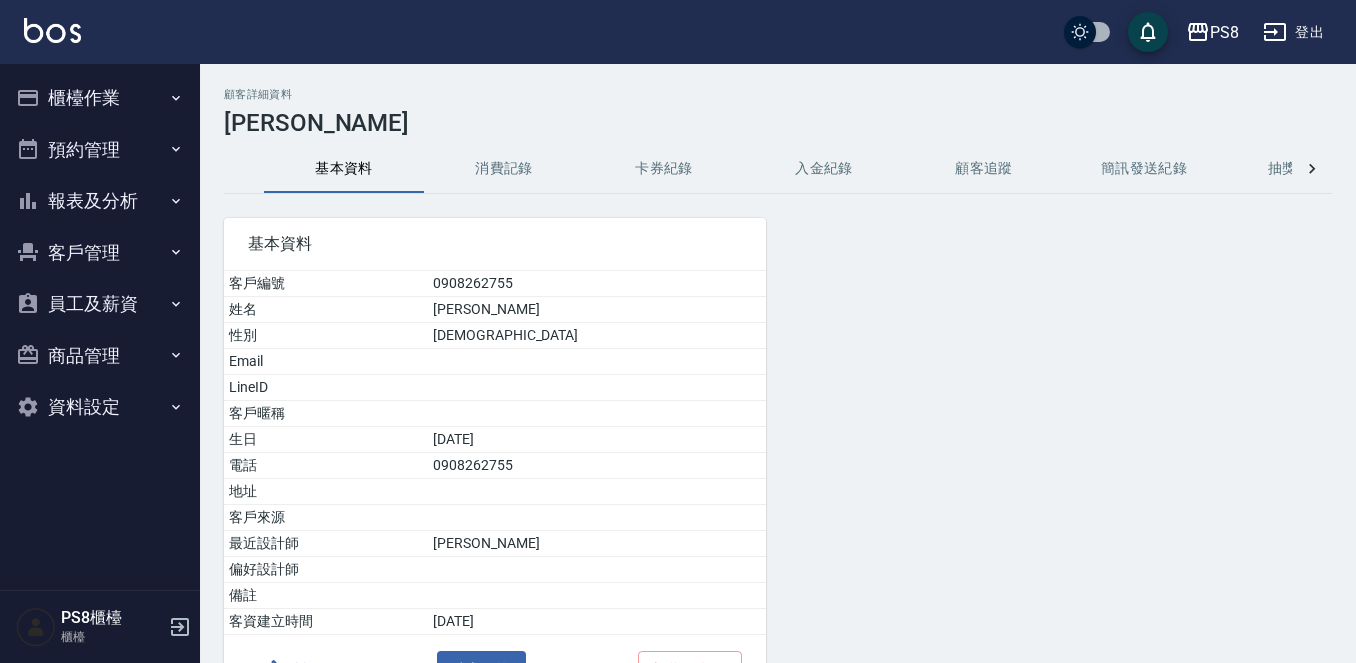 click on "消費記錄" at bounding box center [504, 169] 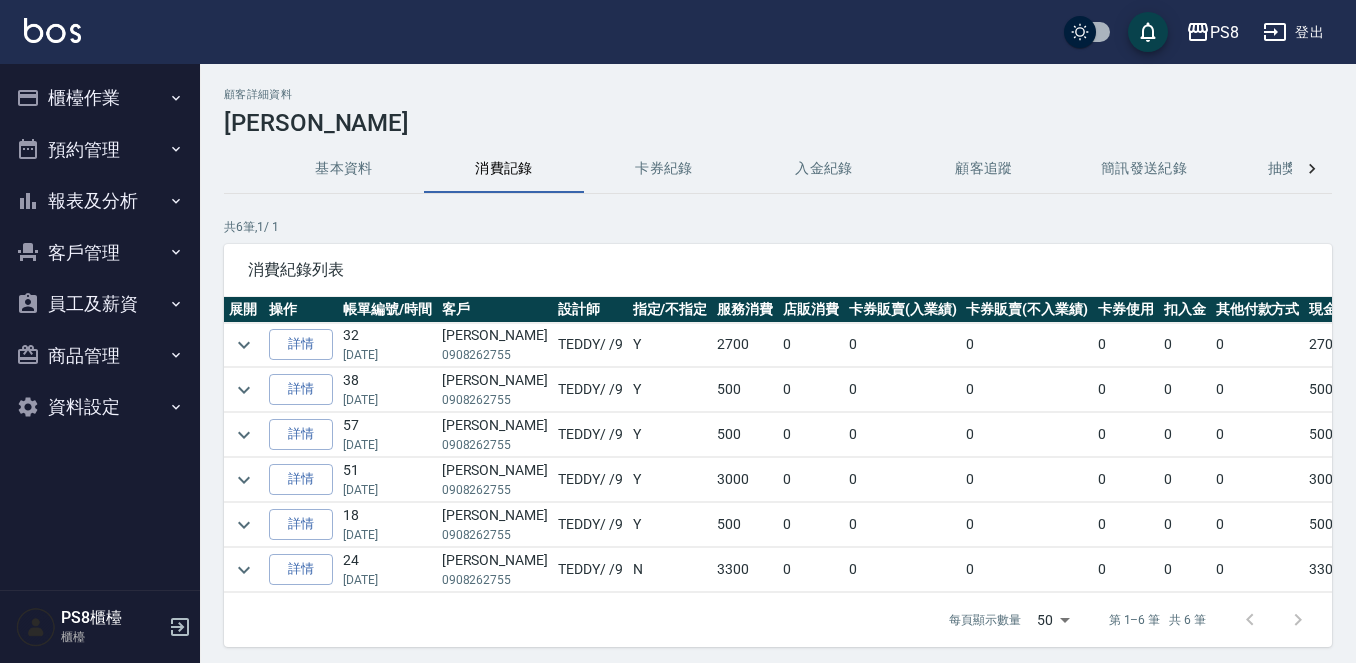 click on "基本資料" at bounding box center [344, 169] 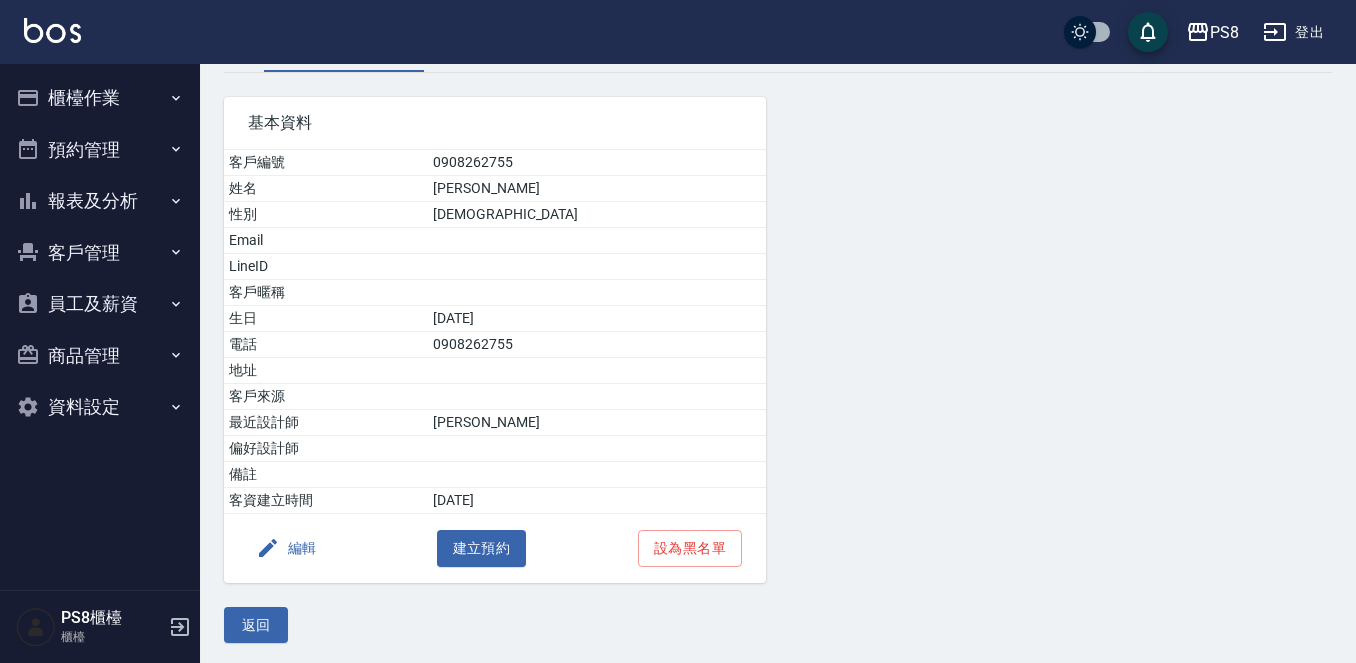 scroll, scrollTop: 125, scrollLeft: 0, axis: vertical 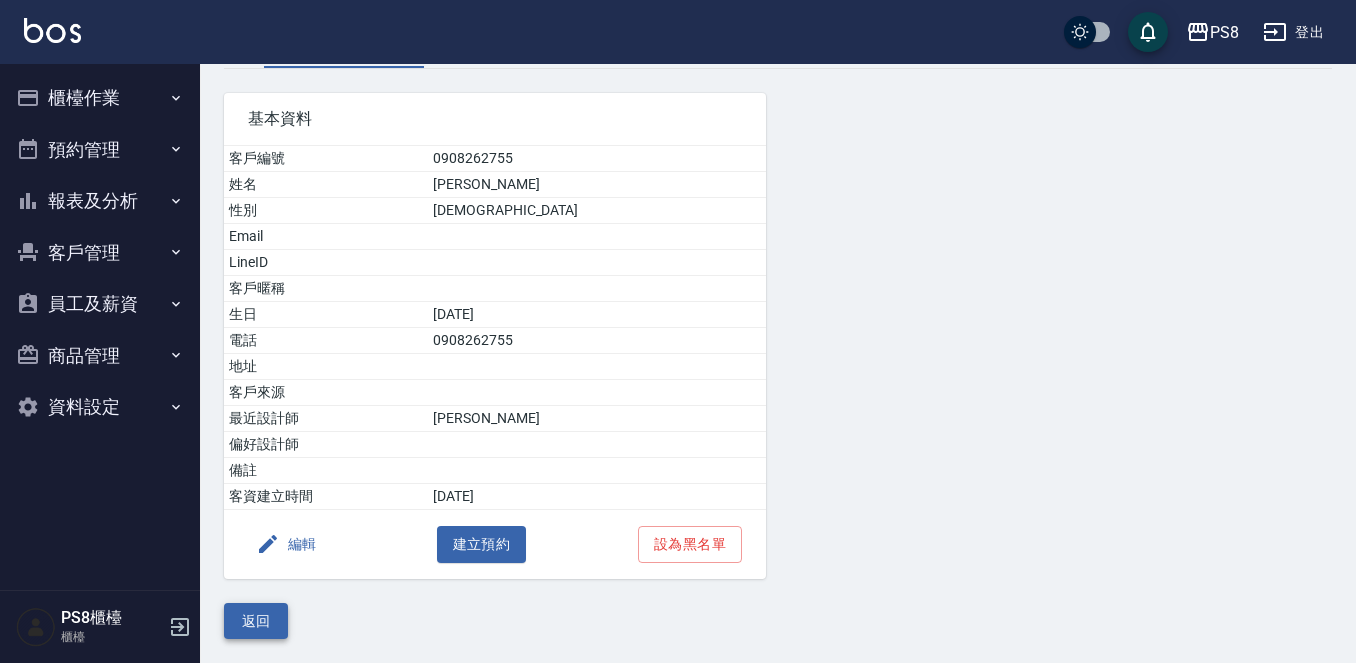 click on "返回" at bounding box center [256, 621] 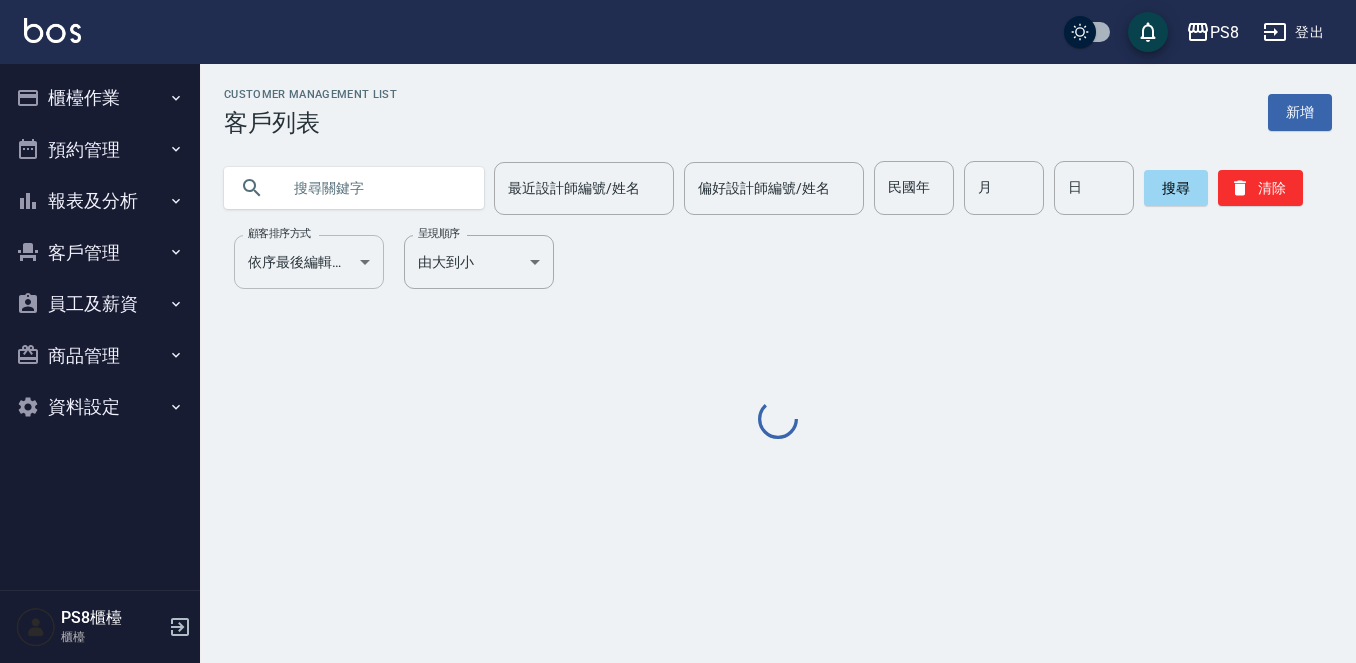 scroll, scrollTop: 0, scrollLeft: 0, axis: both 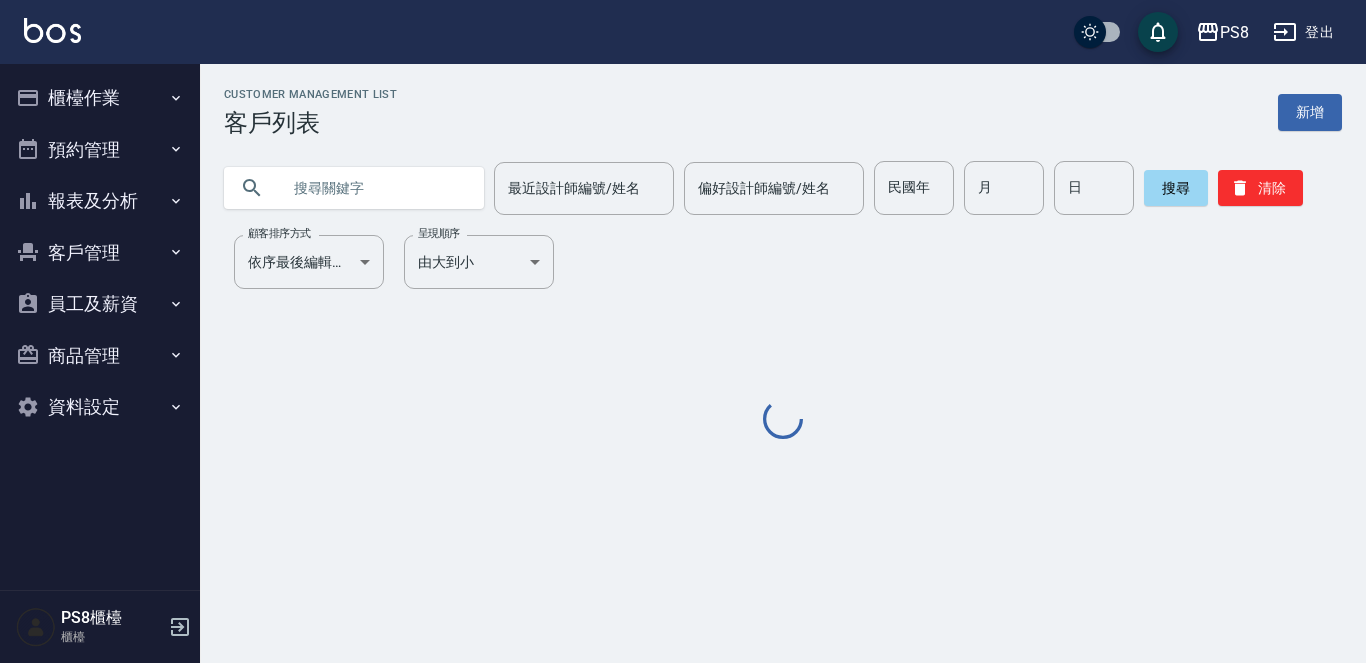 click at bounding box center (374, 188) 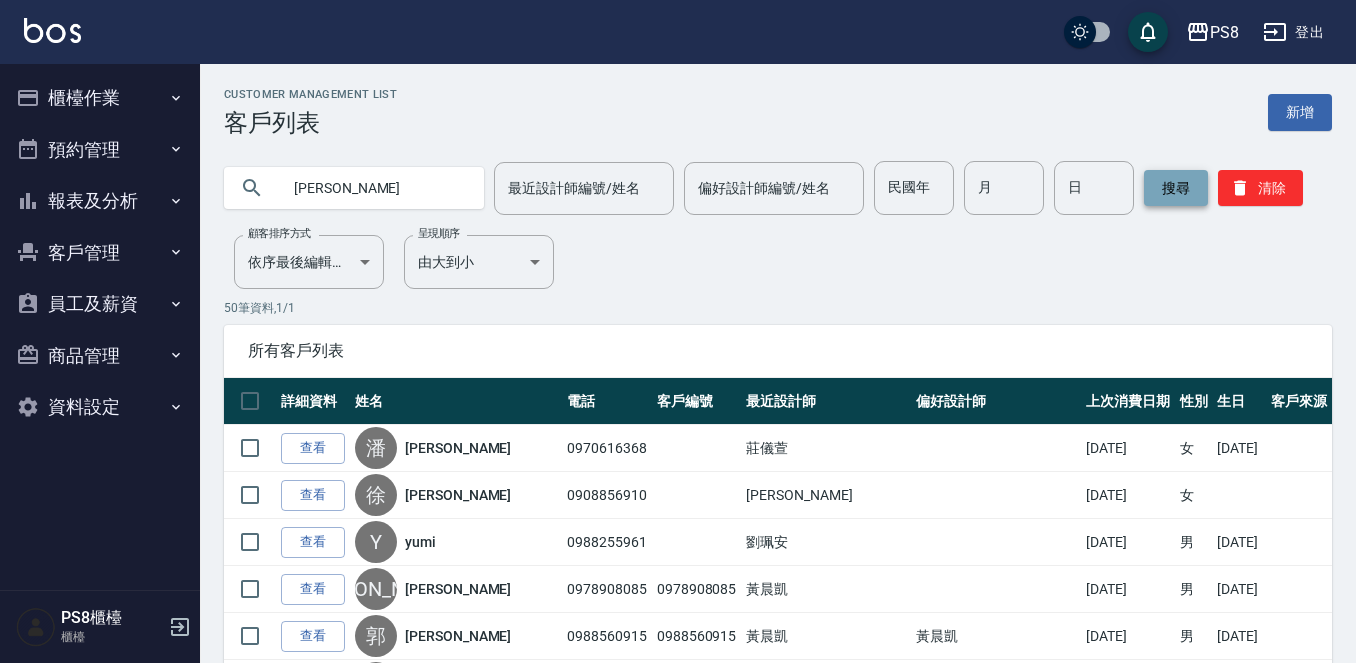 type on "邱于瑄" 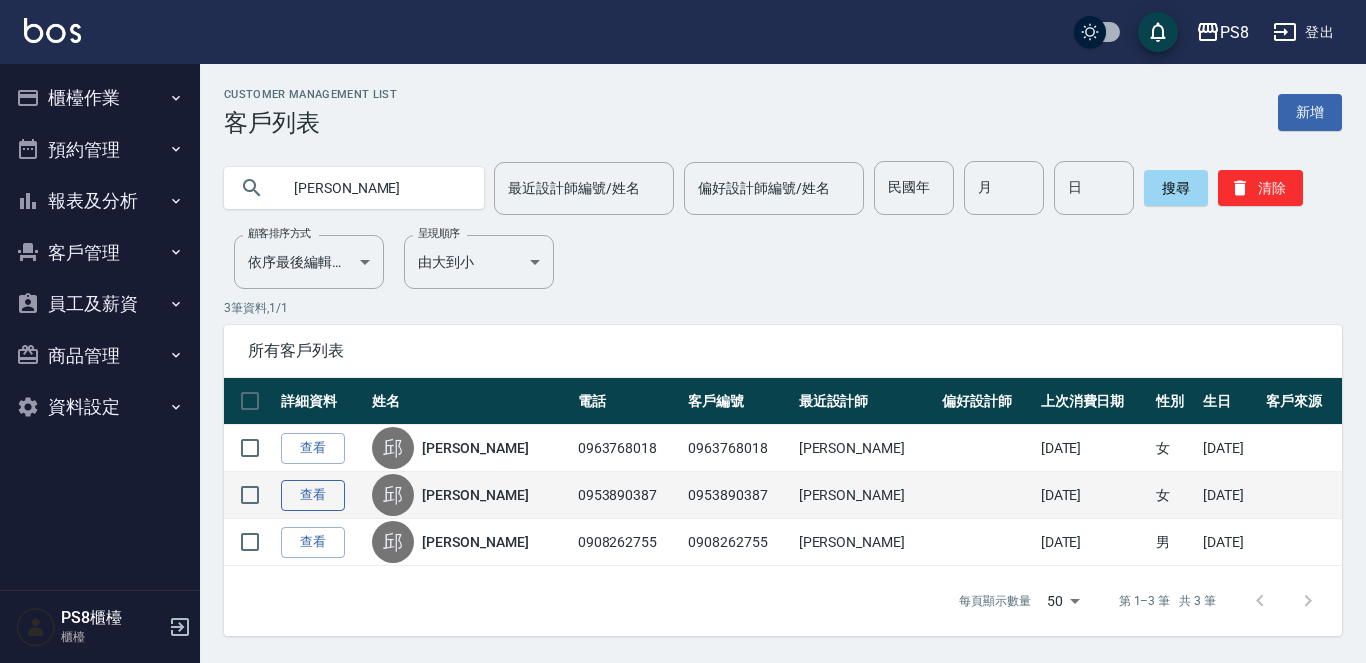 click on "查看" at bounding box center (313, 495) 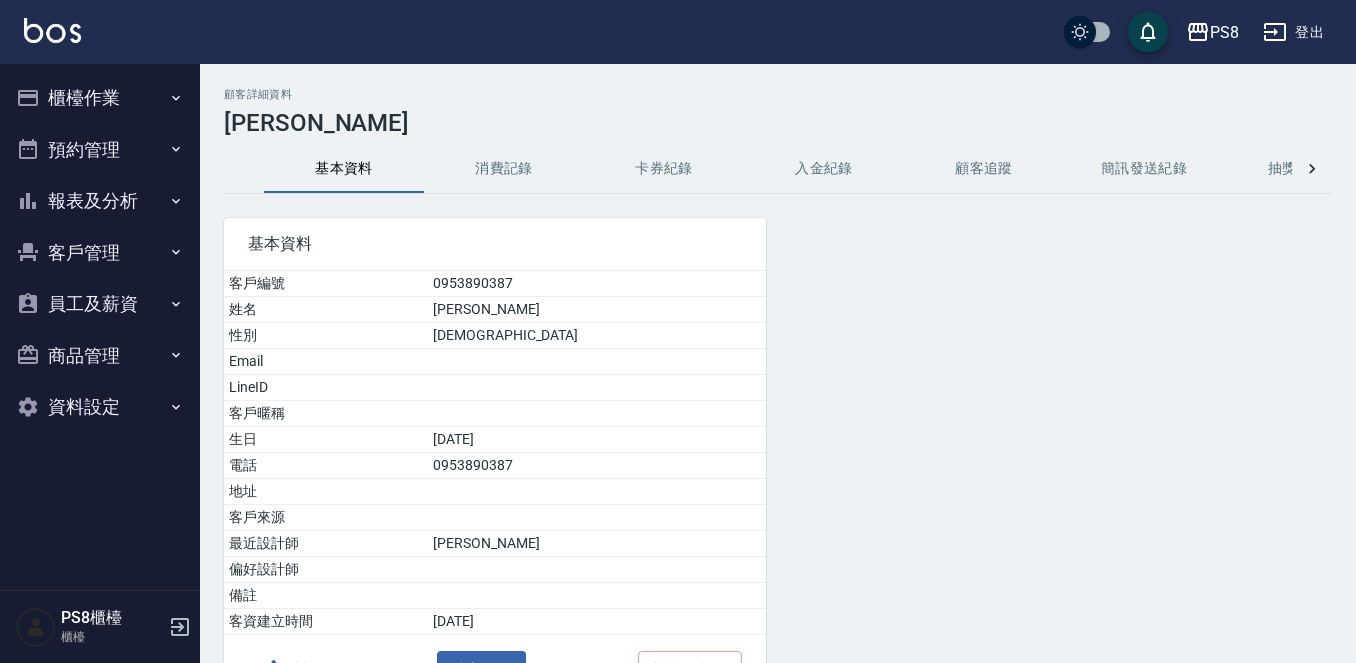 click on "消費記錄" at bounding box center [504, 169] 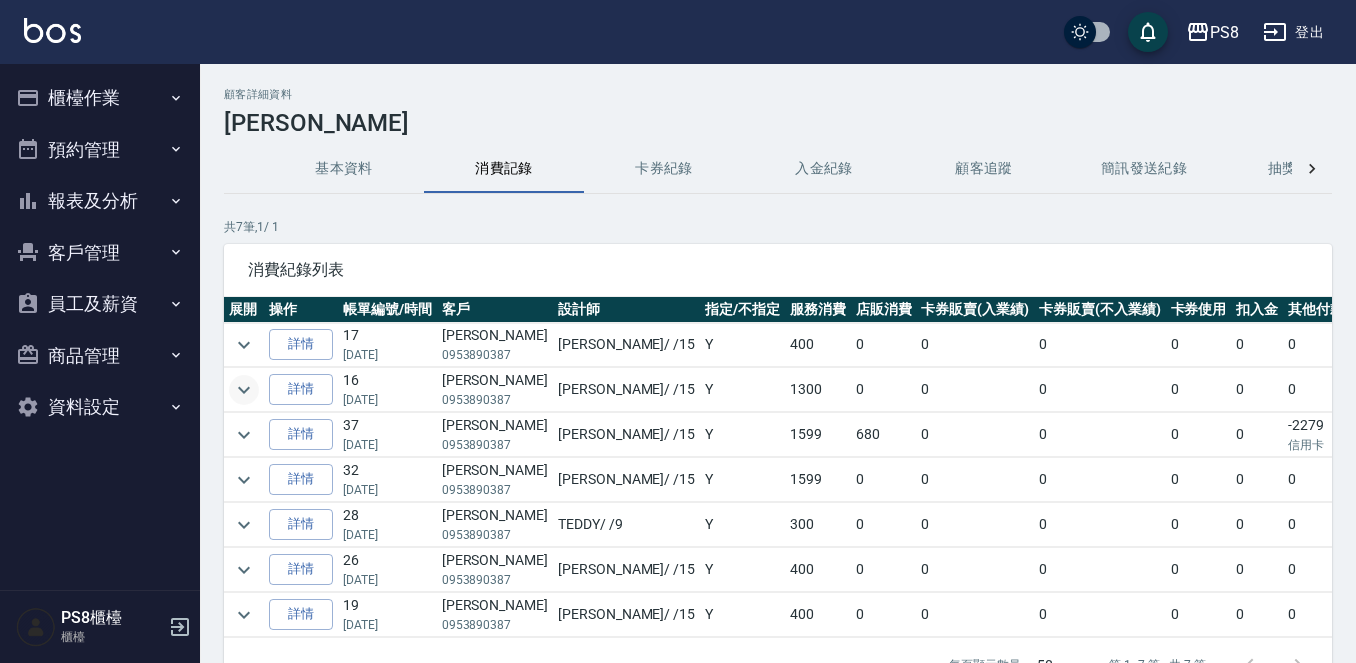 click 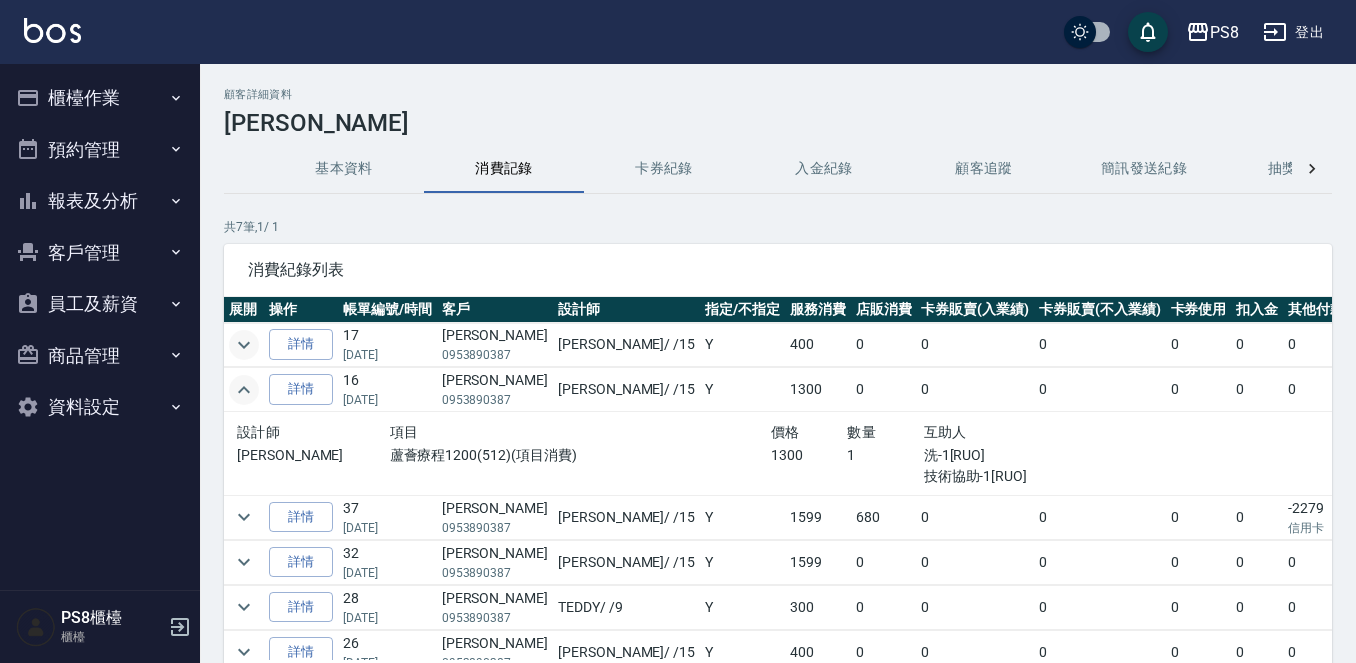 click 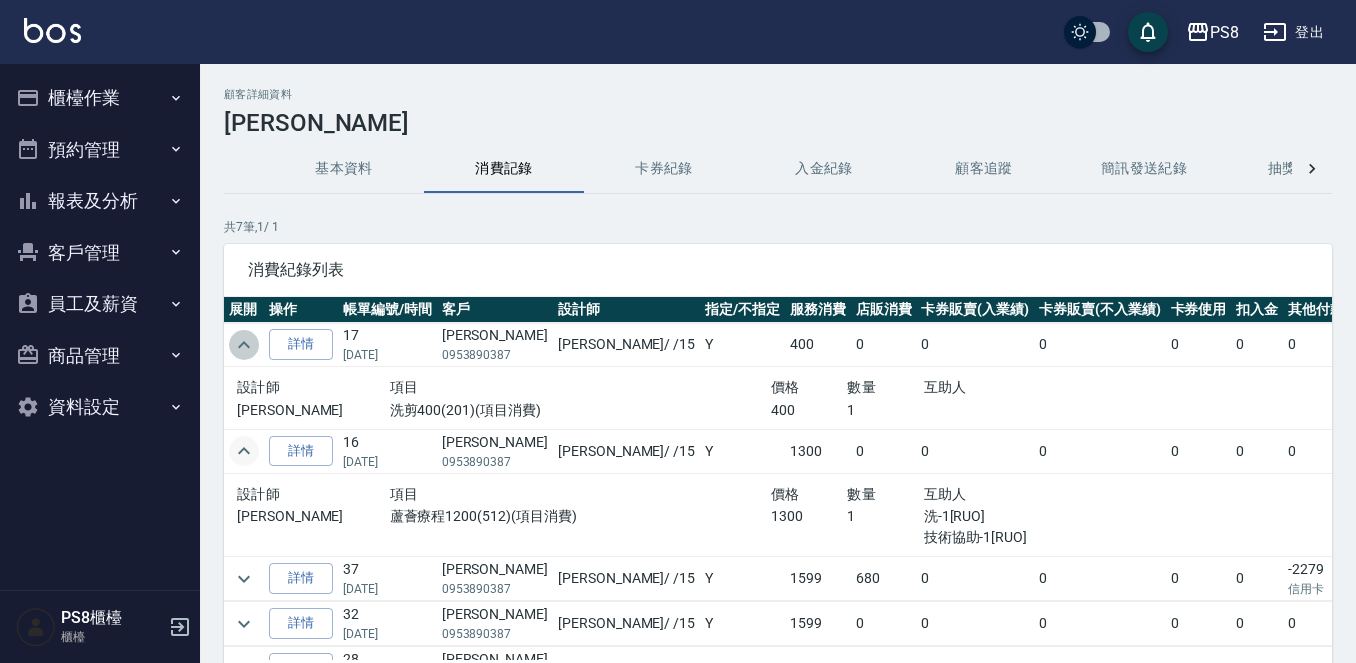 click 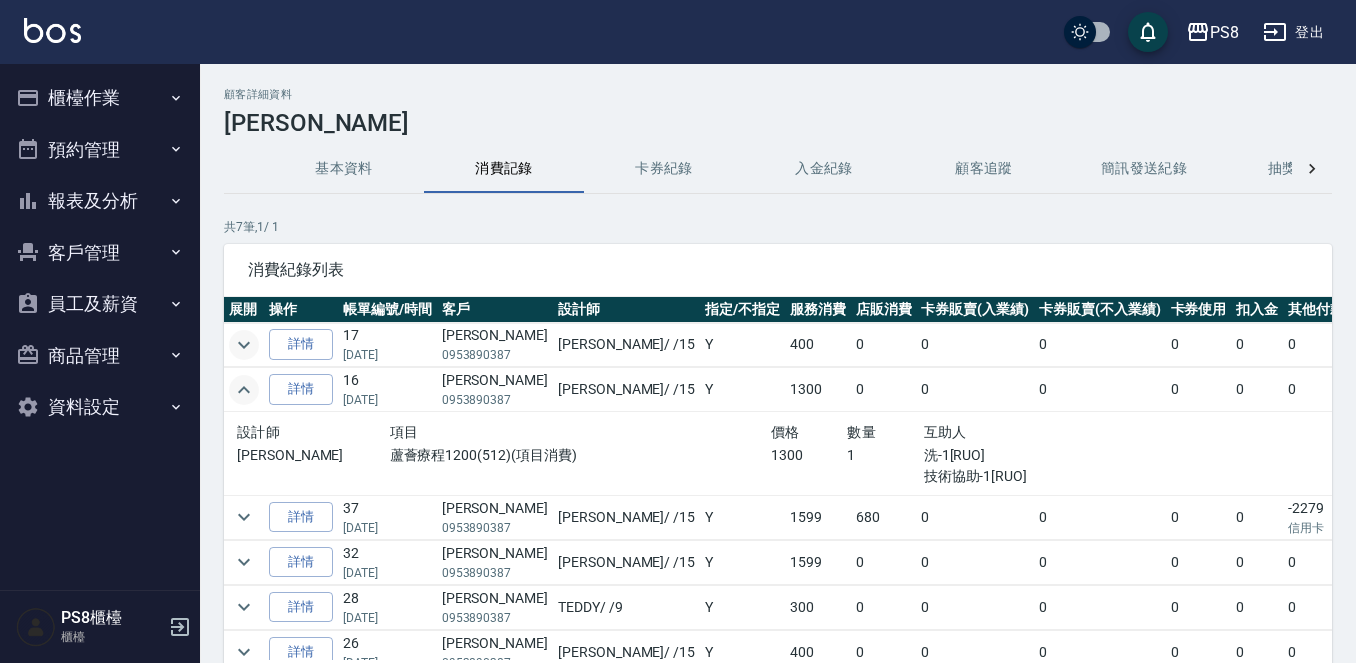 click 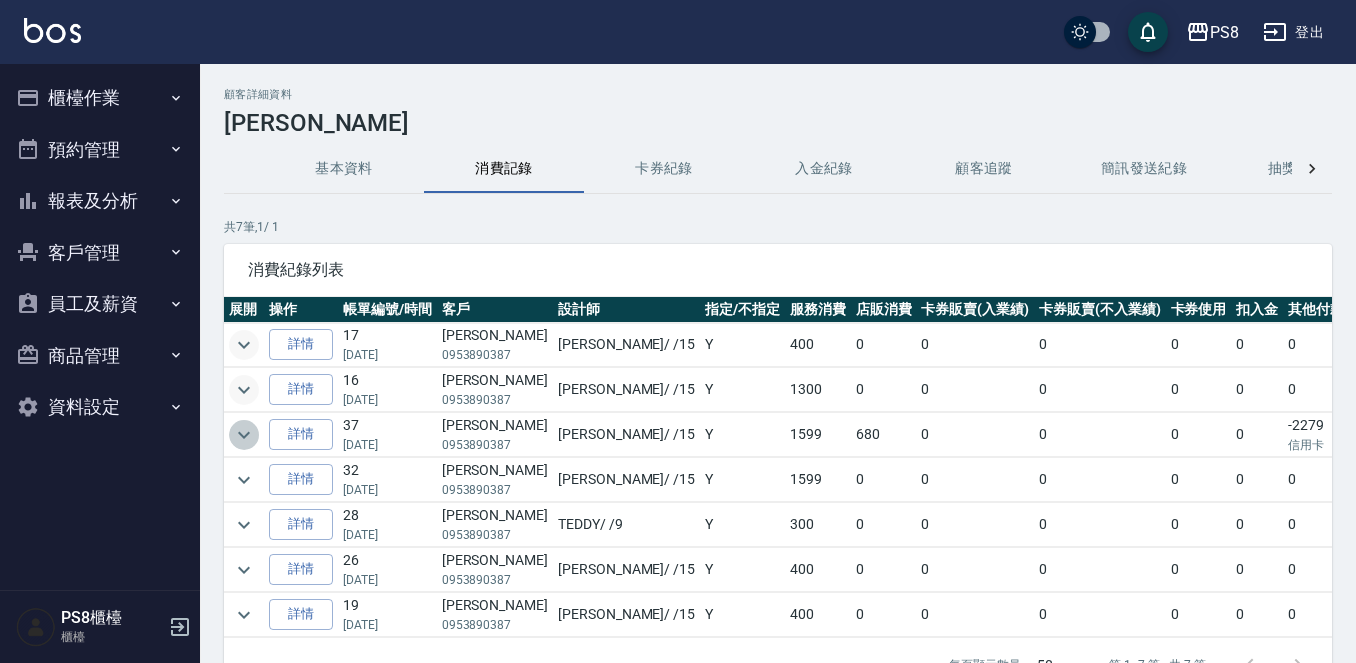click 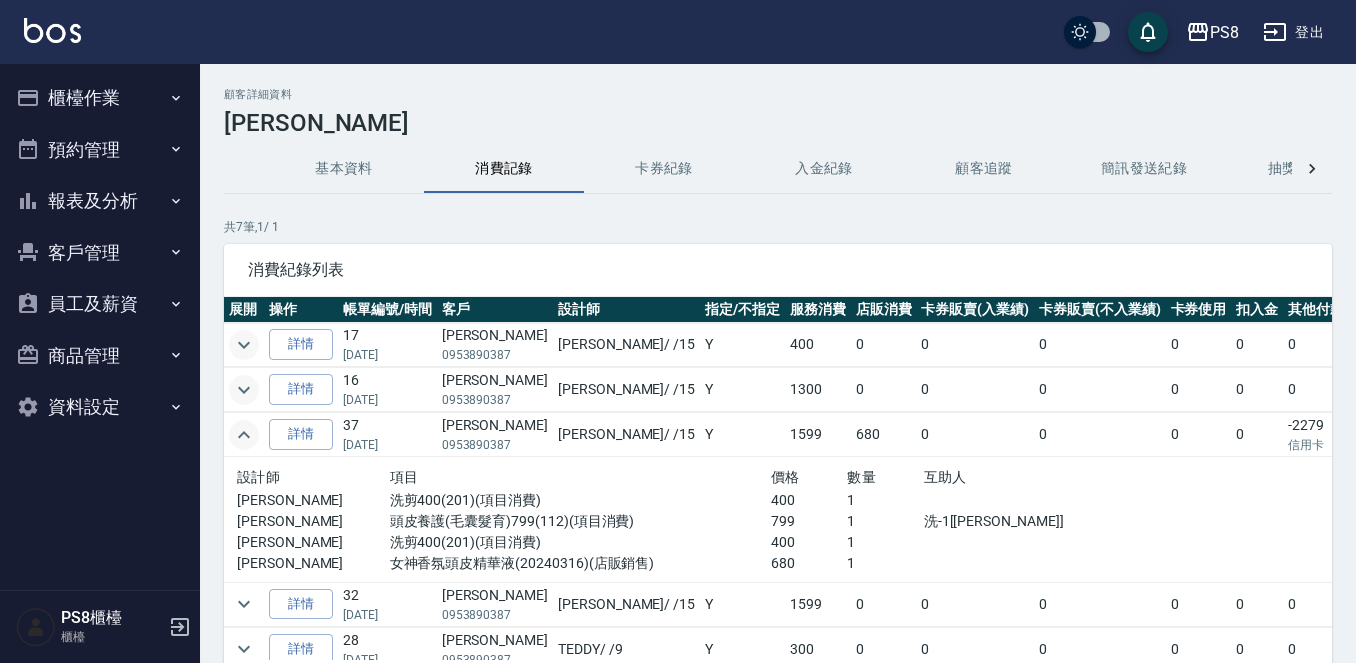 click 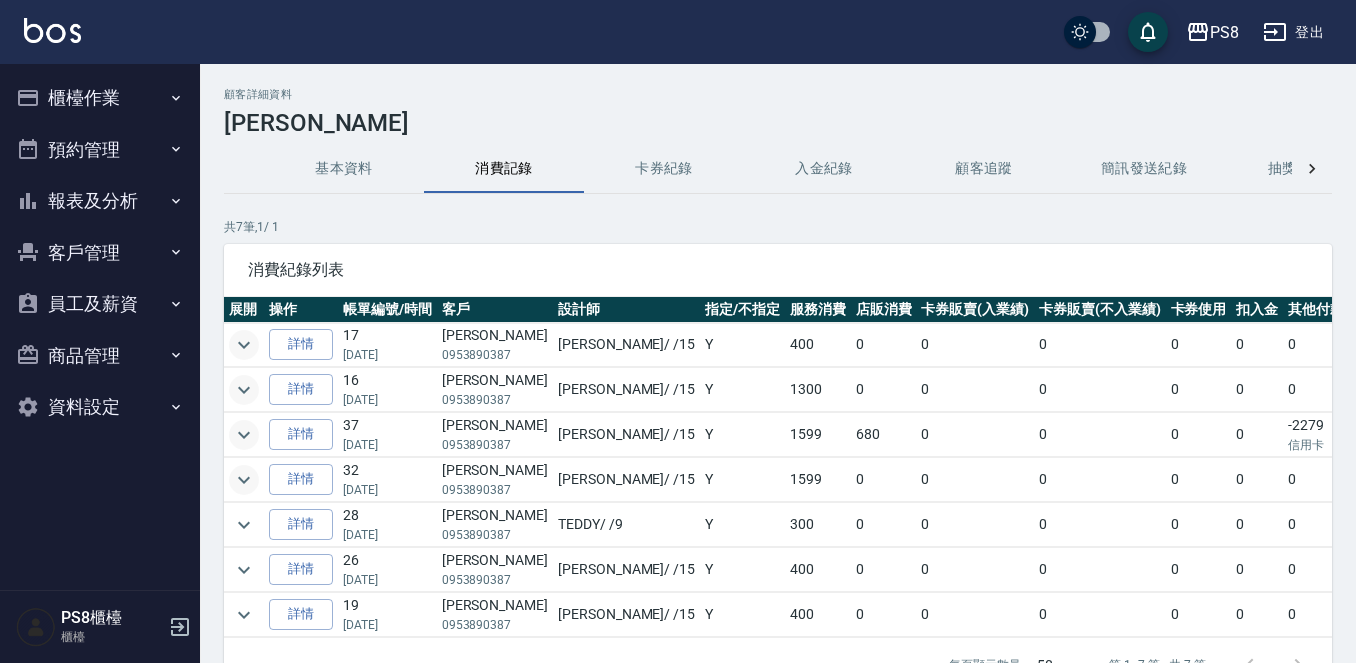 click 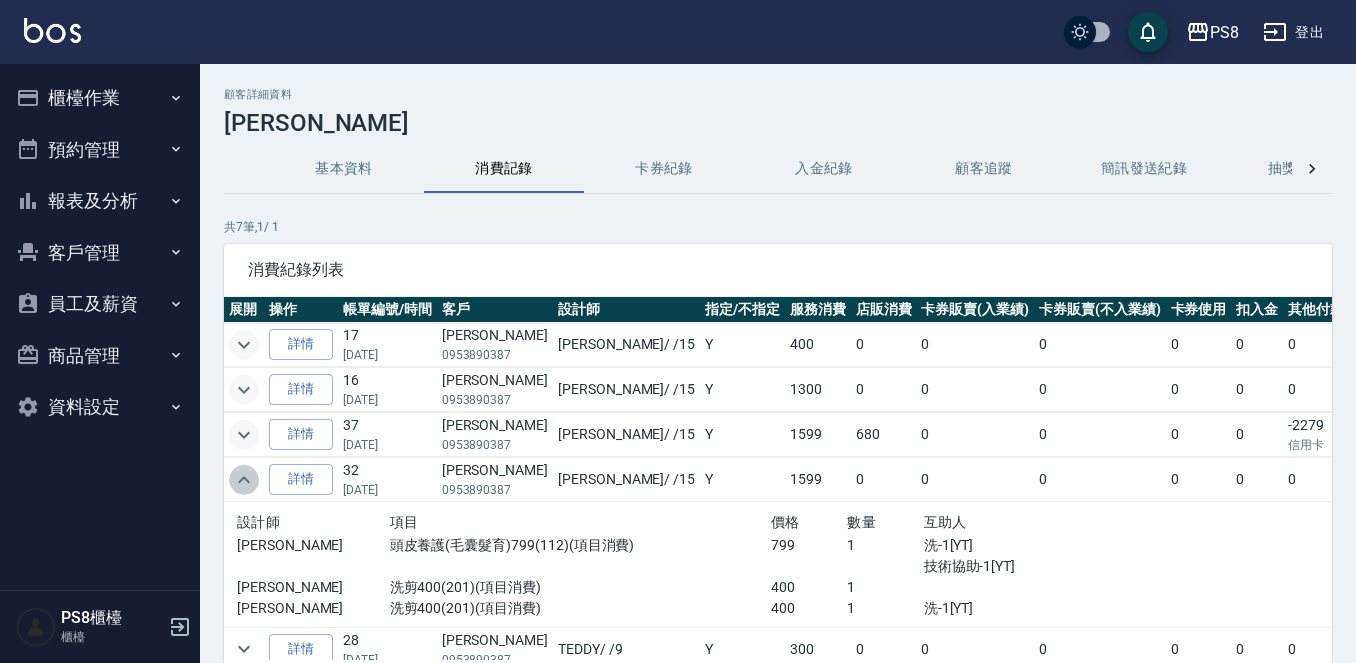 click 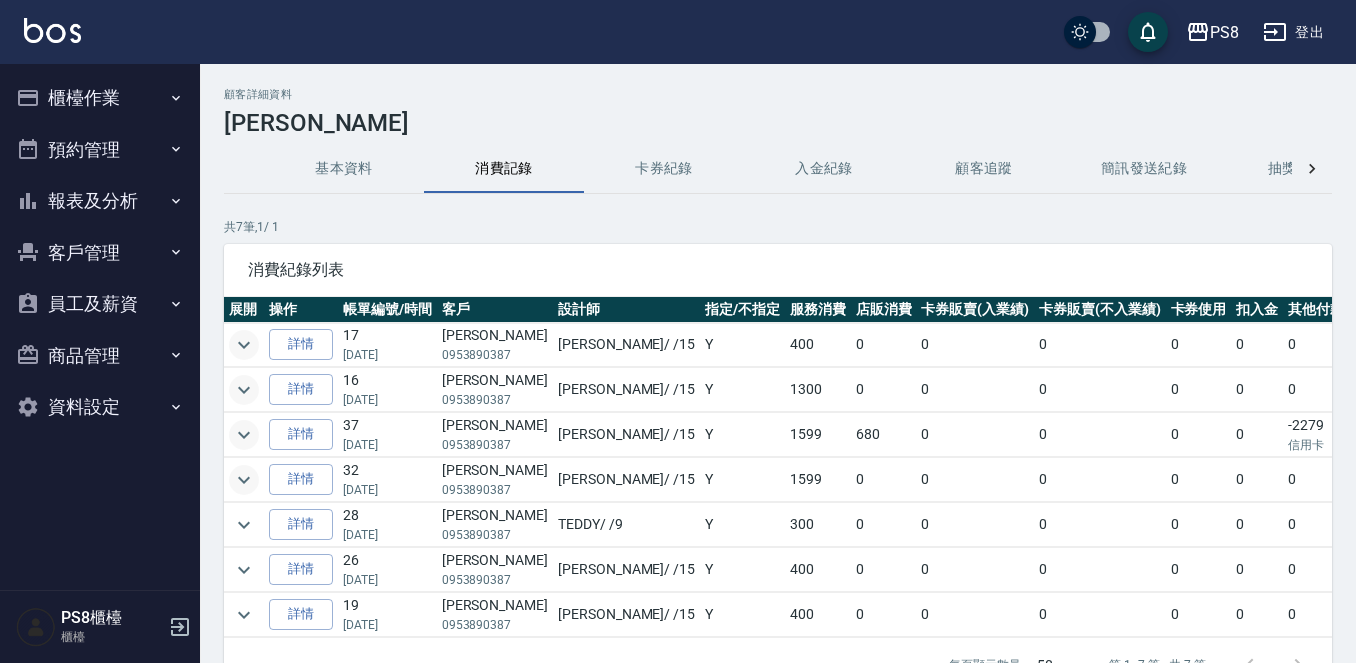 click on "基本資料" at bounding box center [344, 169] 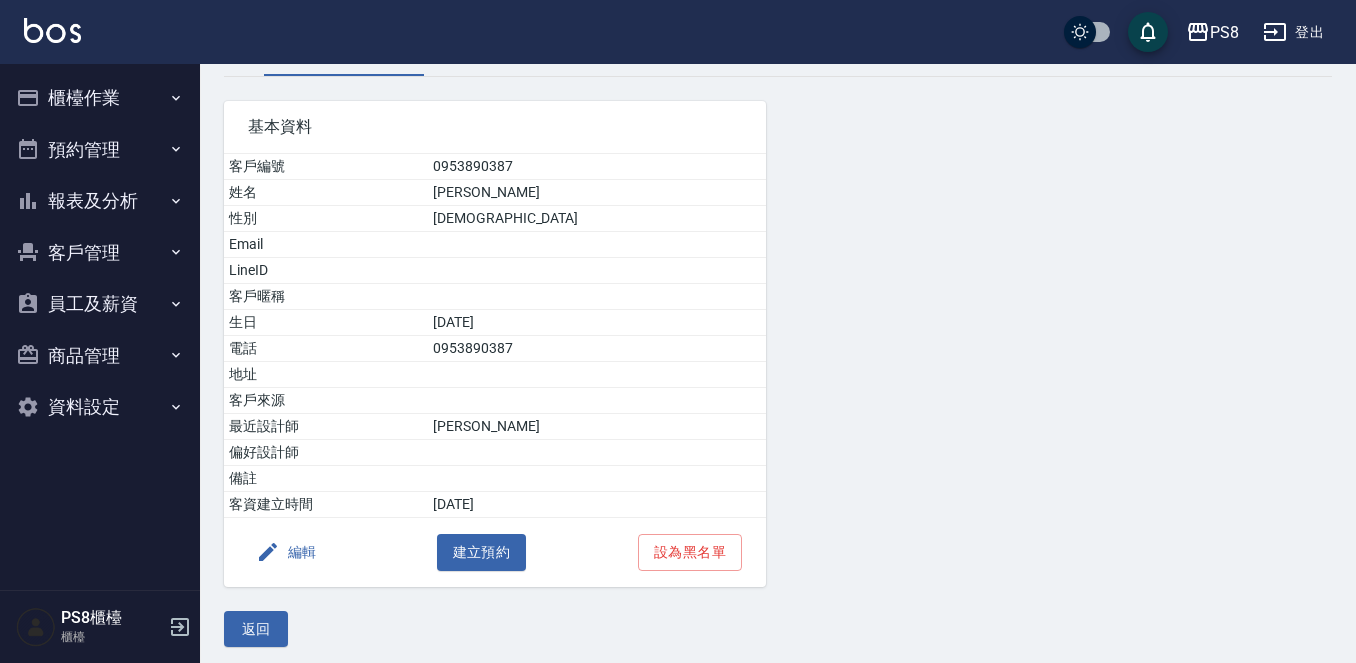 scroll, scrollTop: 125, scrollLeft: 0, axis: vertical 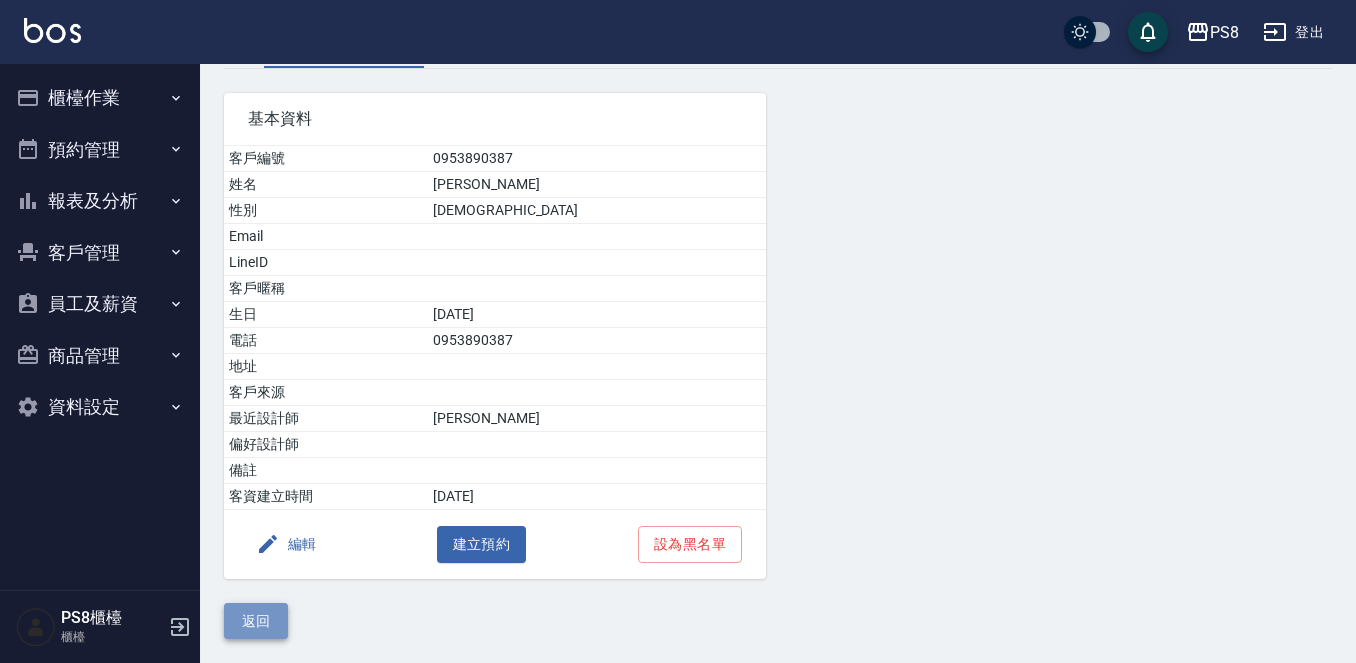 click on "返回" at bounding box center (256, 621) 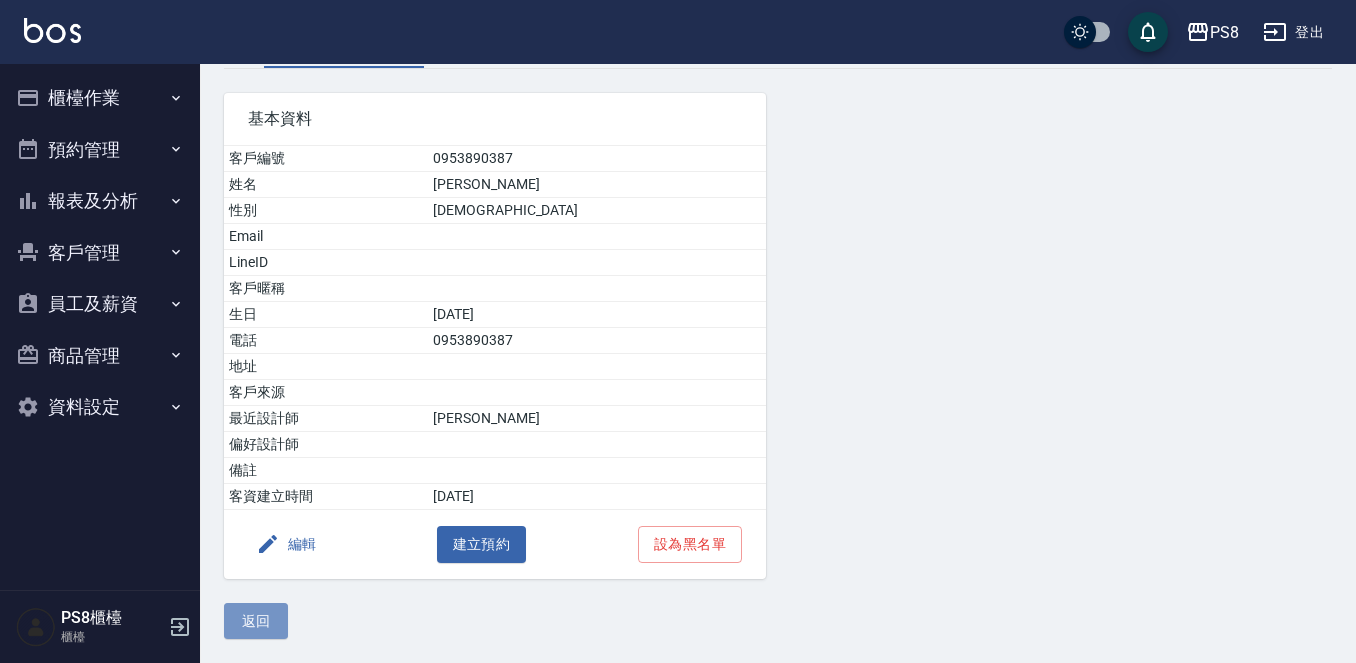 scroll, scrollTop: 0, scrollLeft: 0, axis: both 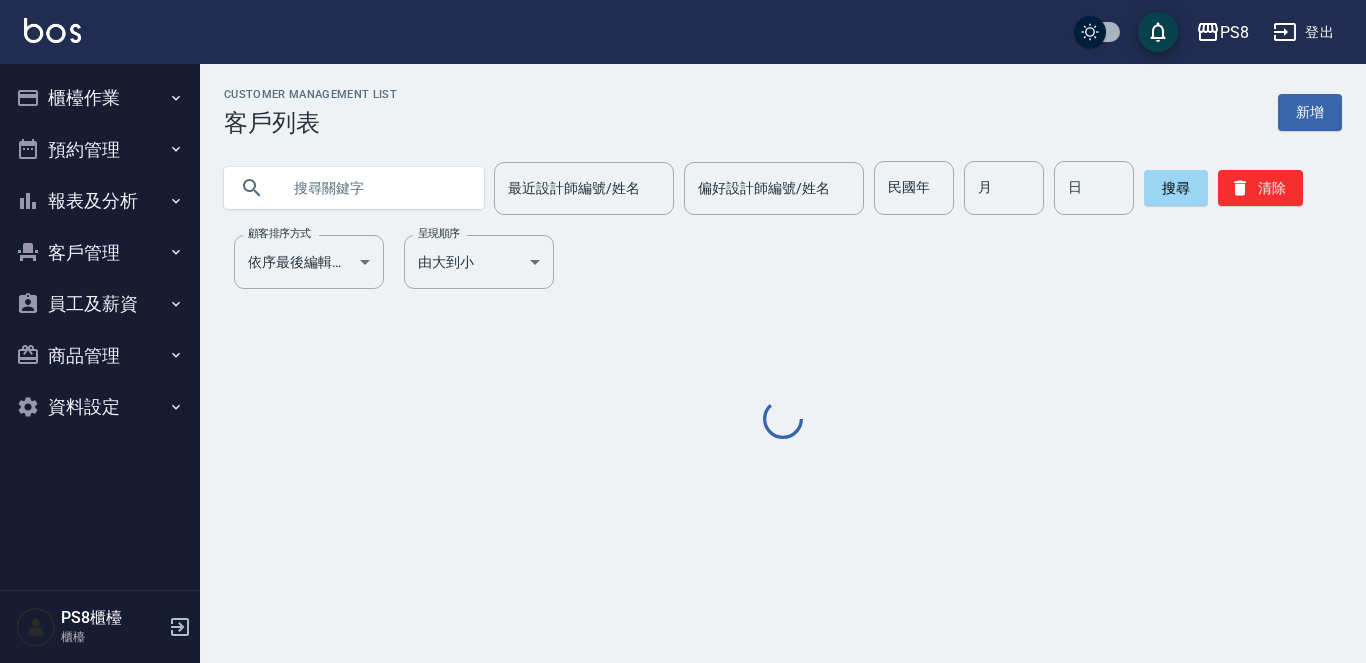 click at bounding box center [374, 188] 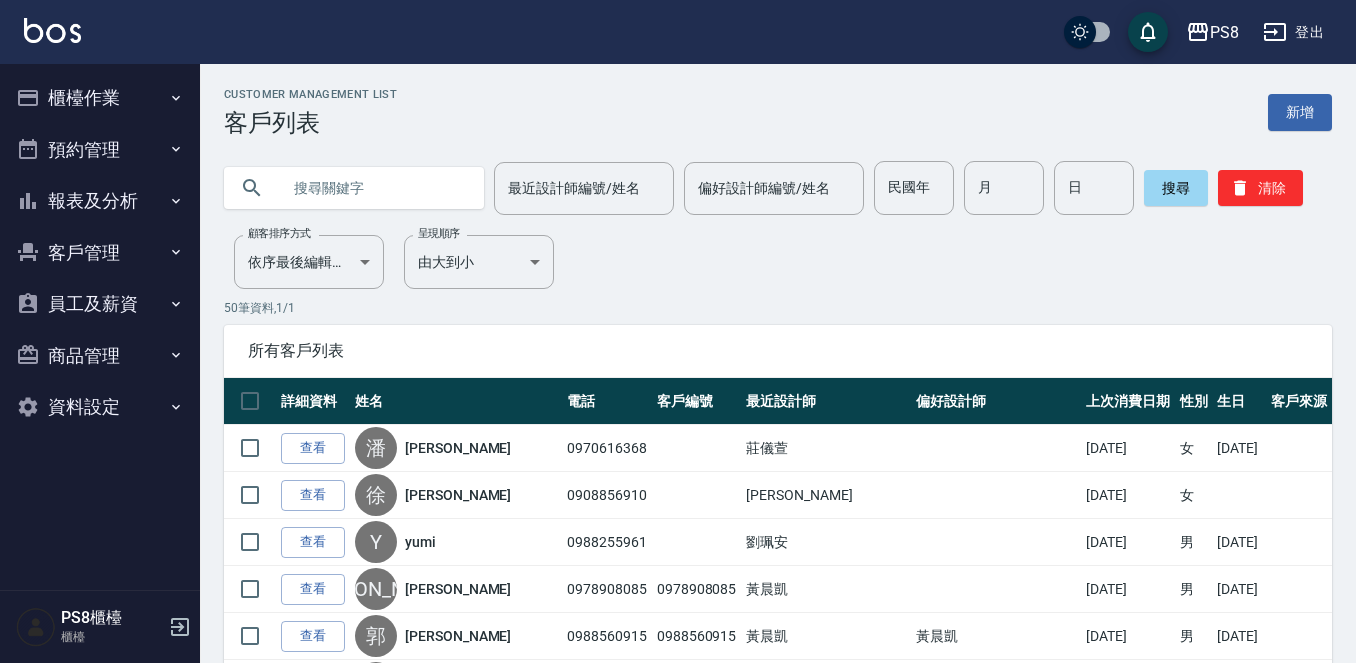 paste on "邱于瑄" 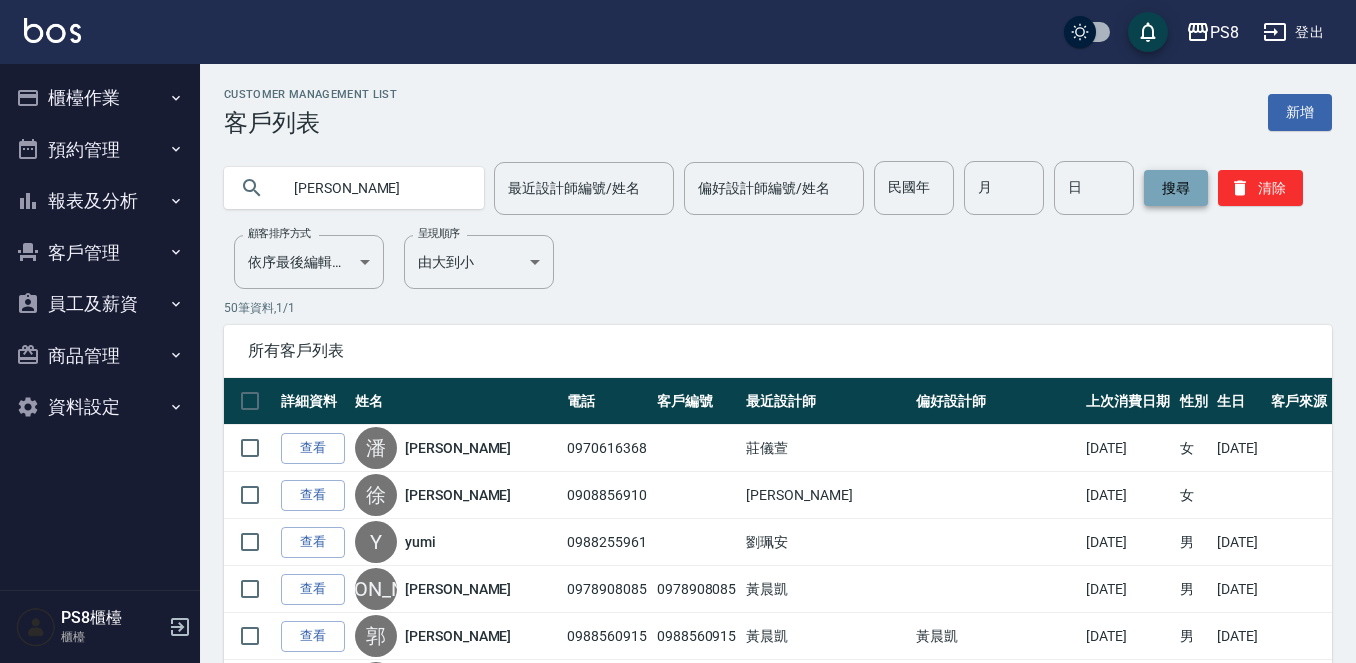 type on "邱于瑄" 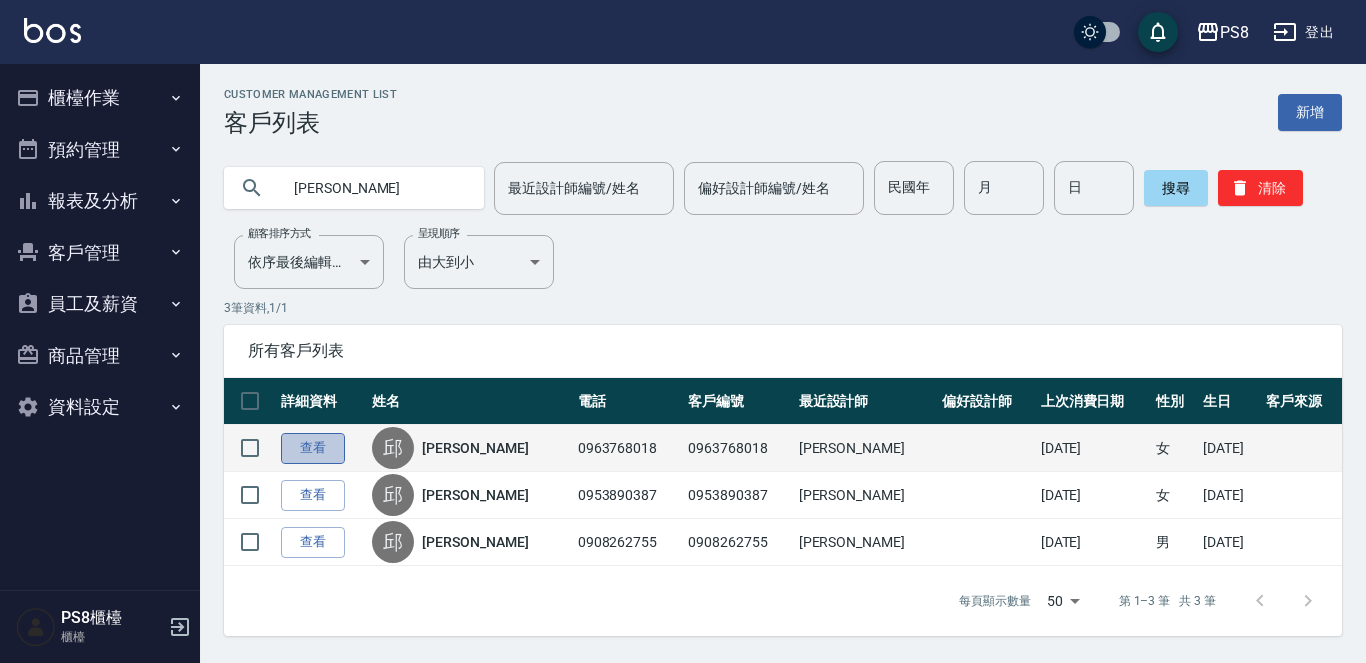 click on "查看" at bounding box center [313, 448] 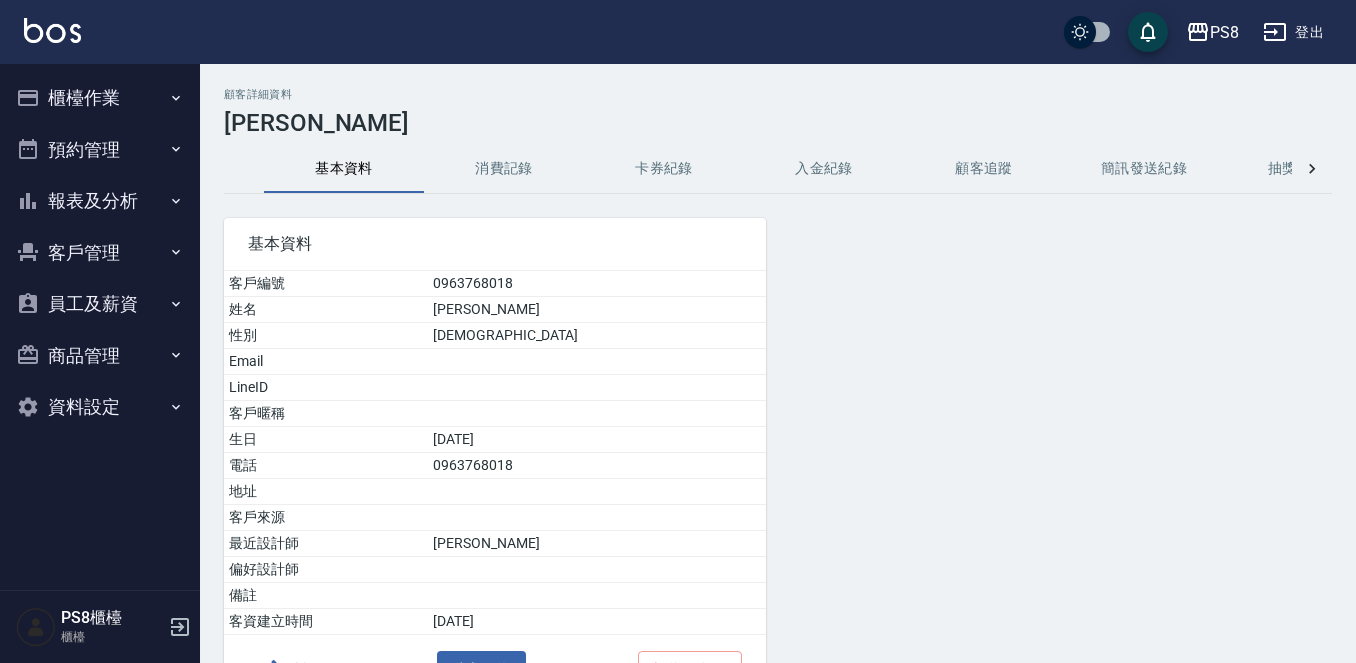 click on "消費記錄" at bounding box center [504, 169] 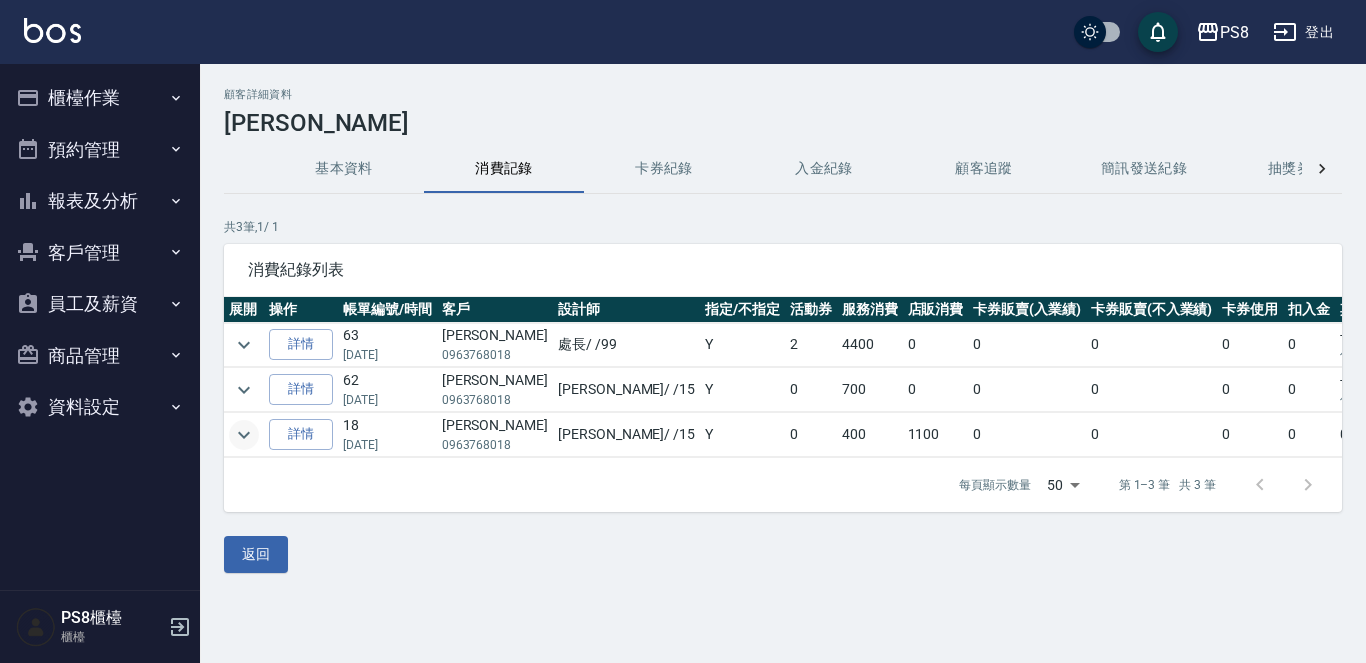 click 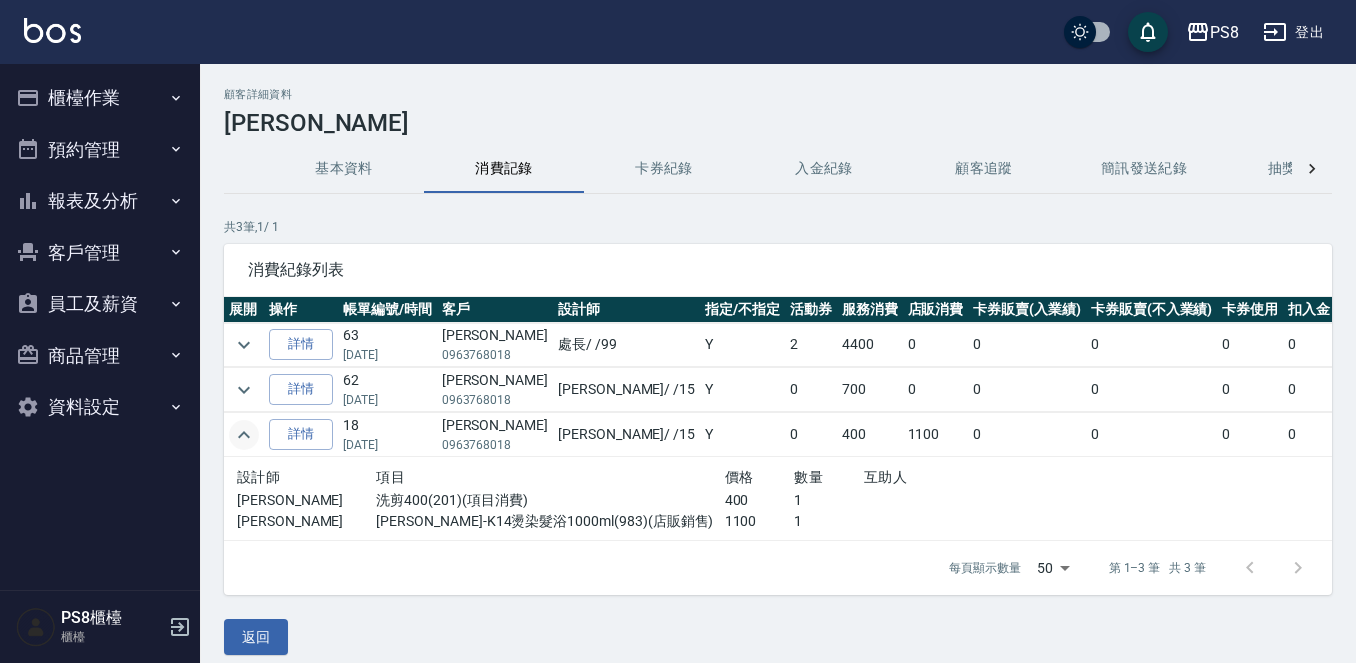 click 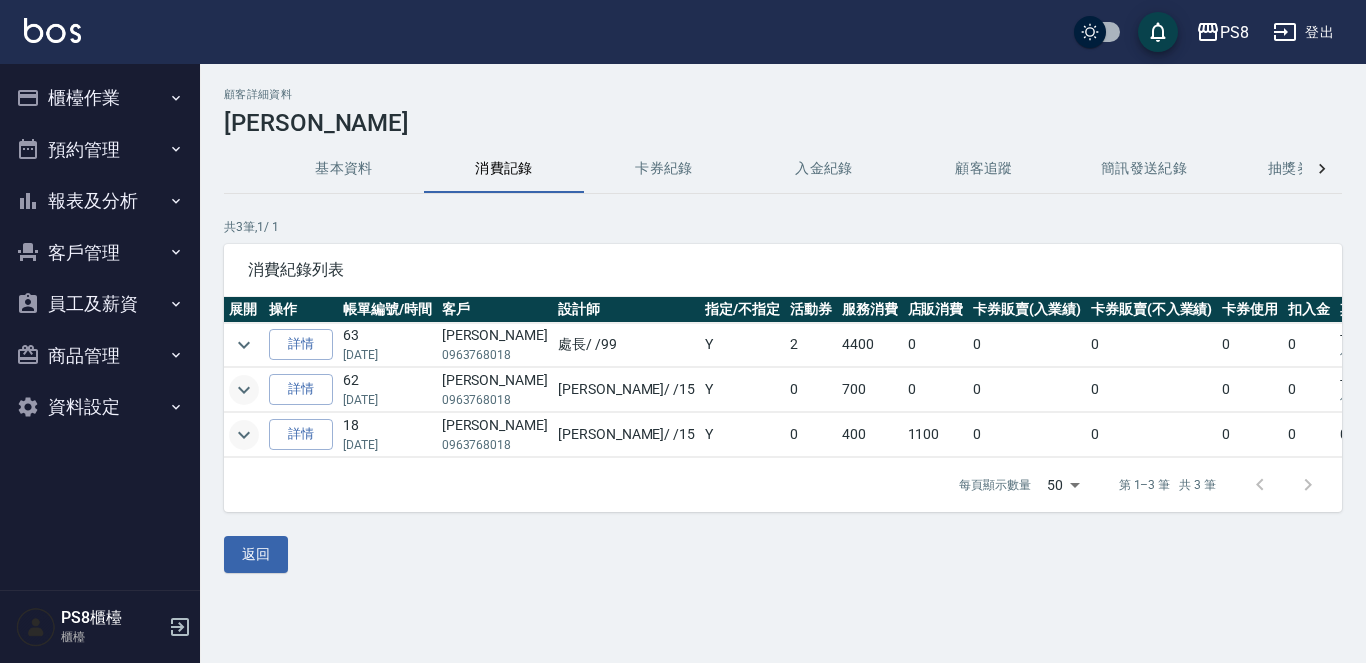 click 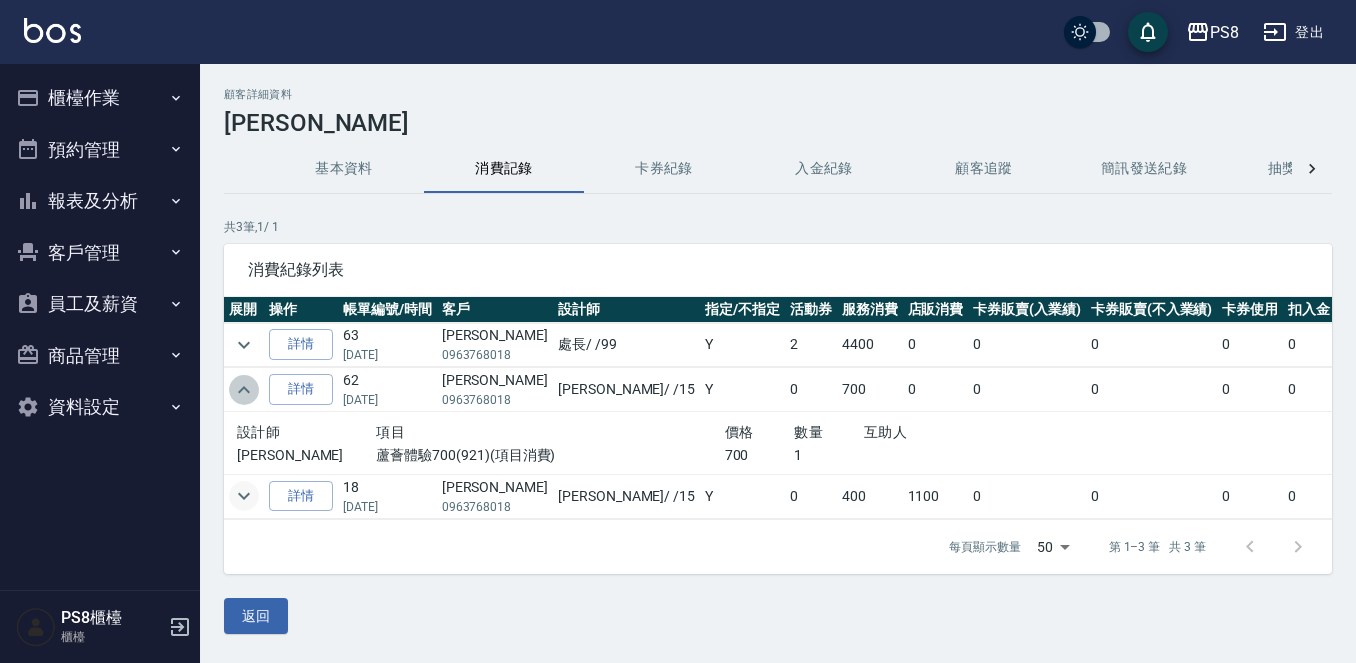 click 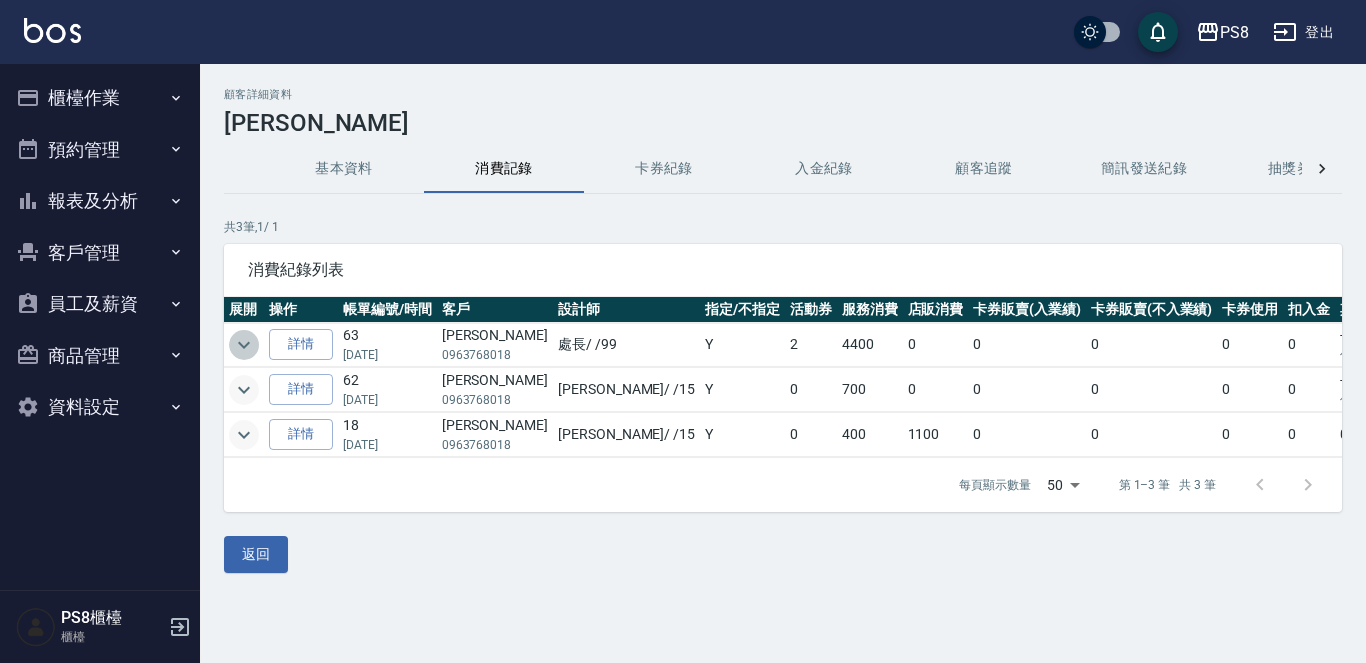 click 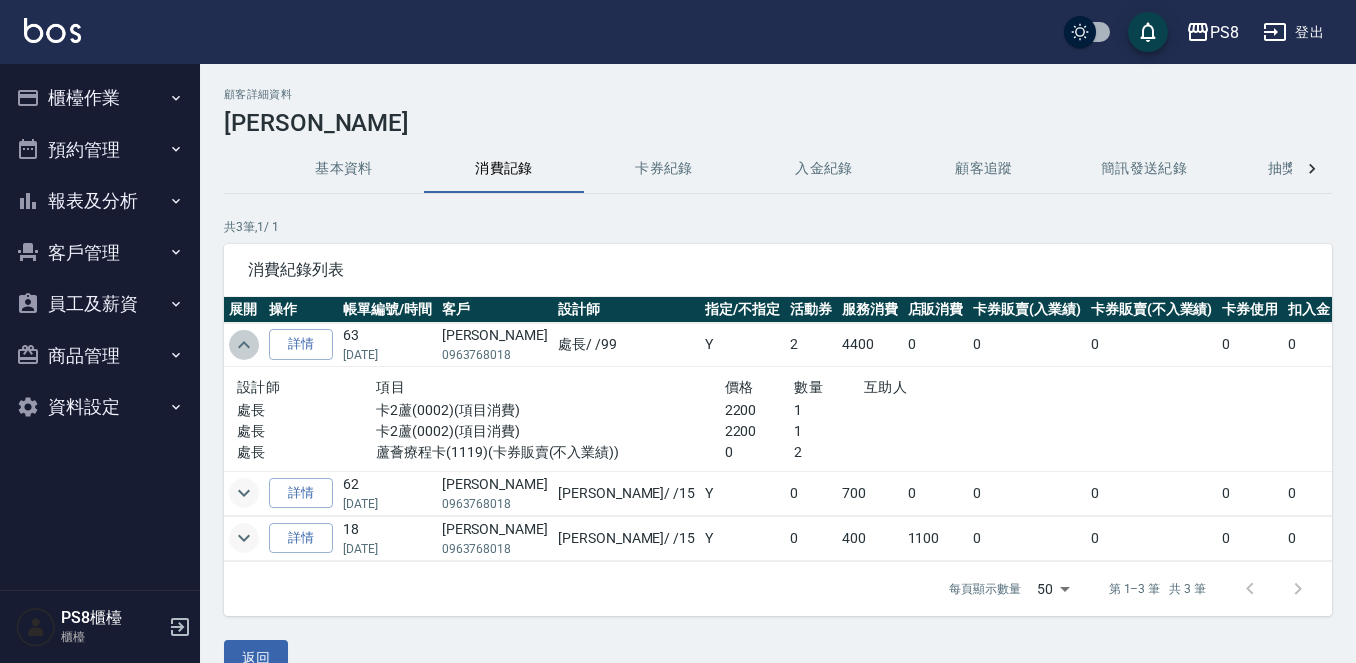 click 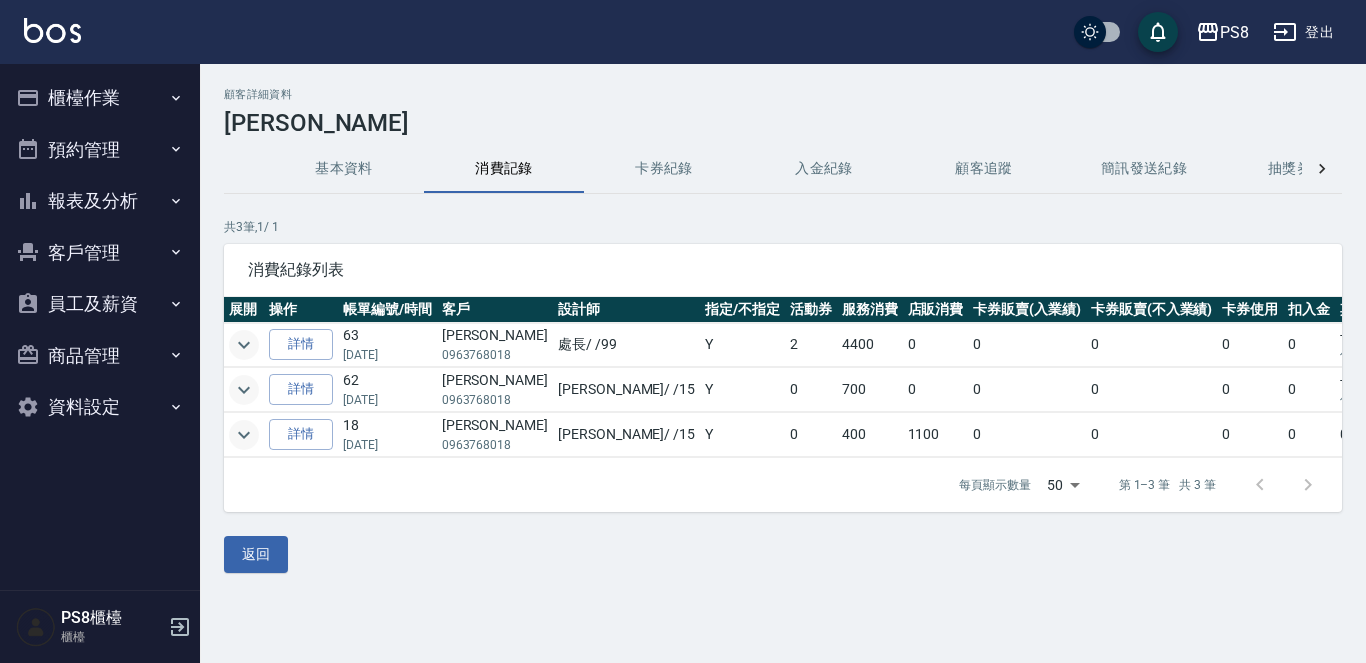 click 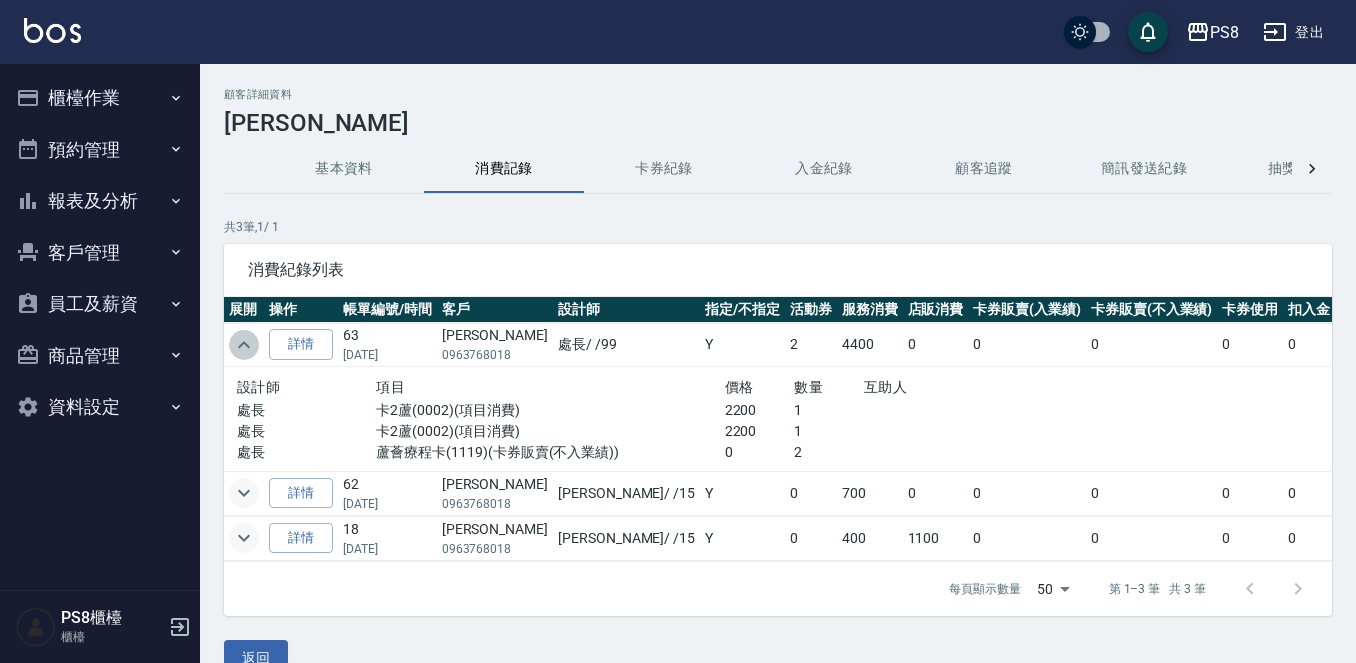 click 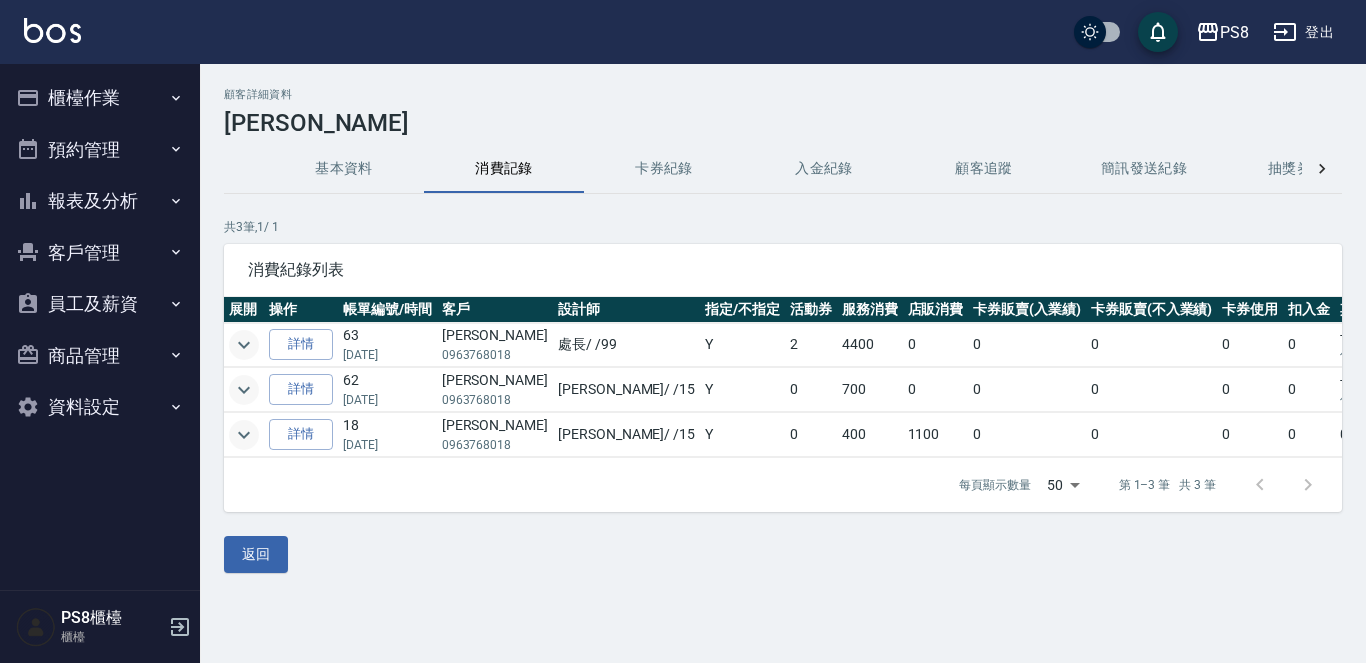 click on "基本資料" at bounding box center [344, 169] 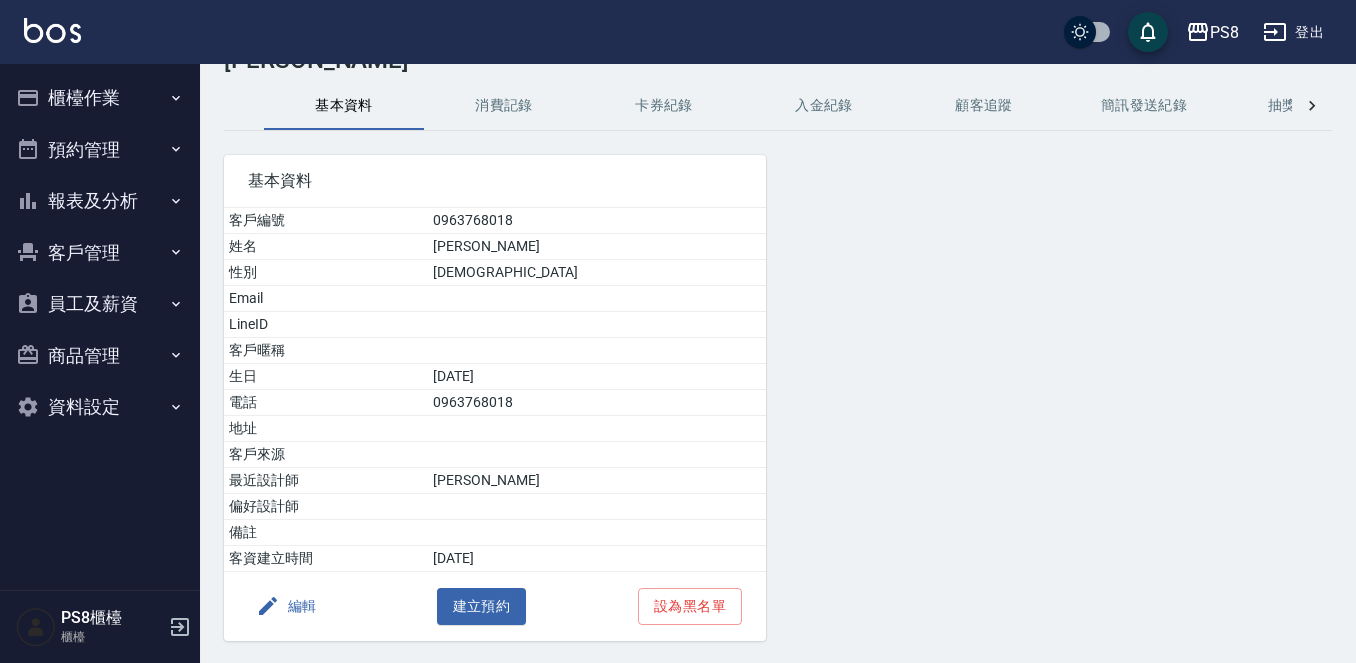 scroll, scrollTop: 125, scrollLeft: 0, axis: vertical 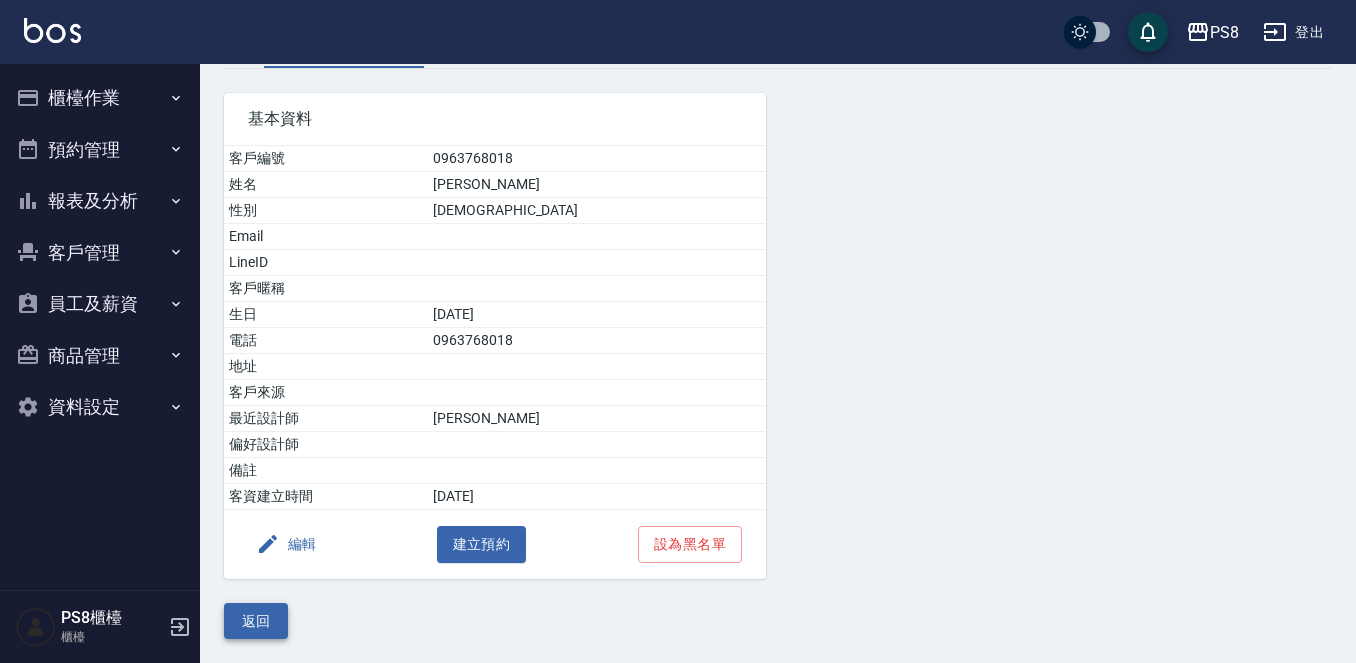 drag, startPoint x: 264, startPoint y: 642, endPoint x: 266, endPoint y: 621, distance: 21.095022 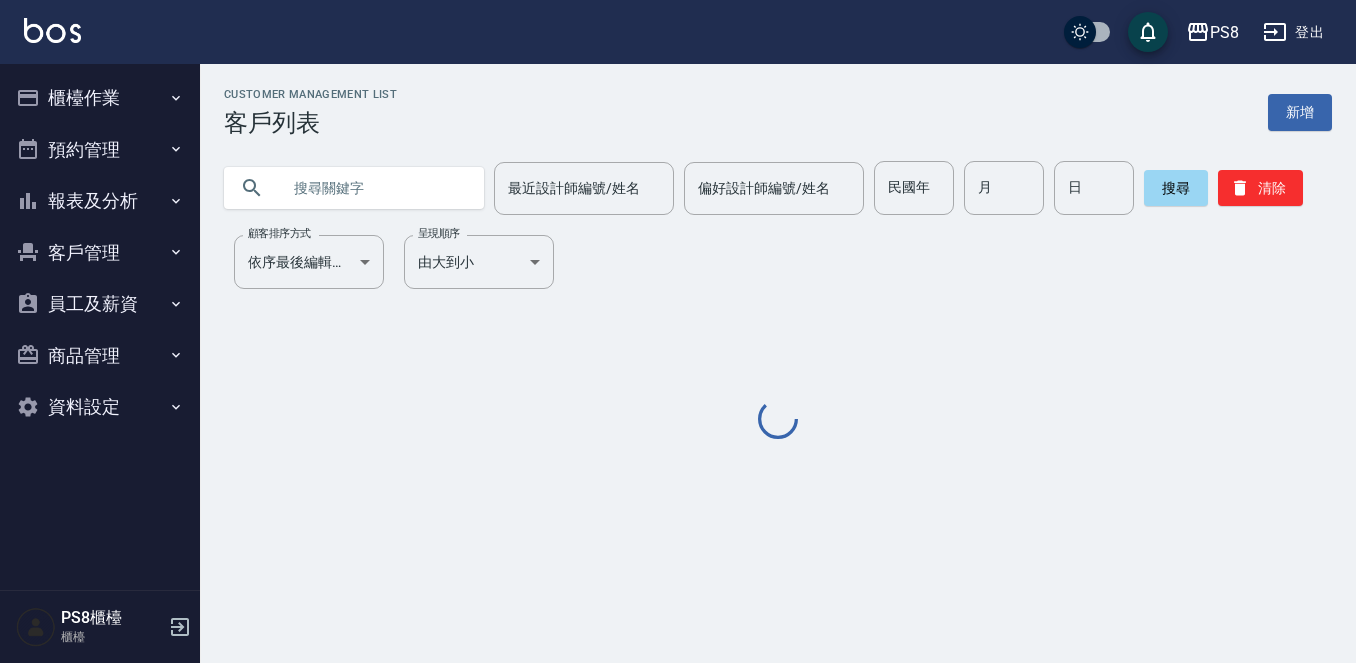 scroll, scrollTop: 0, scrollLeft: 0, axis: both 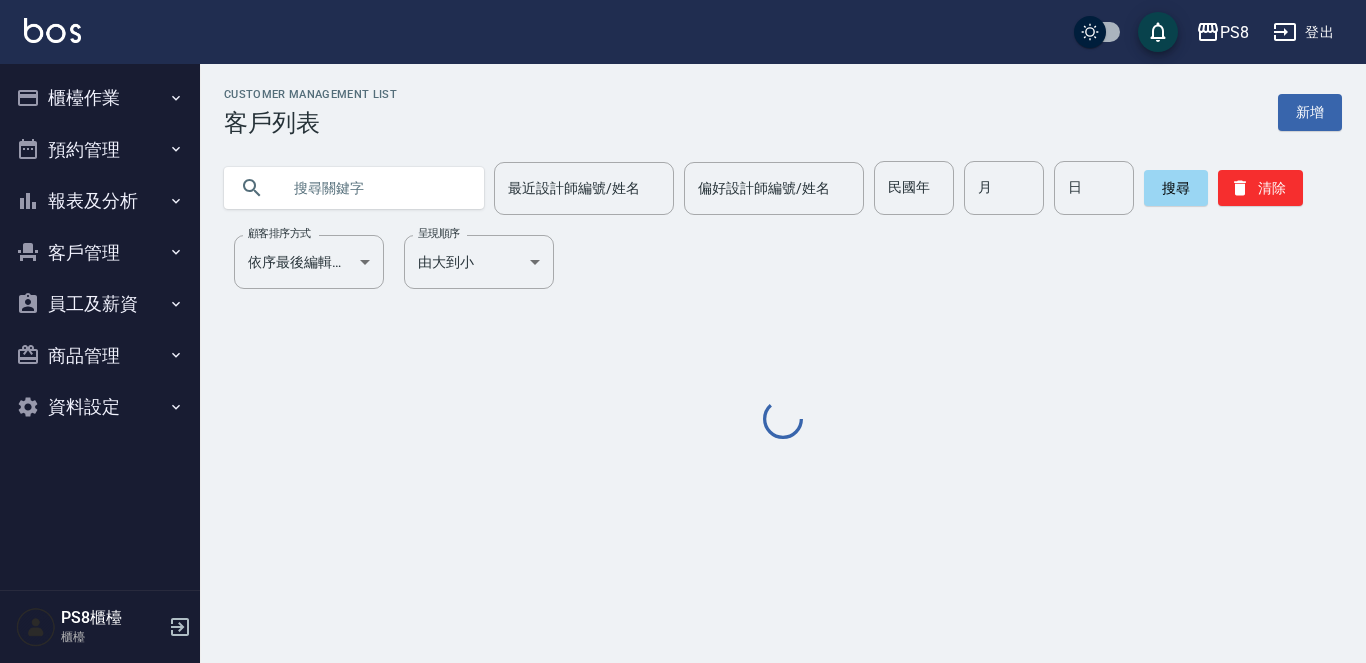 click at bounding box center [374, 188] 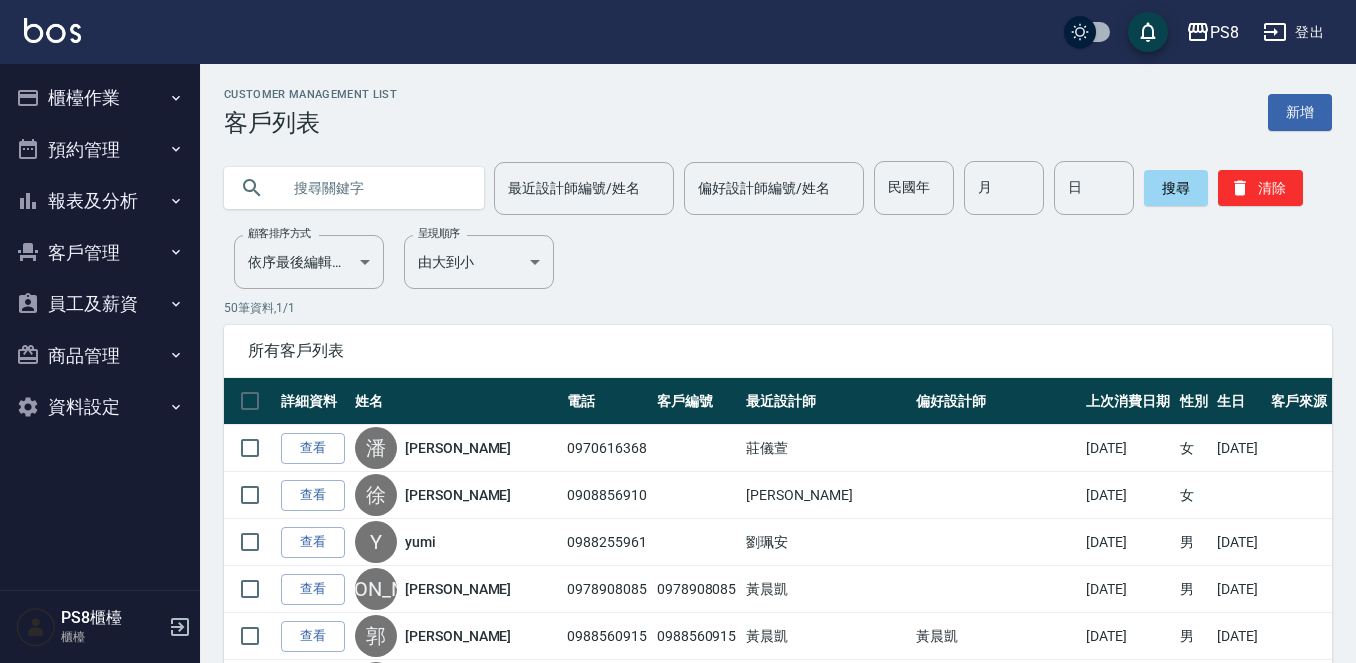 paste on "邱于瑄" 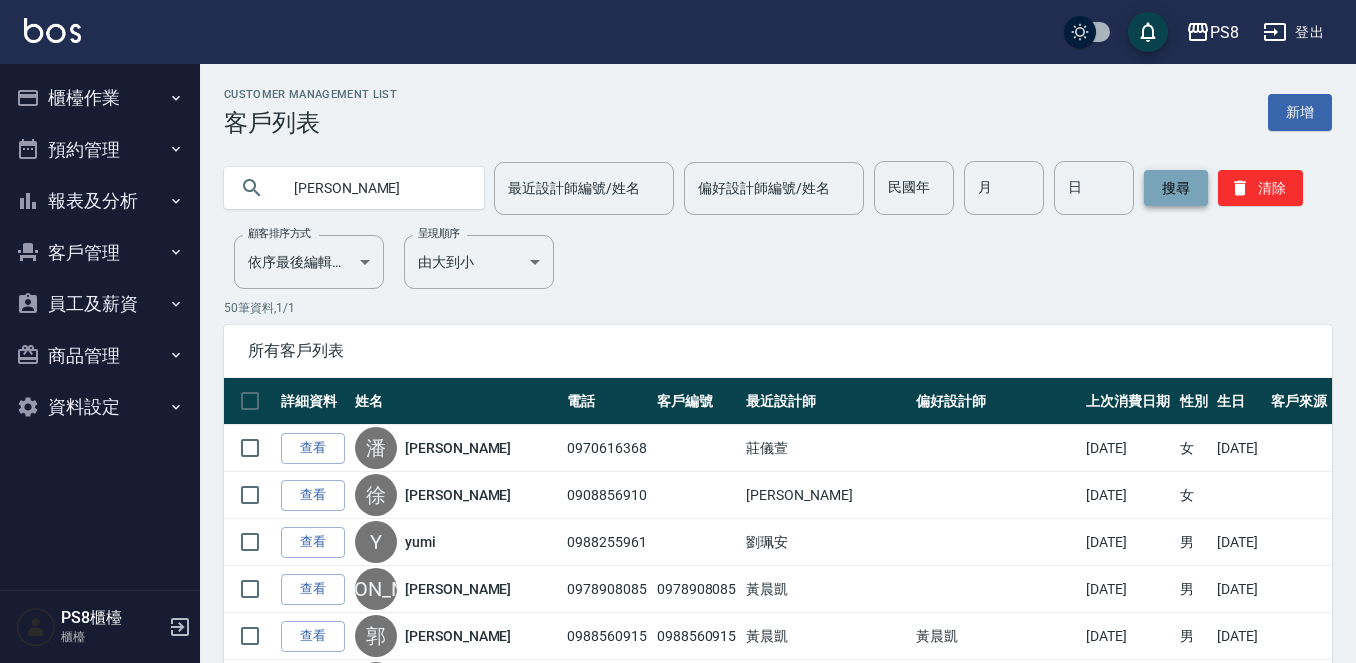type on "邱于瑄" 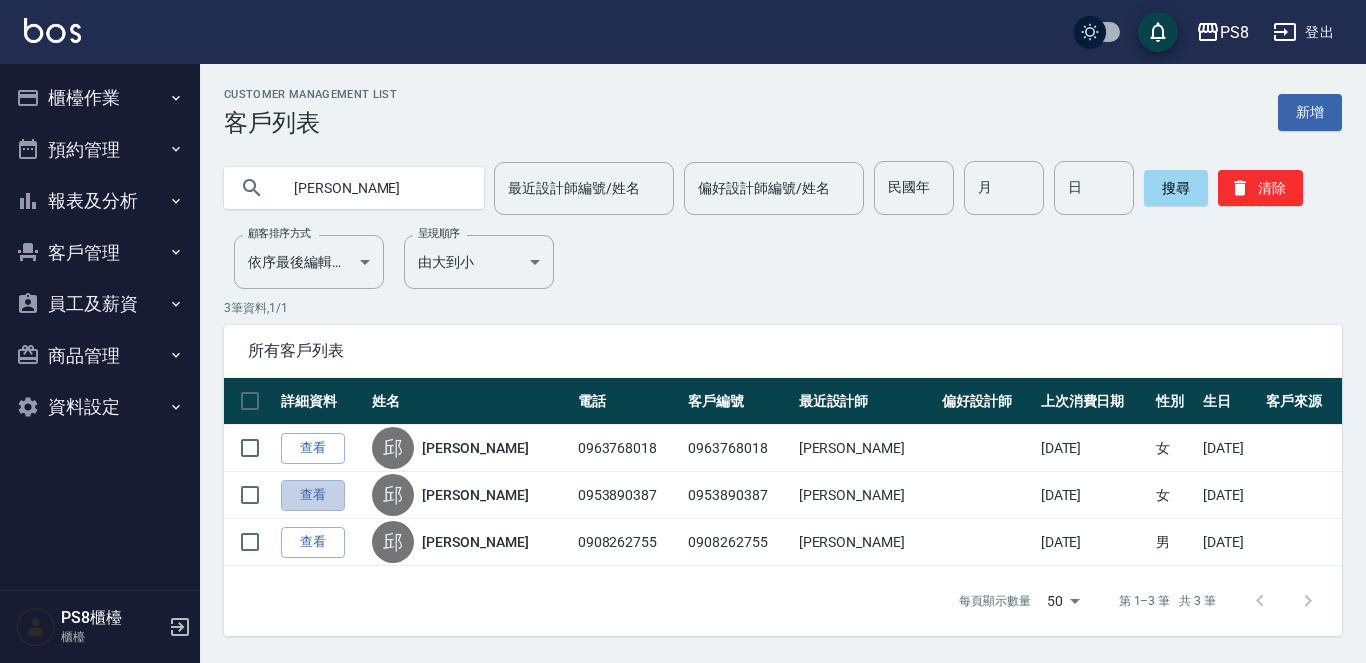 drag, startPoint x: 321, startPoint y: 496, endPoint x: 719, endPoint y: 267, distance: 459.17862 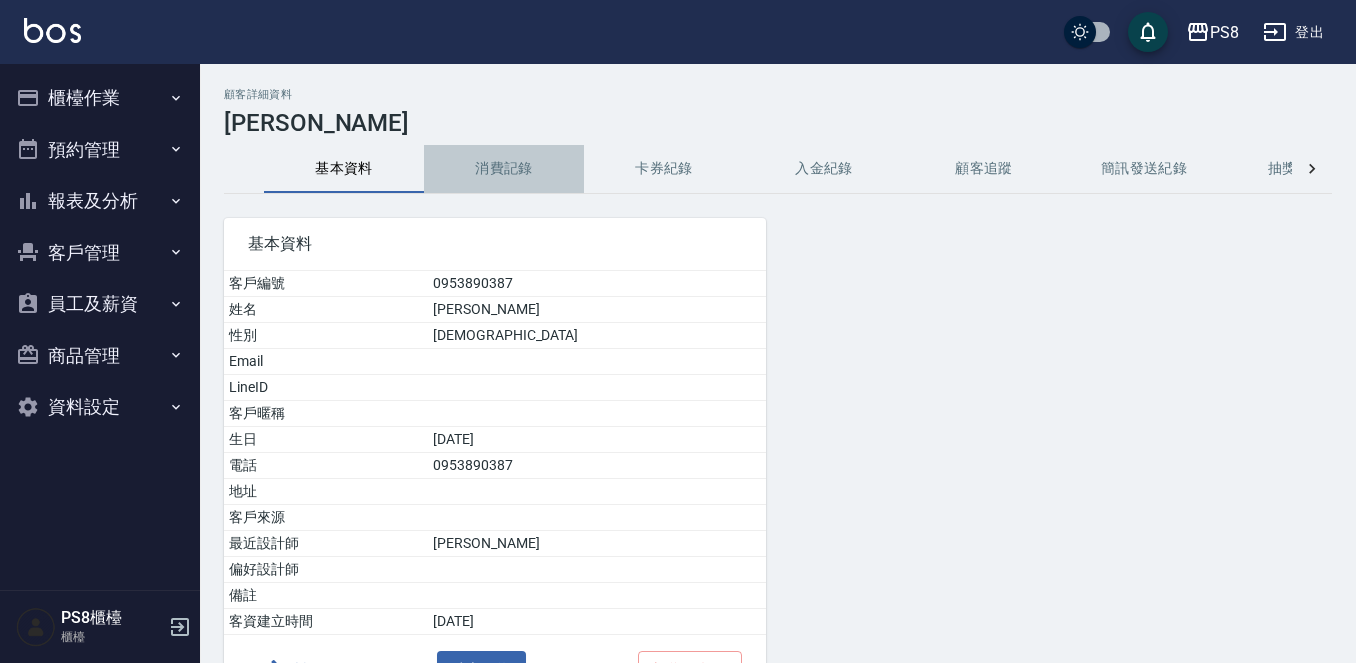 click on "消費記錄" at bounding box center (504, 169) 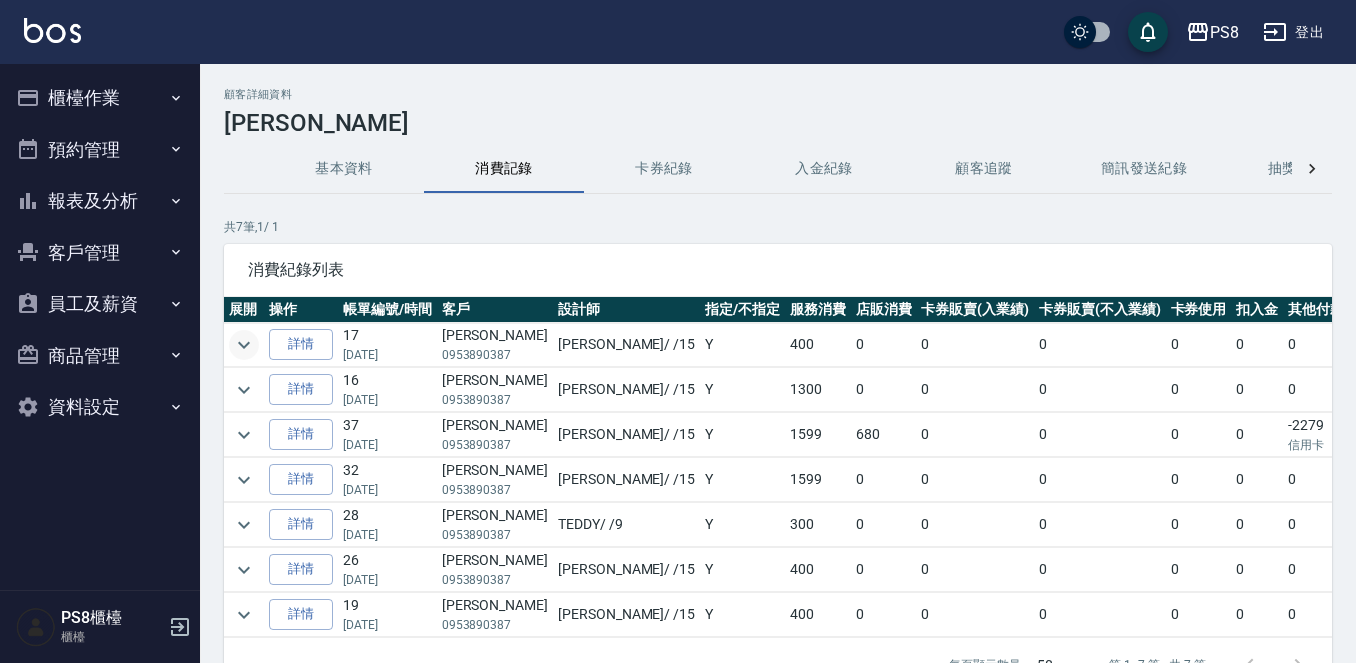 click 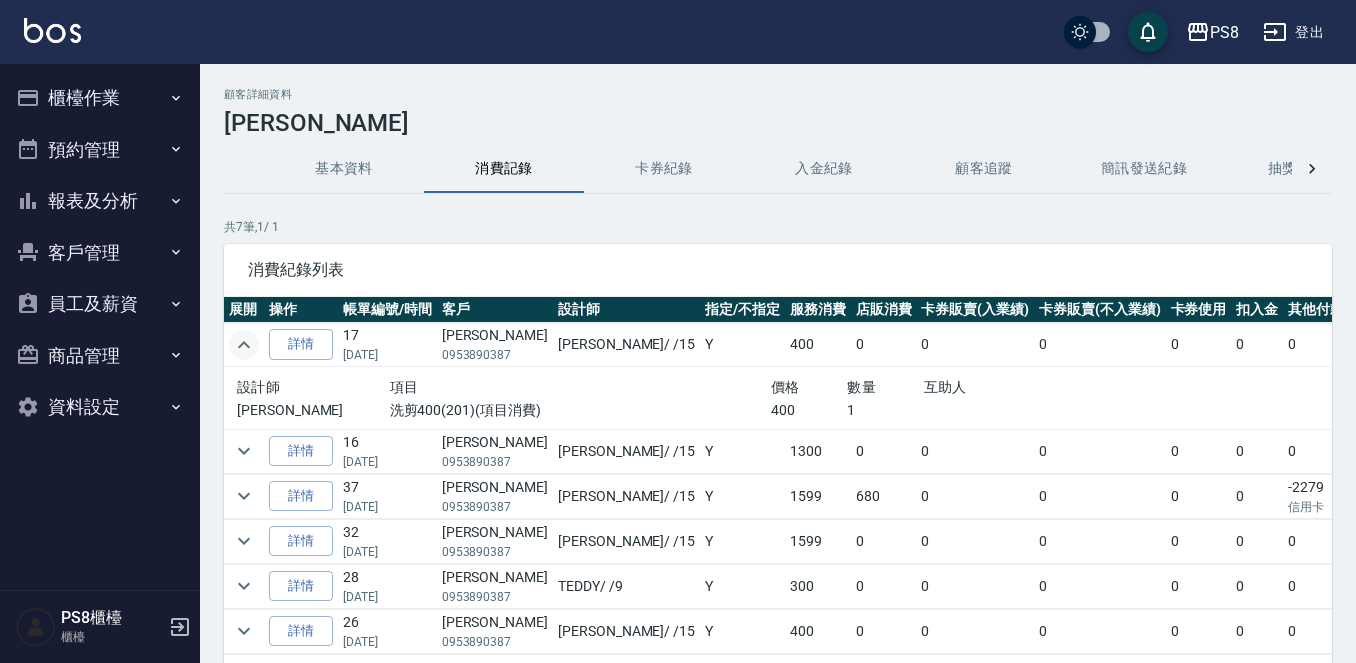click 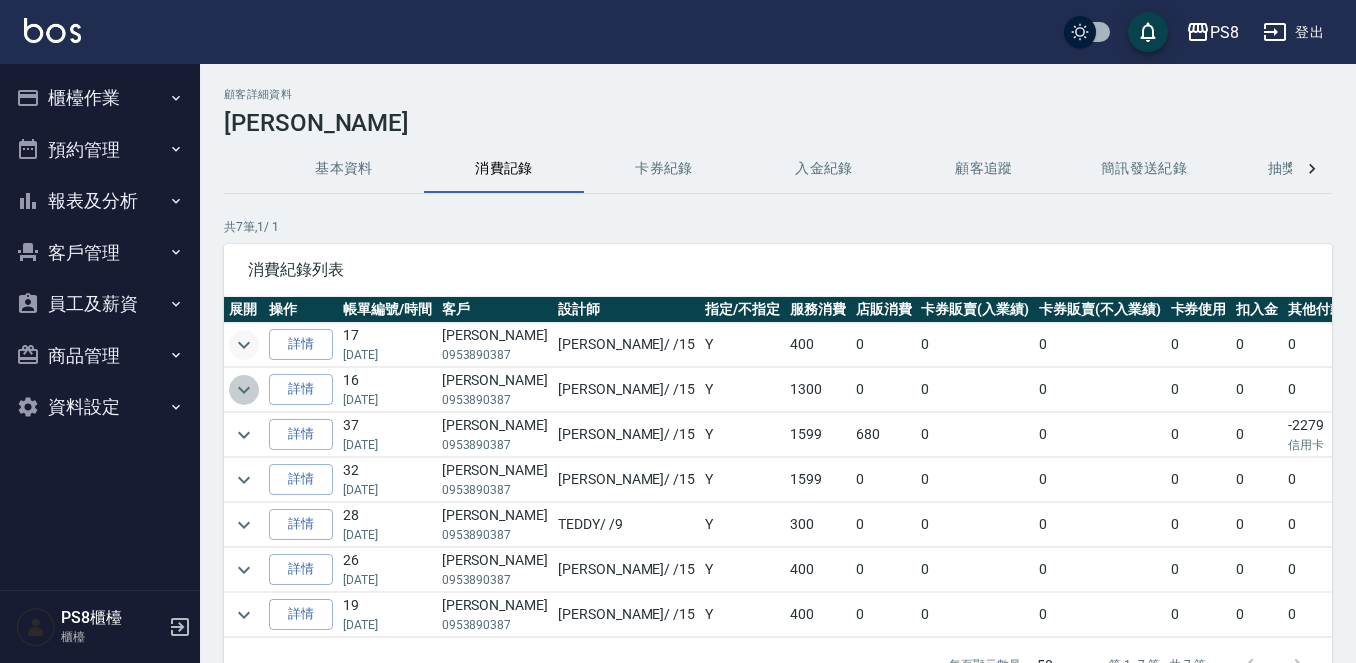 click 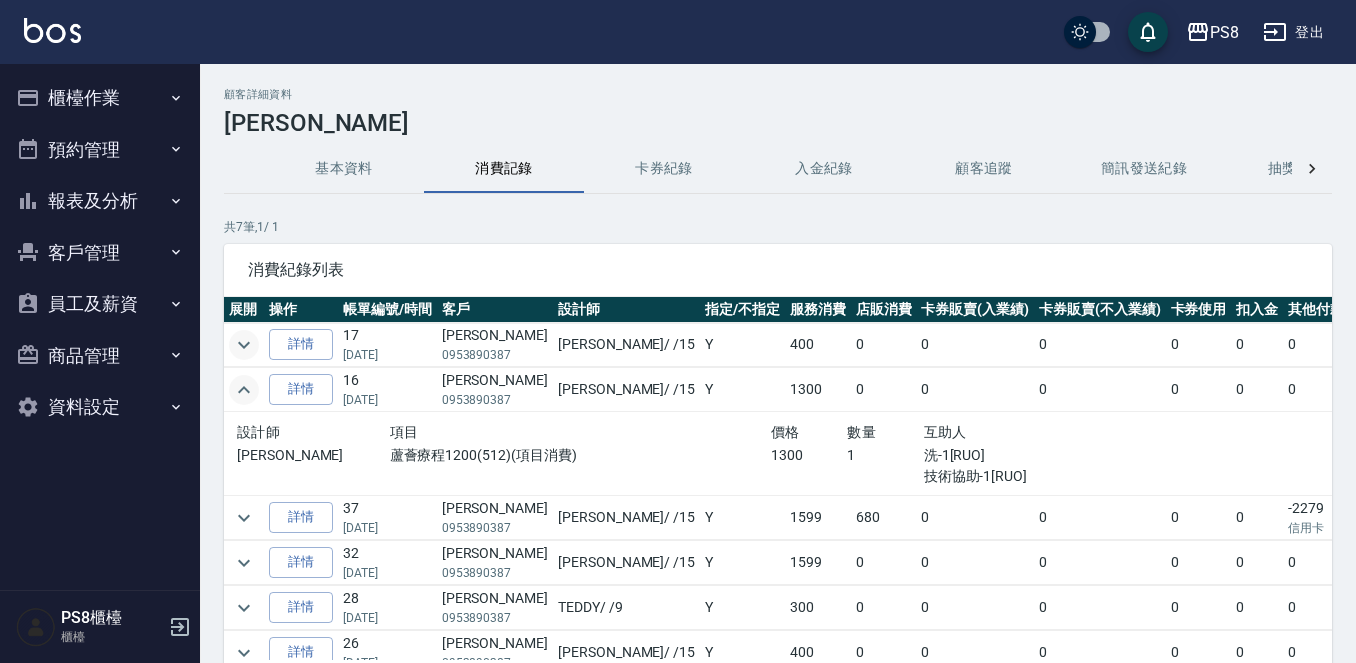 click 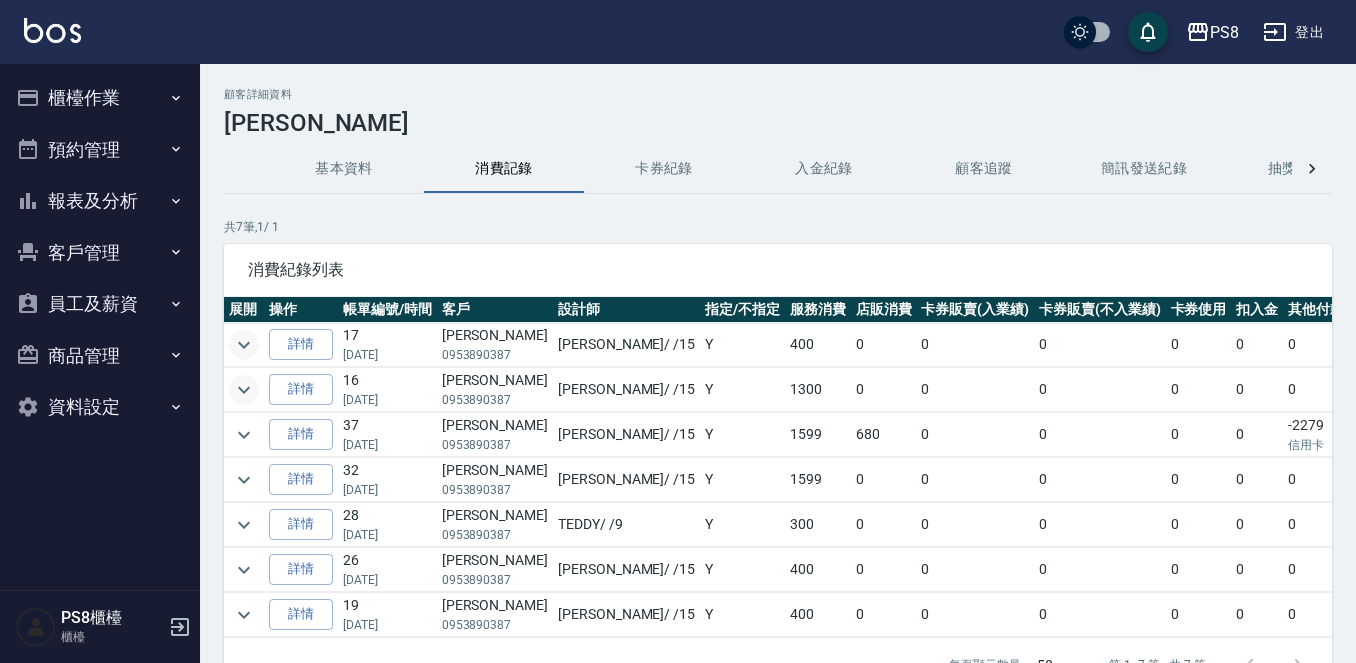 click on "基本資料" at bounding box center [344, 169] 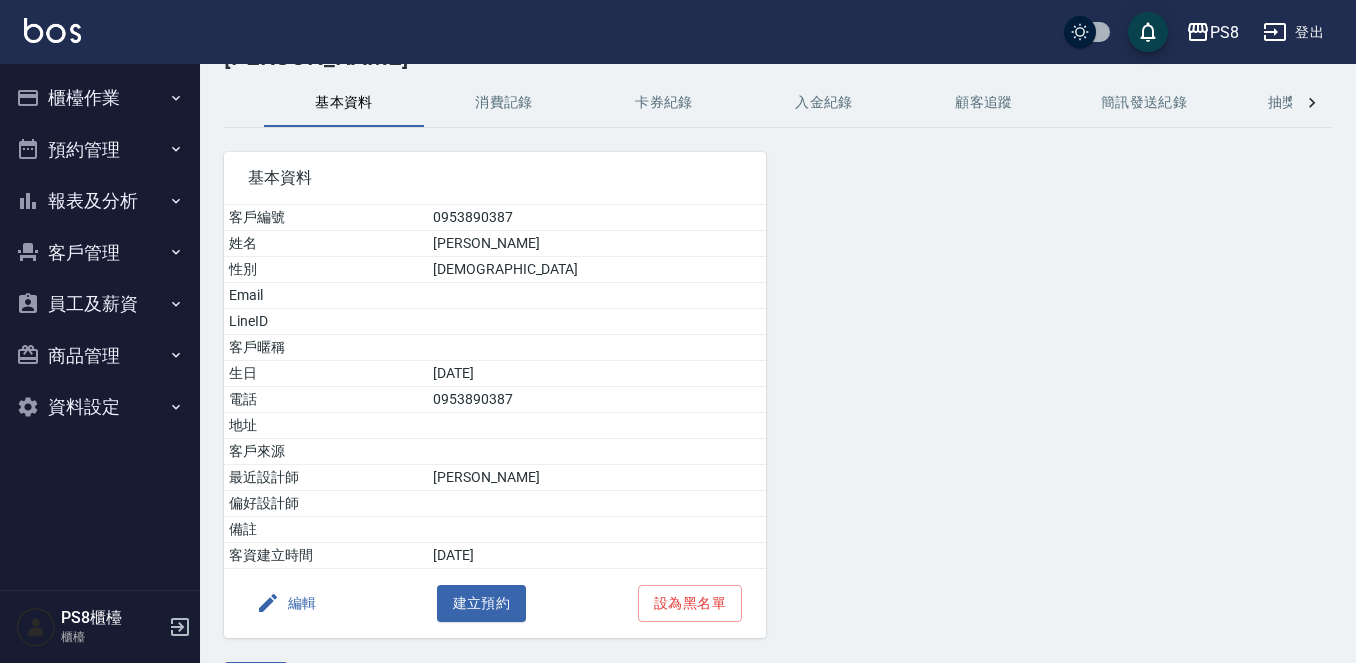 scroll, scrollTop: 125, scrollLeft: 0, axis: vertical 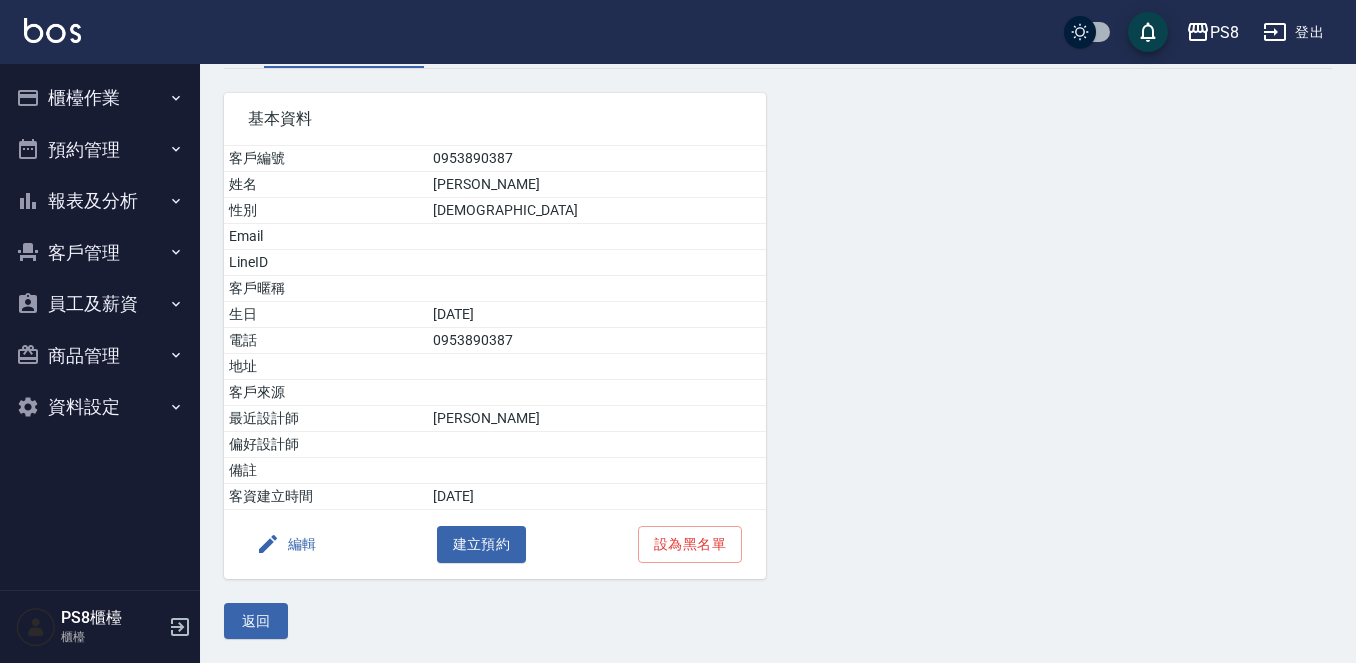 click on "返回" at bounding box center (778, 621) 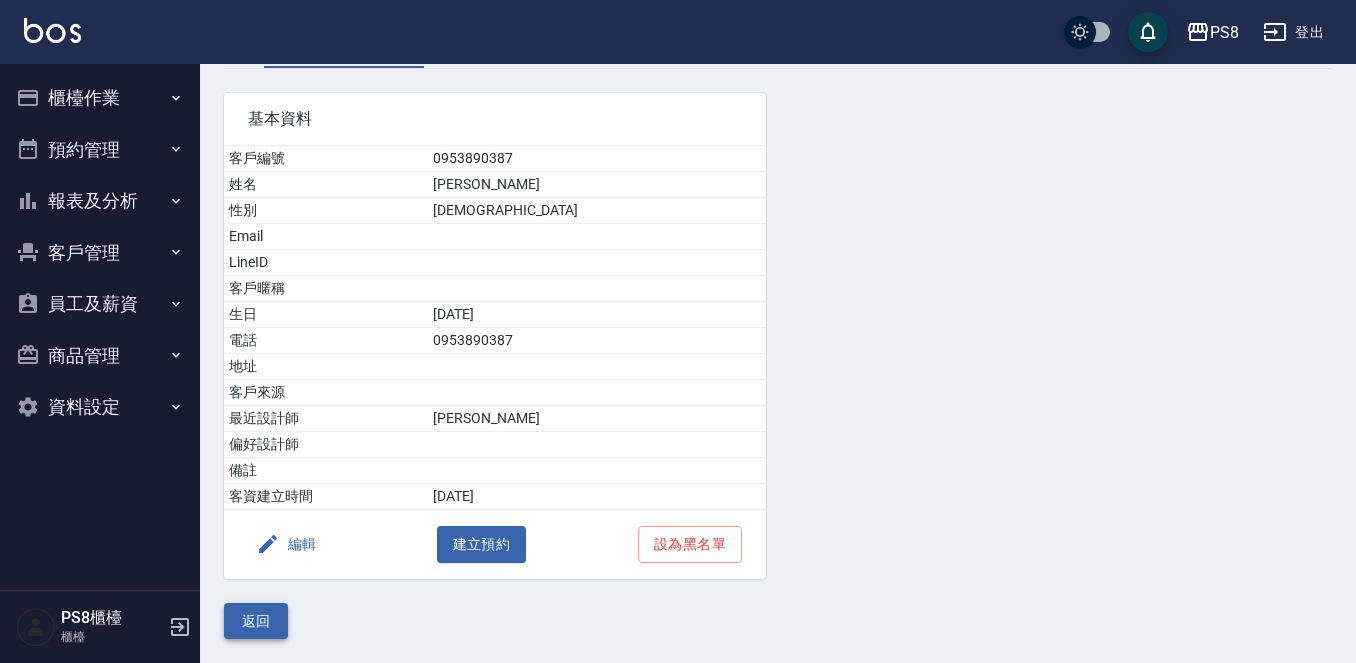 click on "返回" at bounding box center [256, 621] 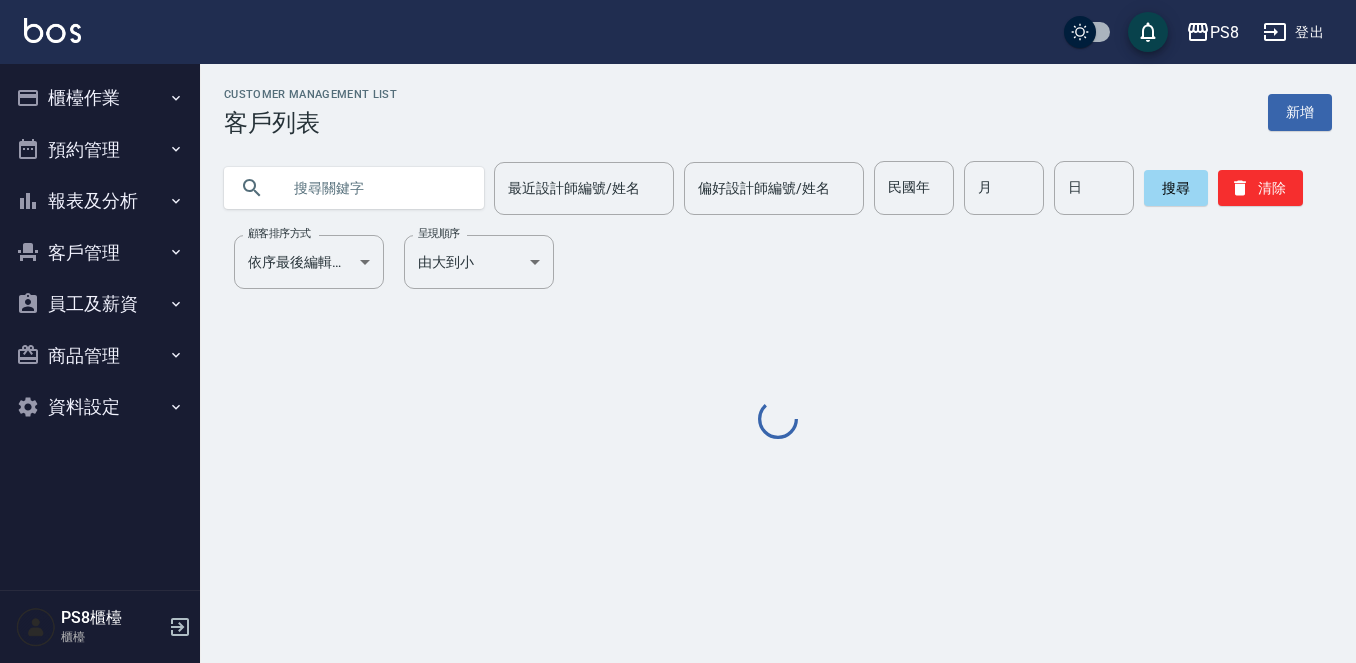 click on "Customer Management List 客戶列表 新增 最近設計師編號/姓名 最近設計師編號/姓名 偏好設計師編號/姓名 偏好設計師編號/姓名 民國年 民國年 月 月 日 日 搜尋 清除 顧客排序方式 依序最後編輯時間 UPDATEDAT 顧客排序方式 呈現順序 由大到小 DESC 呈現順序" at bounding box center (678, 331) 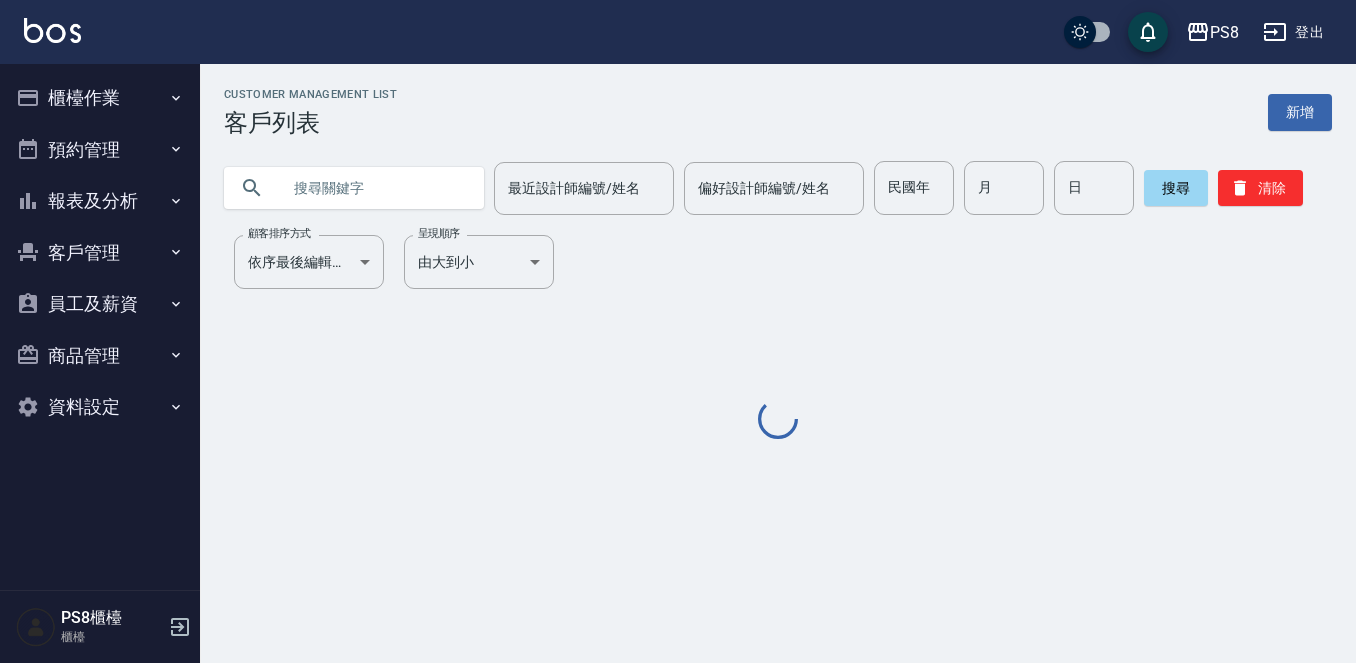 scroll, scrollTop: 0, scrollLeft: 0, axis: both 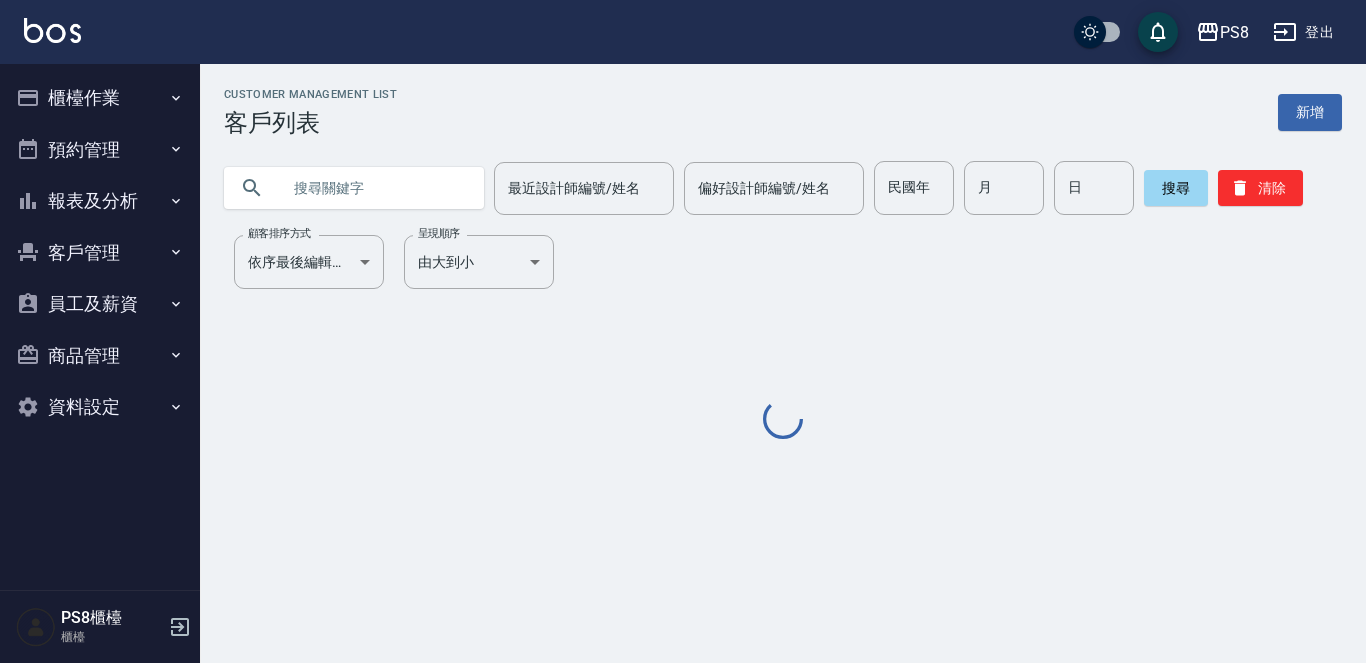 click at bounding box center [374, 188] 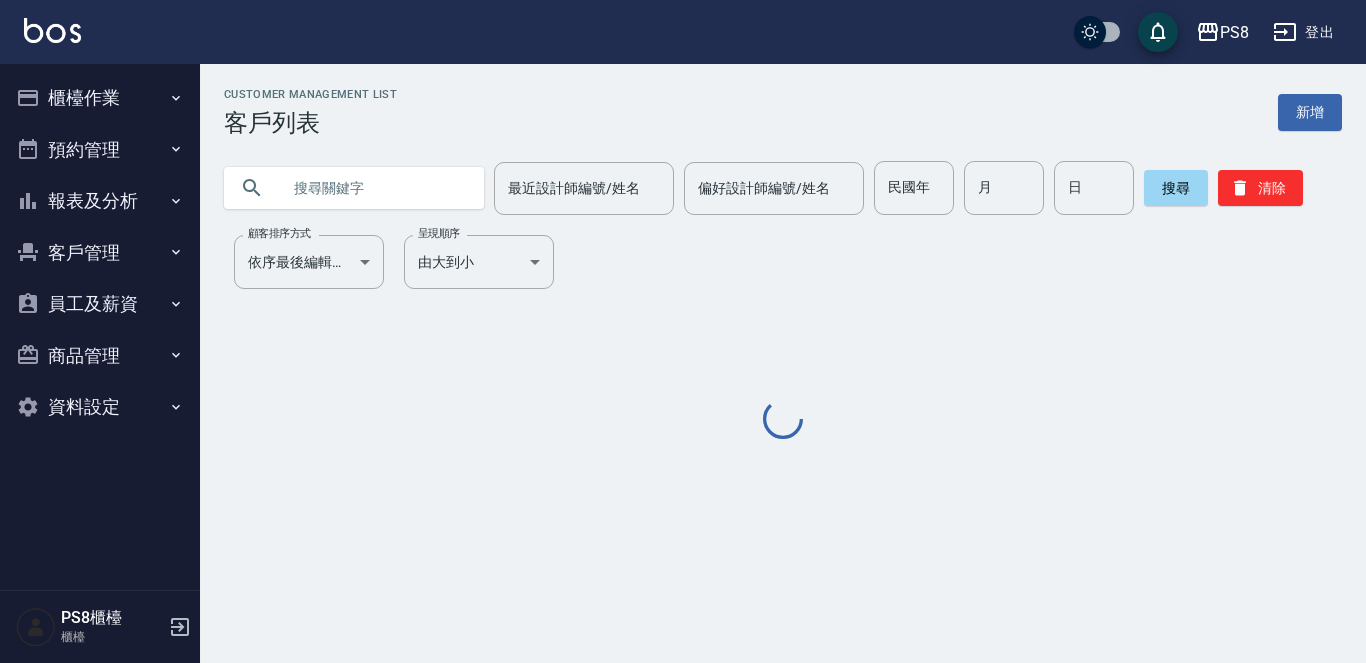 paste on "邱于瑄" 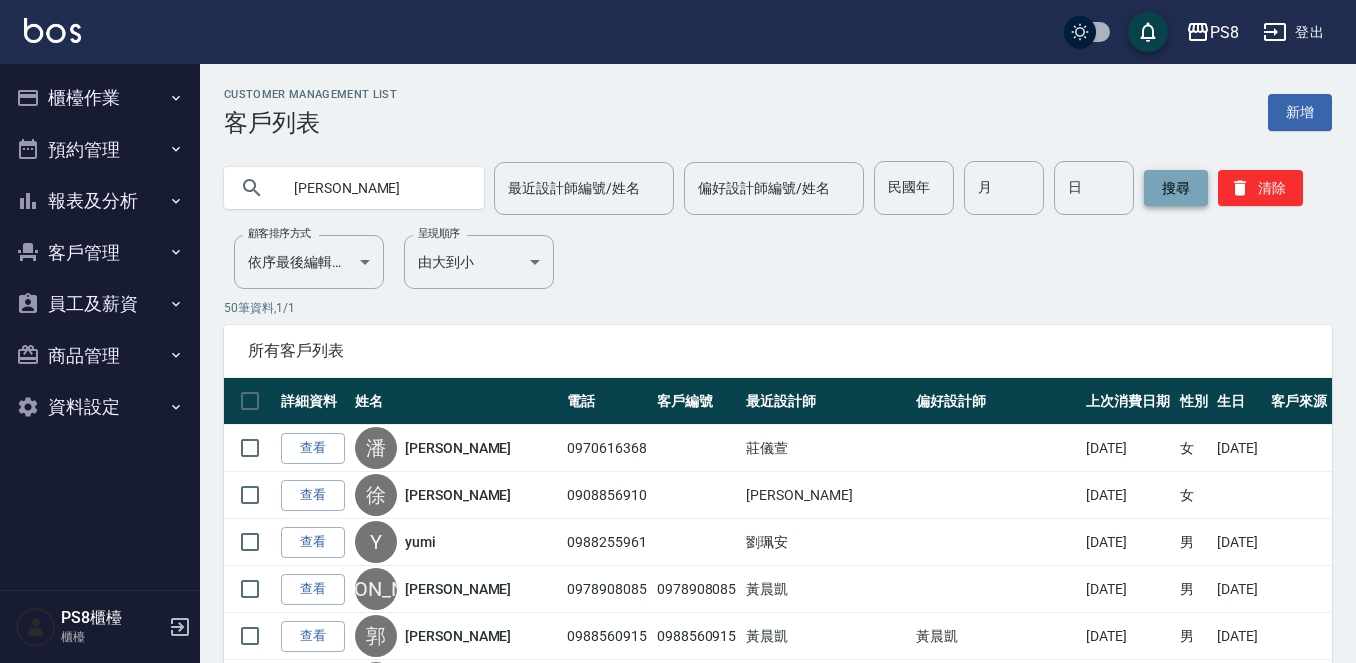 type on "邱于瑄" 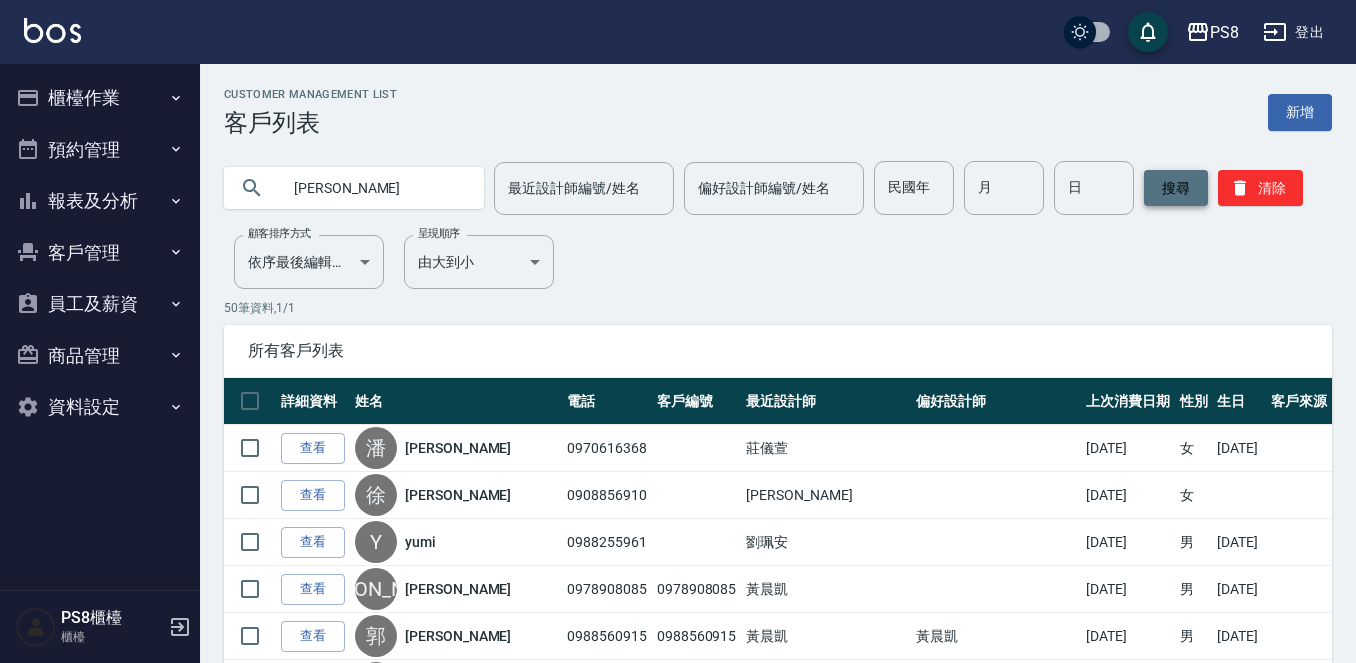 click on "搜尋" at bounding box center (1176, 188) 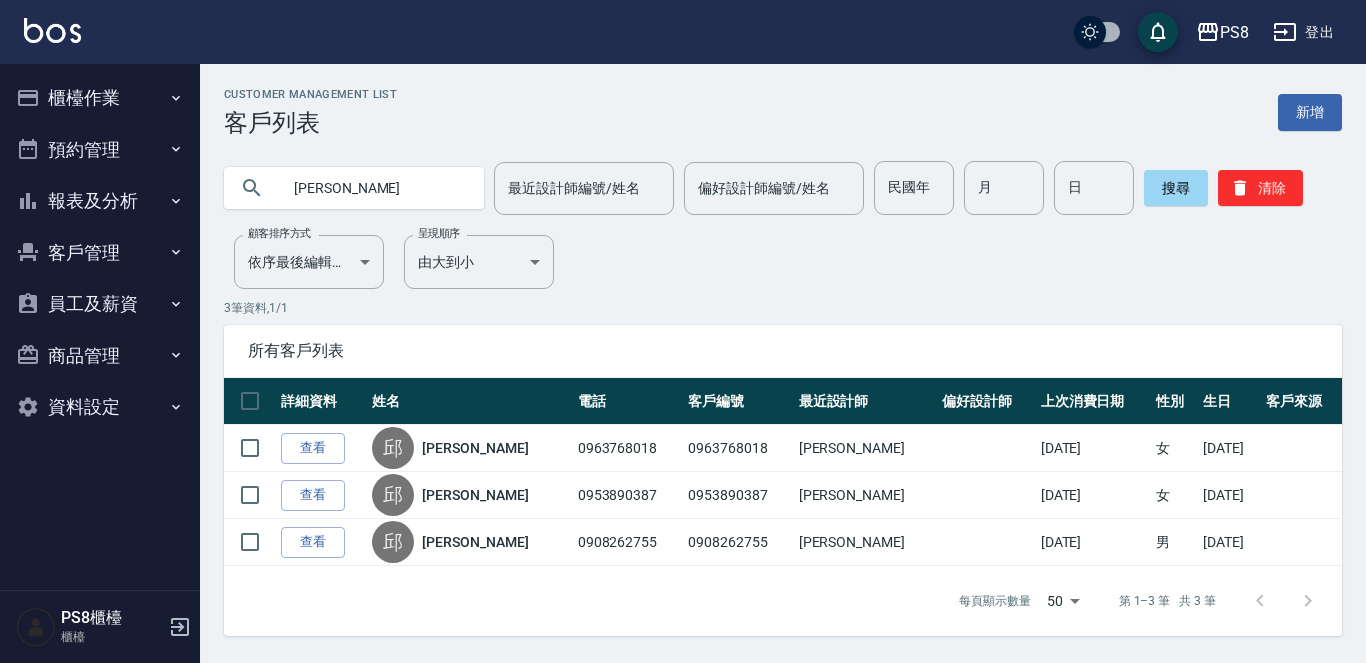 click on "查看" at bounding box center (313, 495) 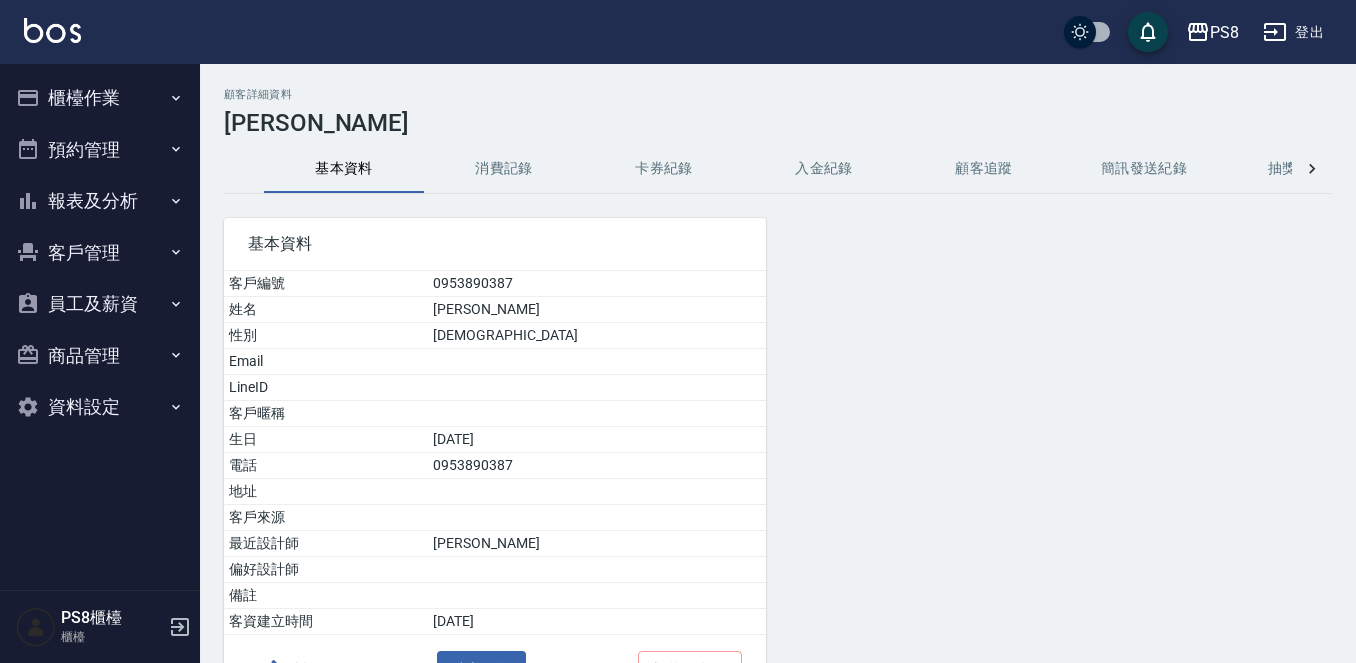 click on "消費記錄" at bounding box center [504, 169] 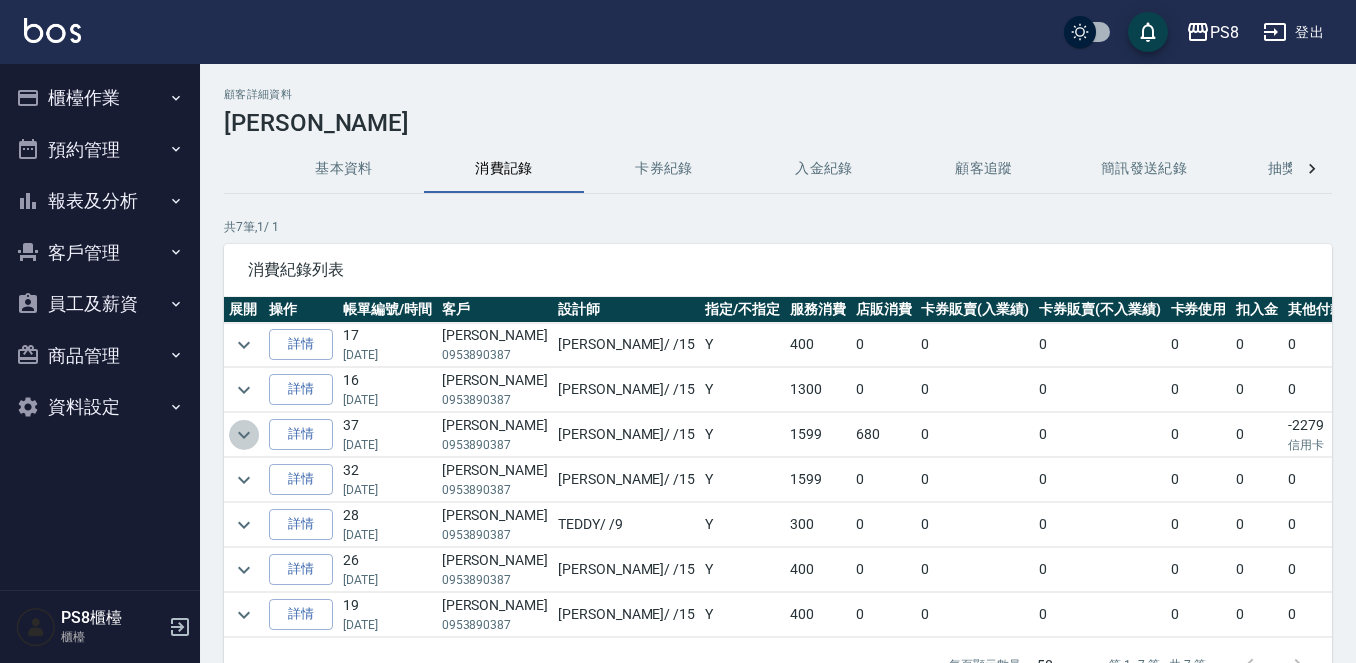 click 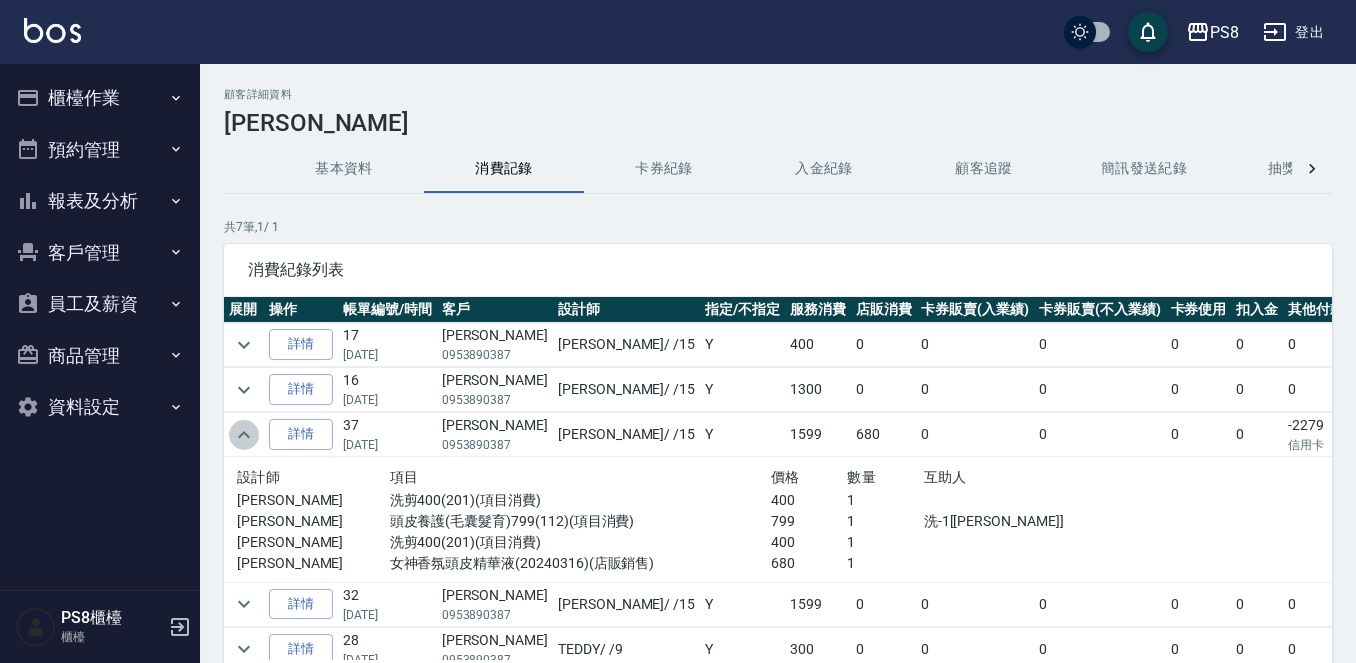 click 